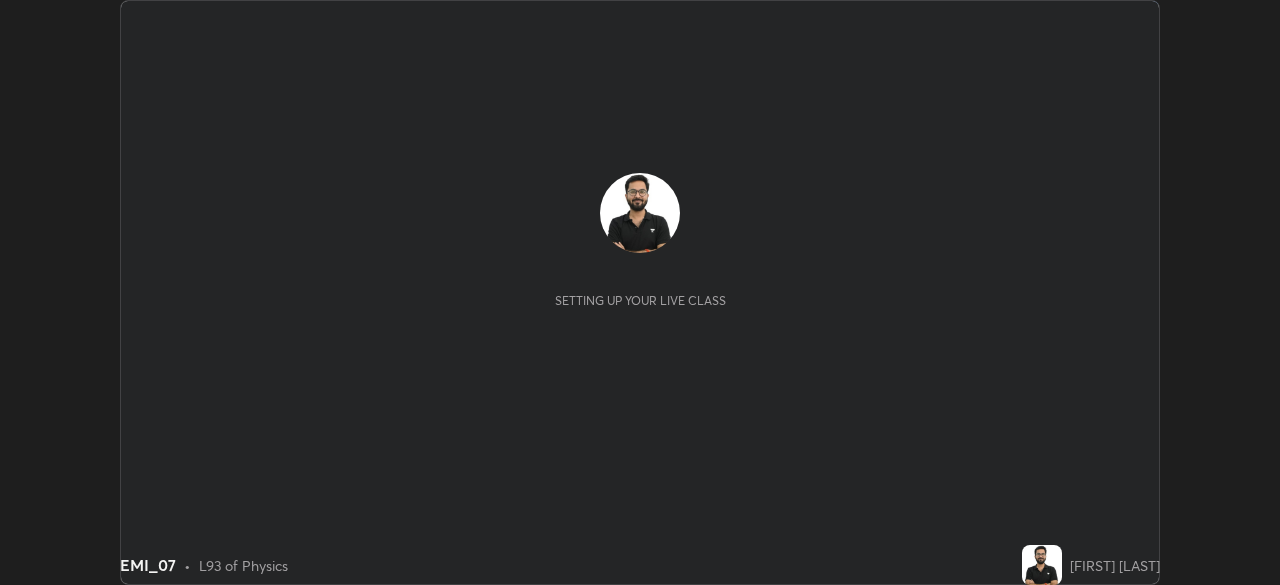 scroll, scrollTop: 0, scrollLeft: 0, axis: both 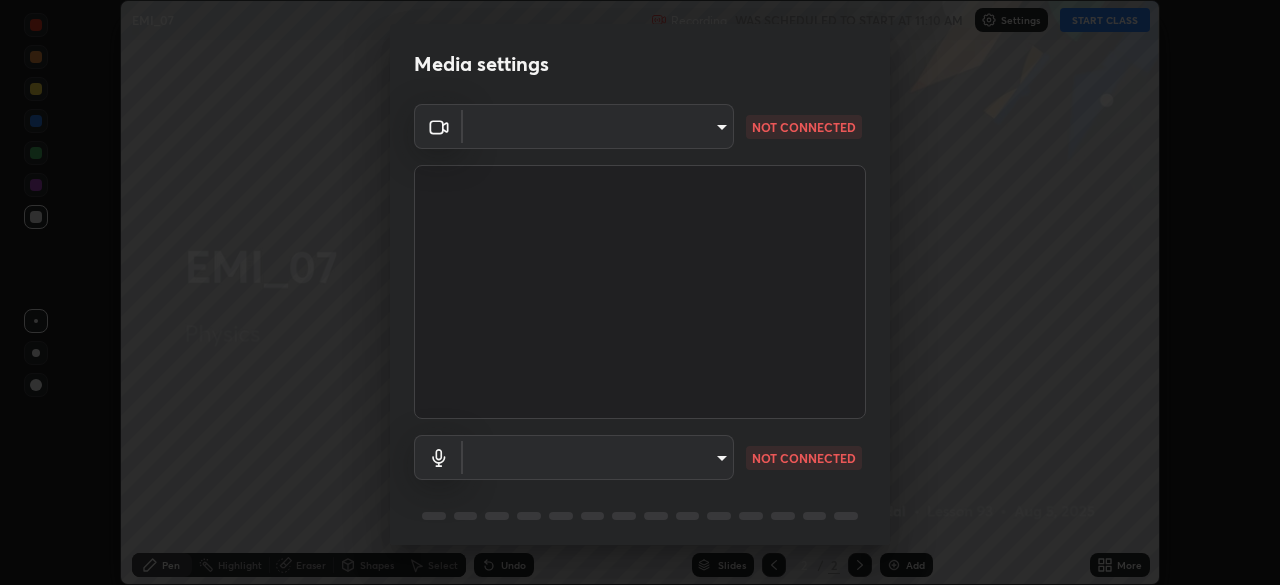 type on "9ce9bf5b38d6cfc450dc04700dda146ffef8b1f769f81d34cd4980de2a0341eb" 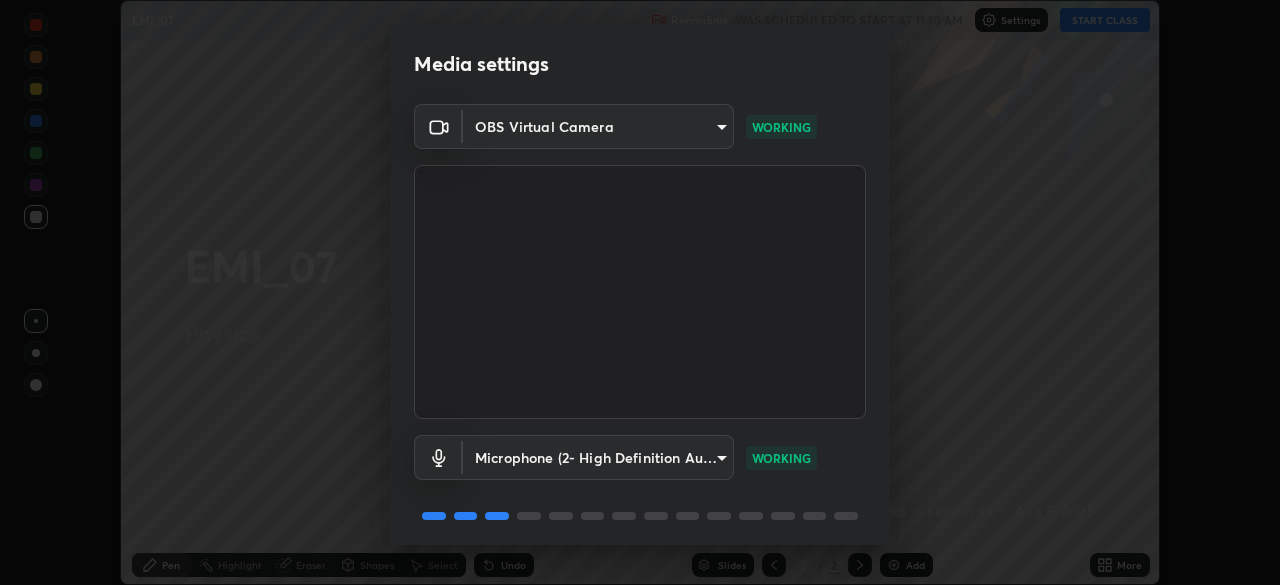 scroll, scrollTop: 71, scrollLeft: 0, axis: vertical 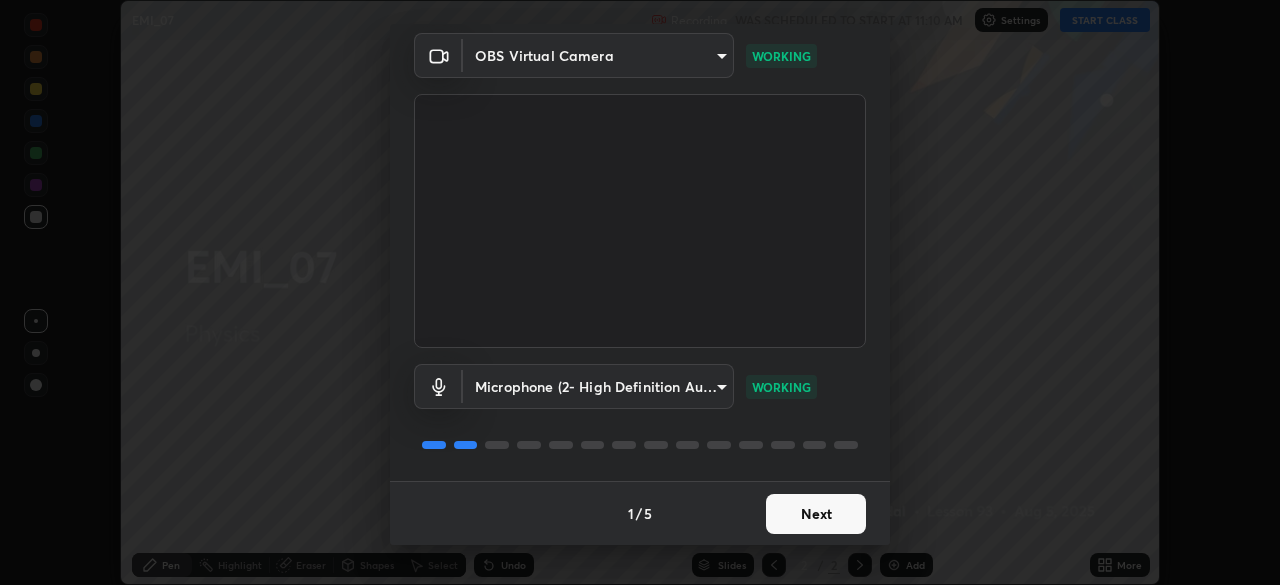 click on "Next" at bounding box center (816, 514) 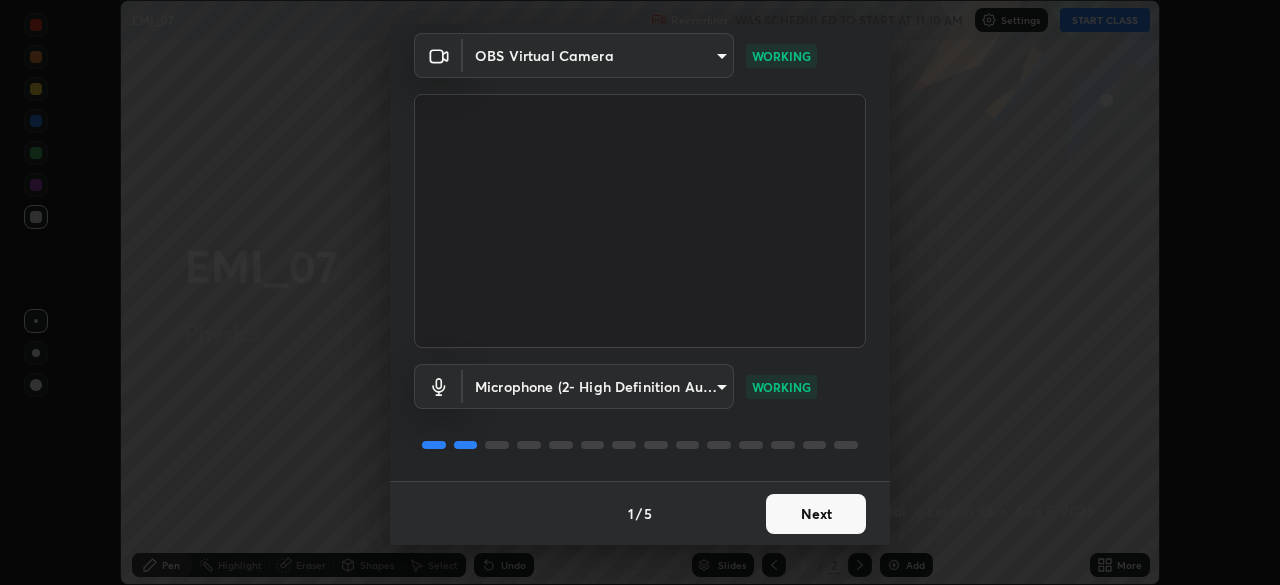 scroll, scrollTop: 0, scrollLeft: 0, axis: both 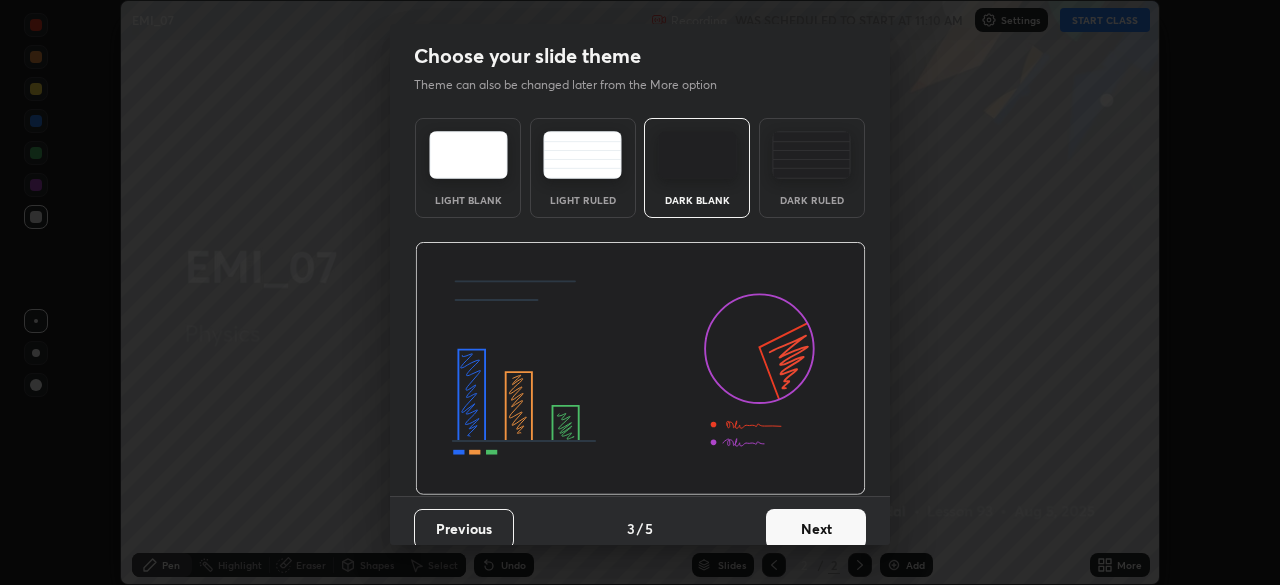 click on "Dark Blank" at bounding box center (697, 168) 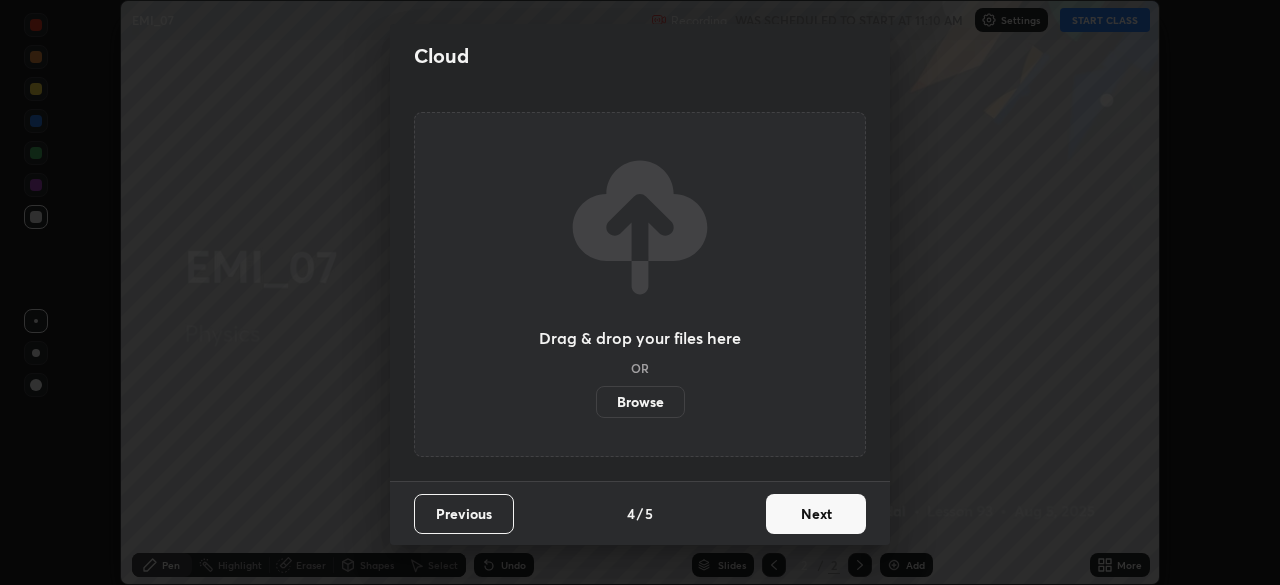 click on "Next" at bounding box center (816, 514) 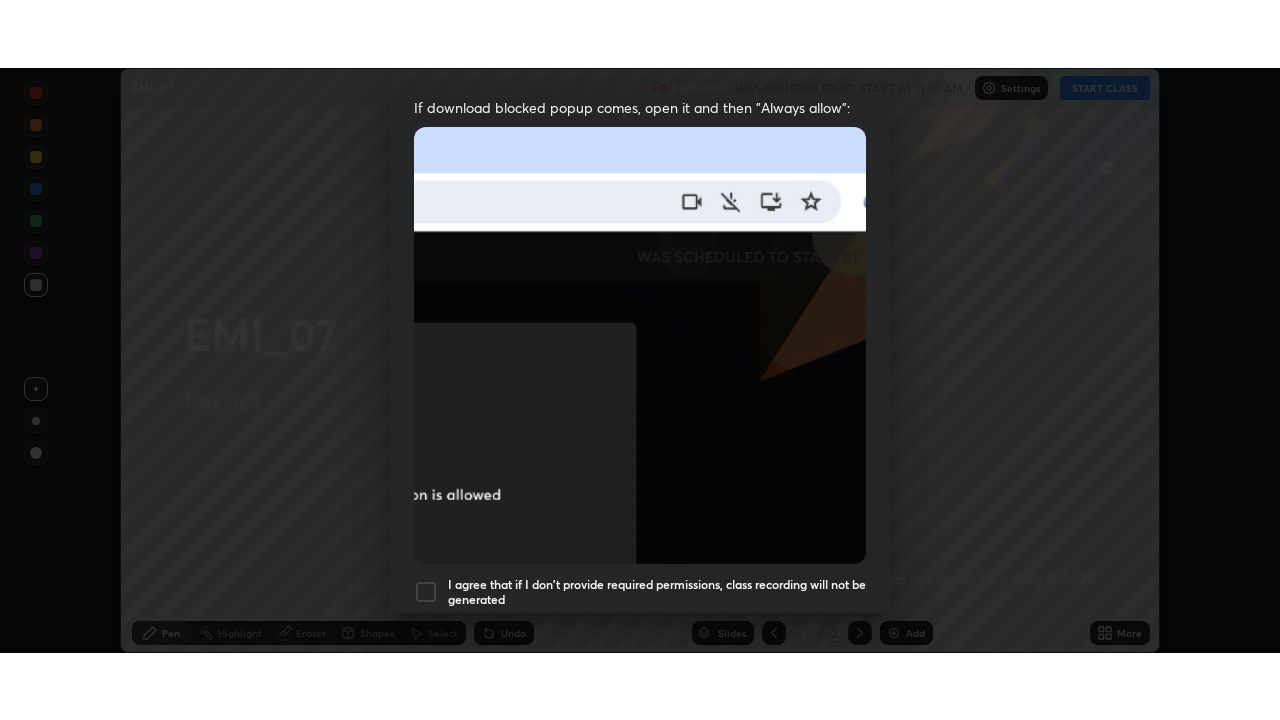 scroll, scrollTop: 479, scrollLeft: 0, axis: vertical 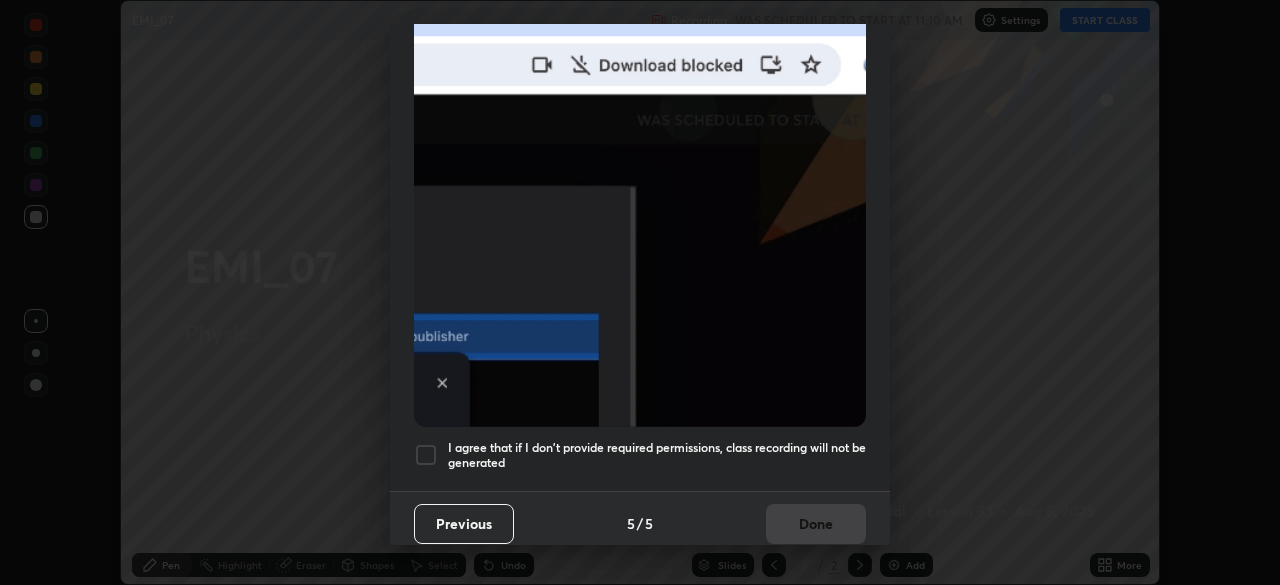 click on "I agree that if I don't provide required permissions, class recording will not be generated" at bounding box center (657, 455) 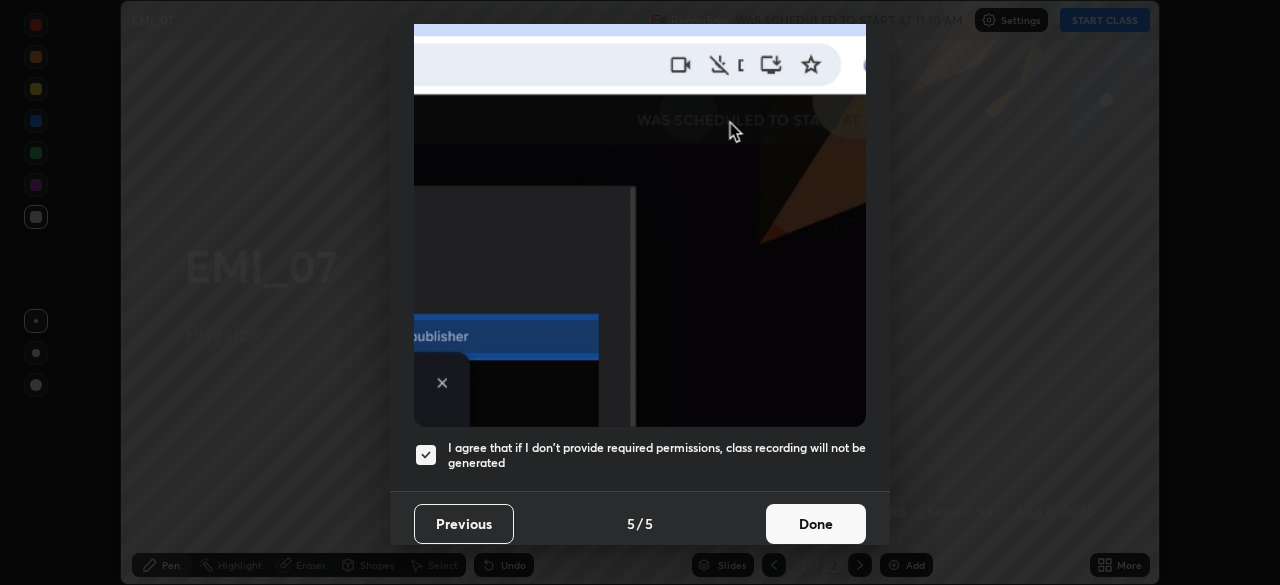 click on "Done" at bounding box center (816, 524) 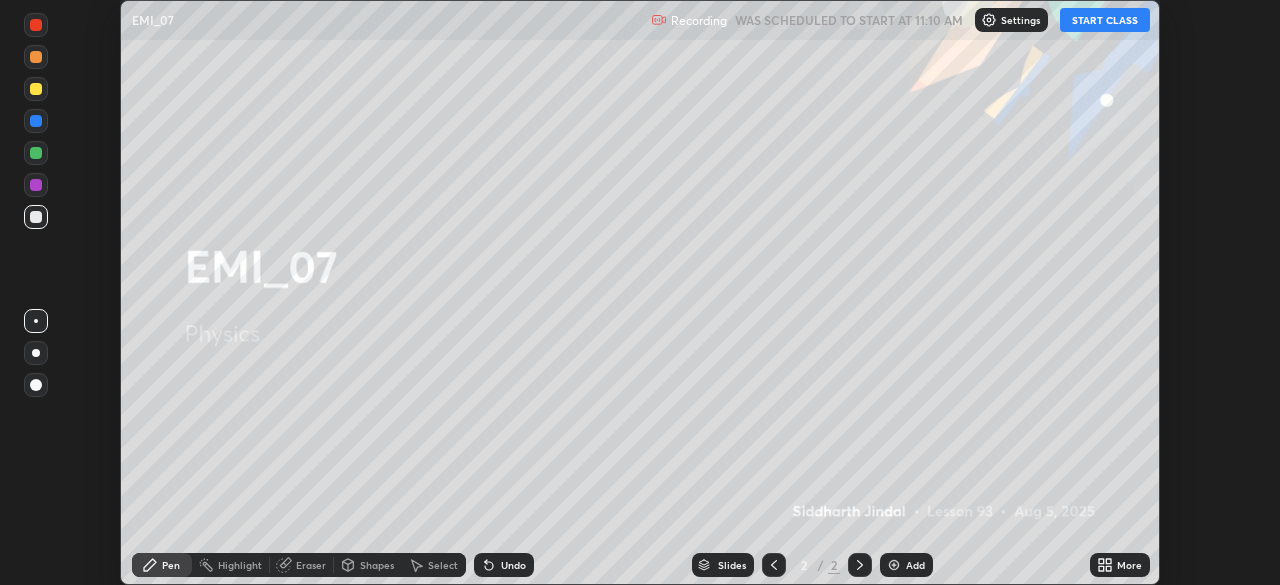 click on "More" at bounding box center (1120, 565) 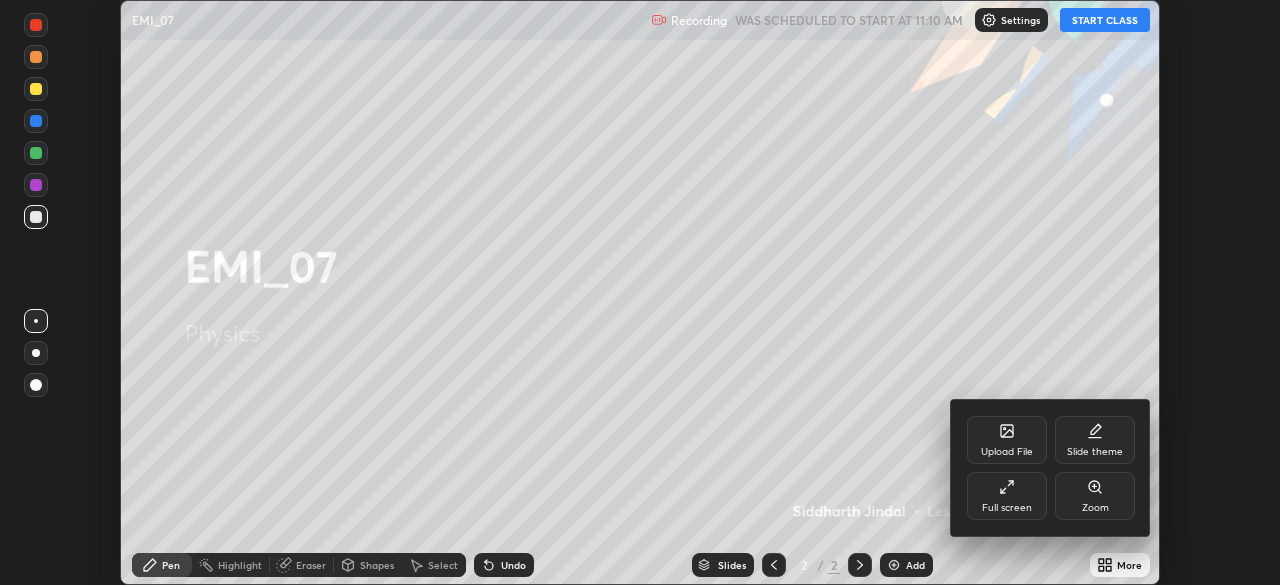 click on "Full screen" at bounding box center [1007, 496] 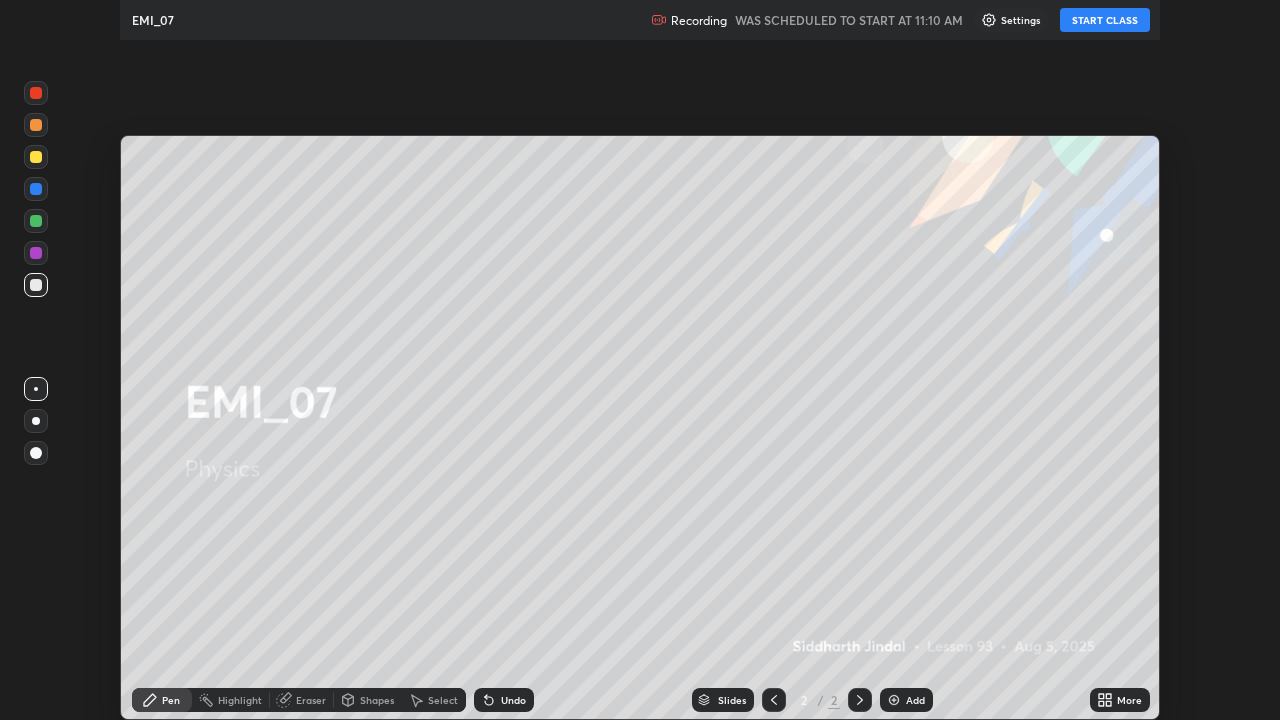 scroll, scrollTop: 99280, scrollLeft: 98720, axis: both 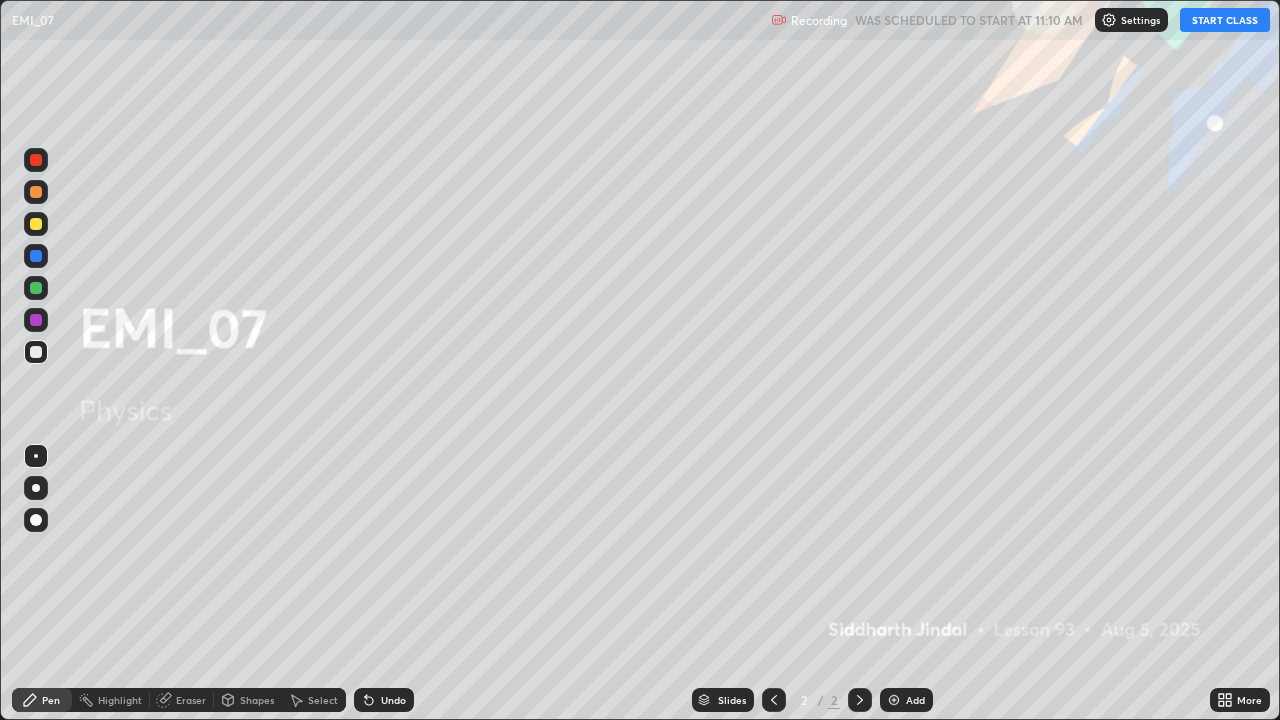 click on "START CLASS" at bounding box center [1225, 20] 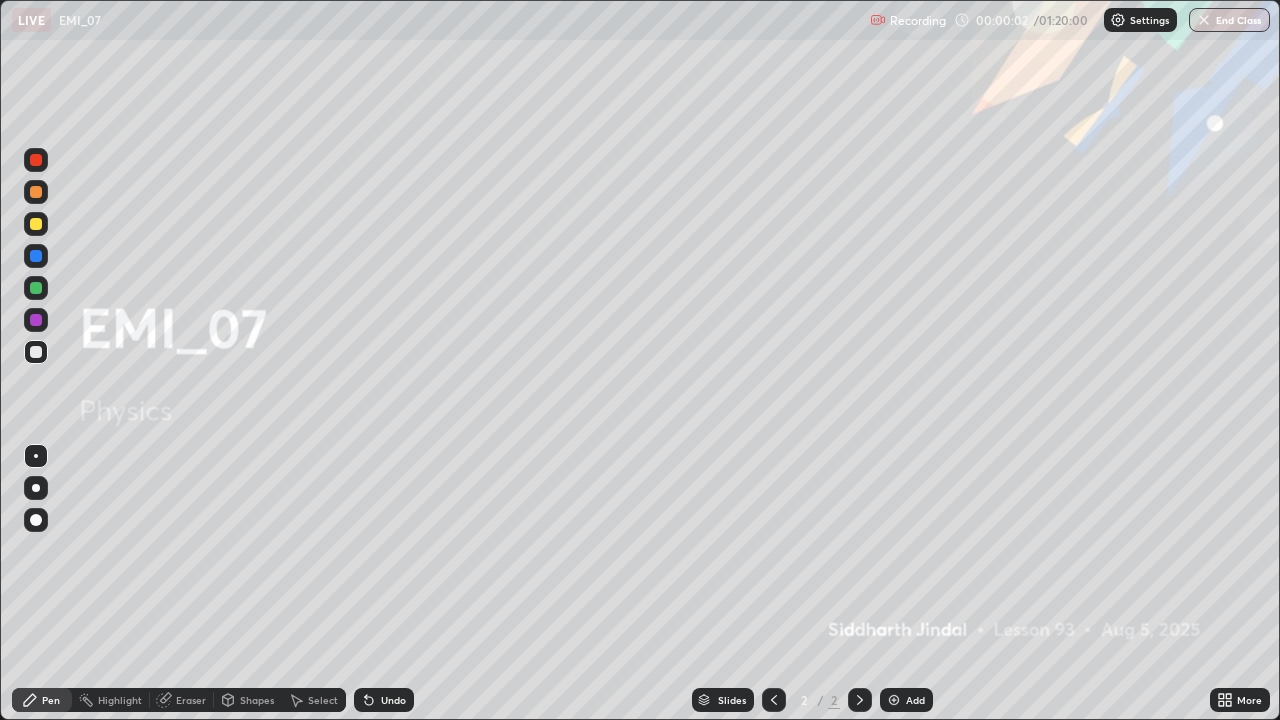 click at bounding box center (36, 488) 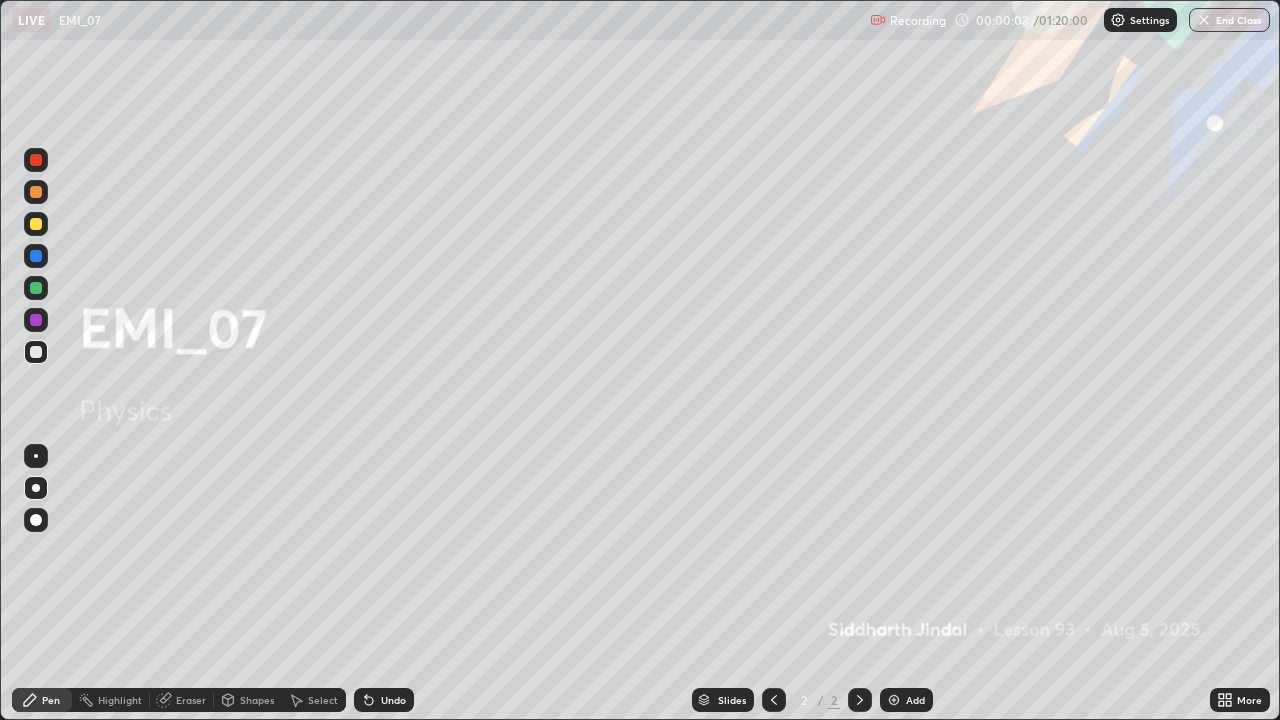 click at bounding box center [36, 224] 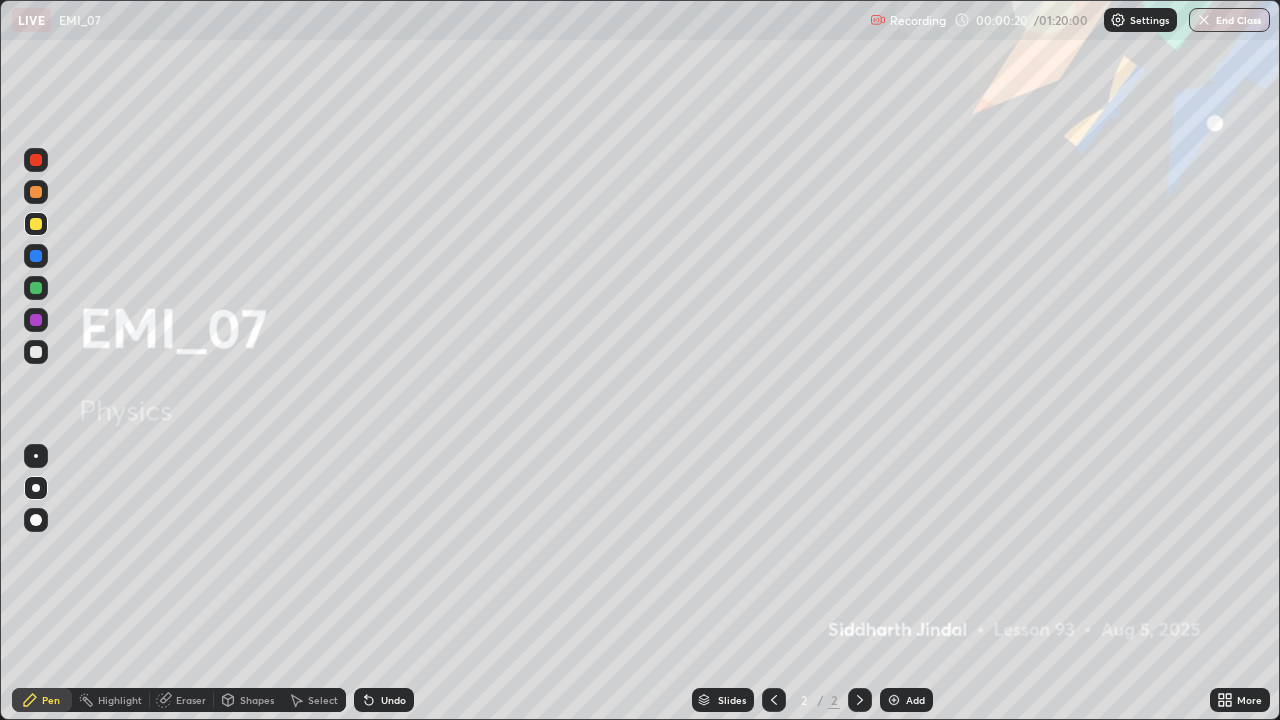 click 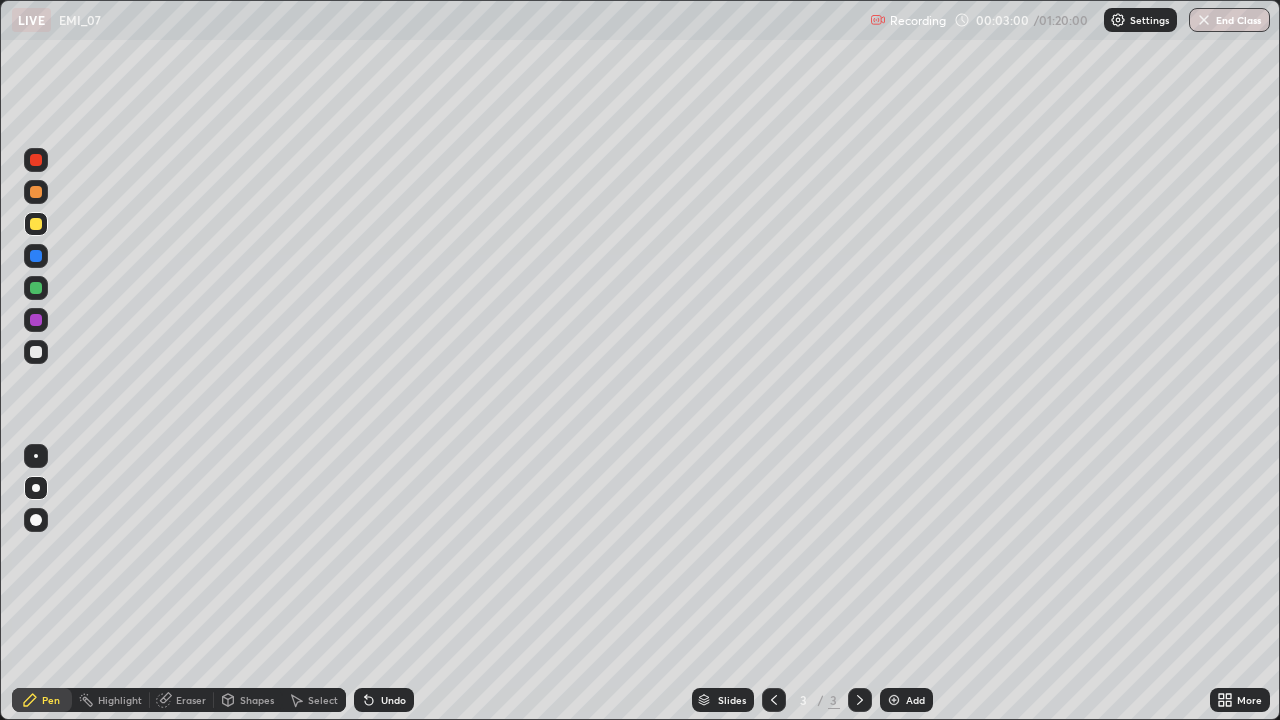 click on "Select" at bounding box center [323, 700] 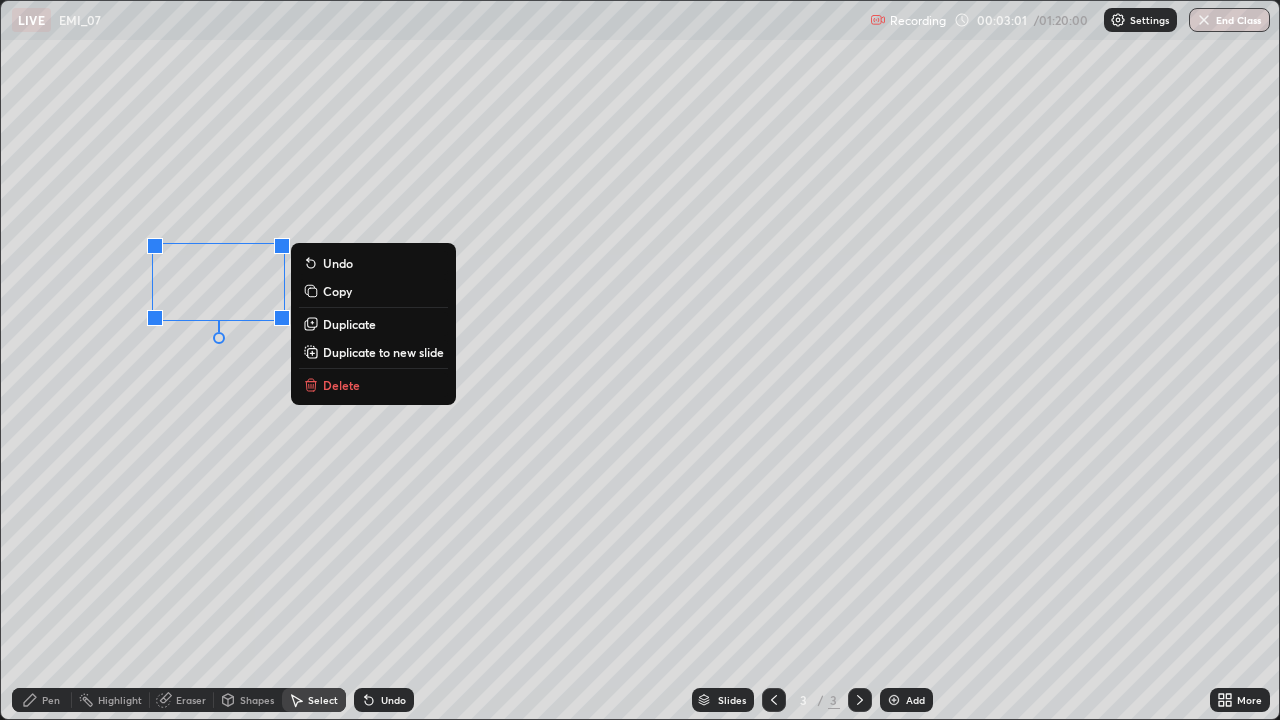 click on "Delete" at bounding box center (373, 385) 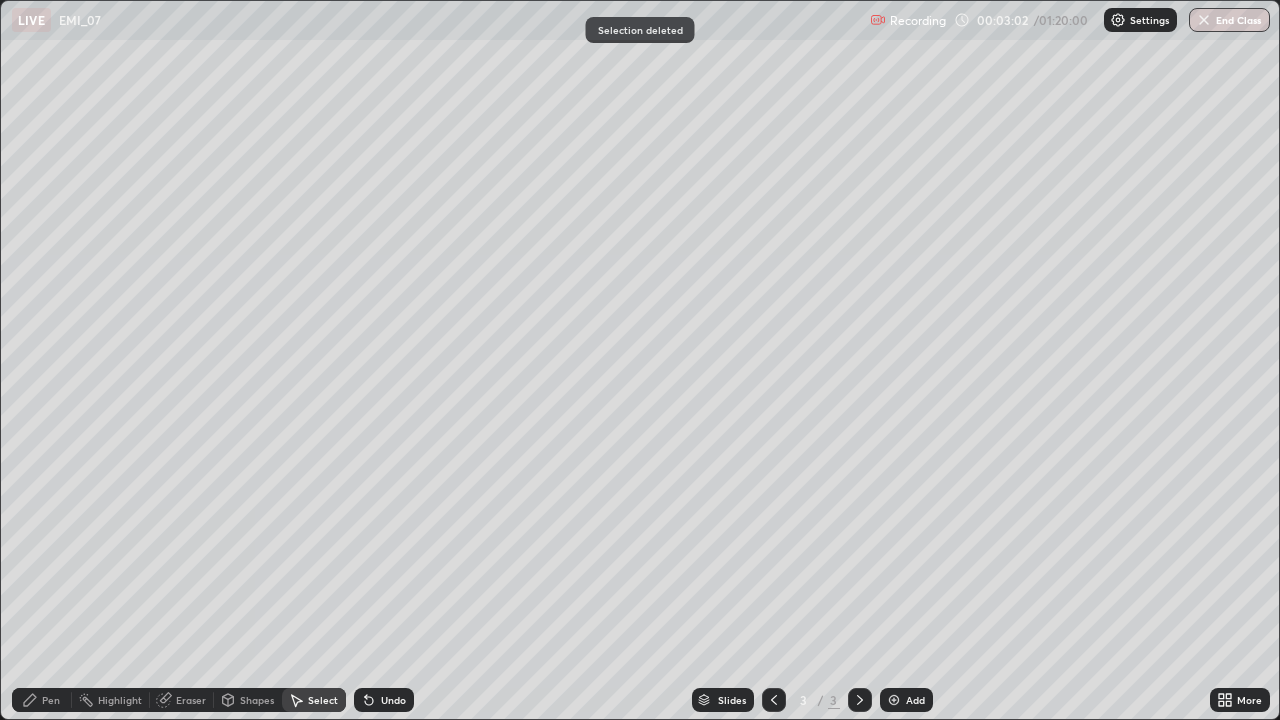 click on "Pen" at bounding box center [51, 700] 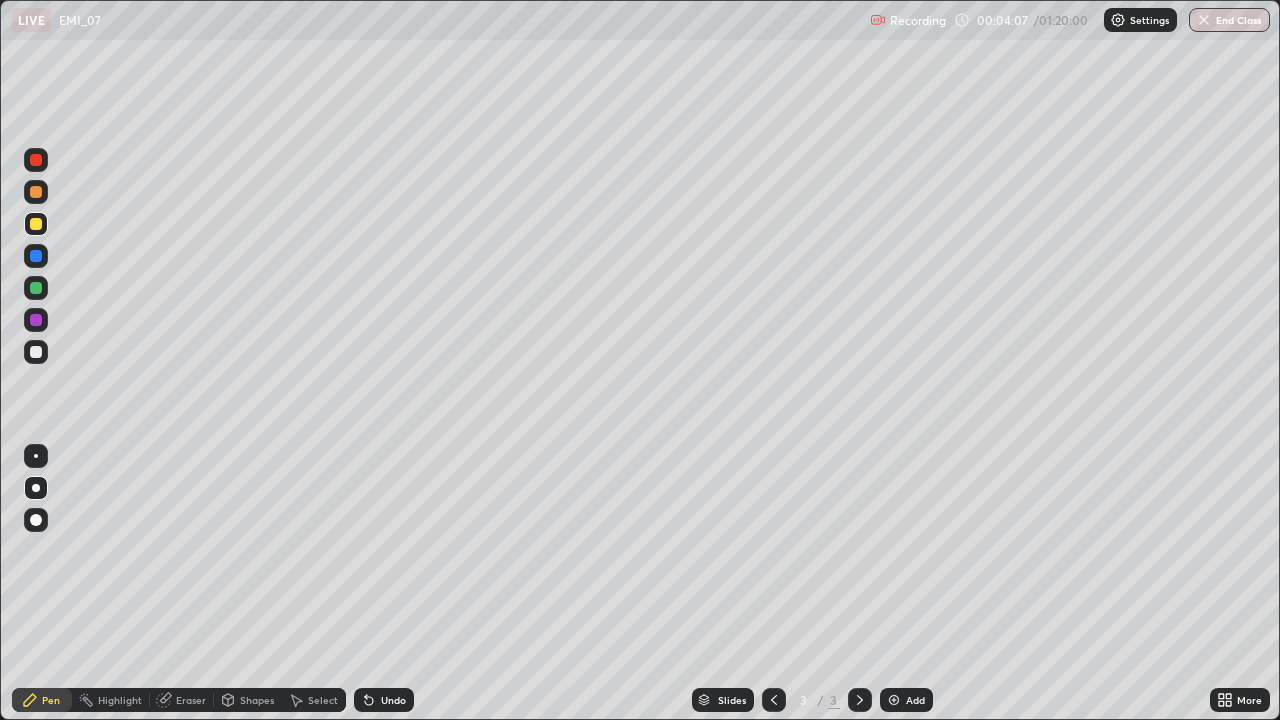 click 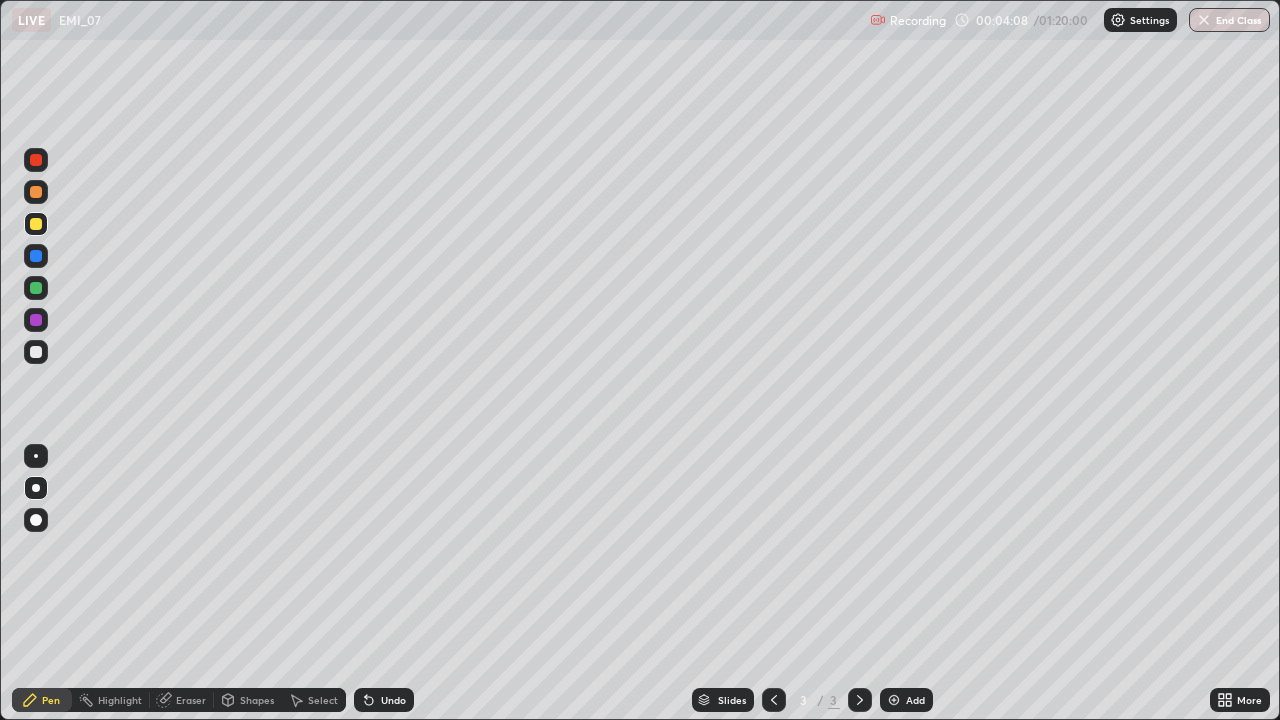 click at bounding box center (894, 700) 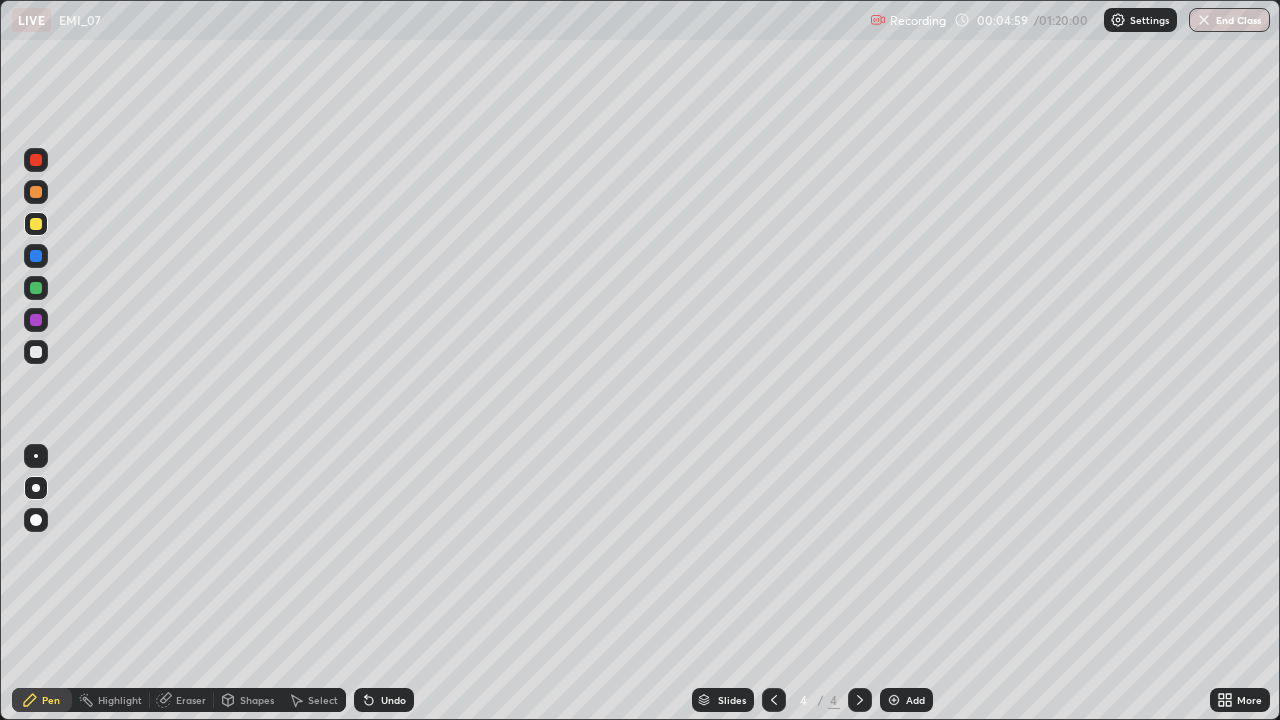 click at bounding box center [36, 288] 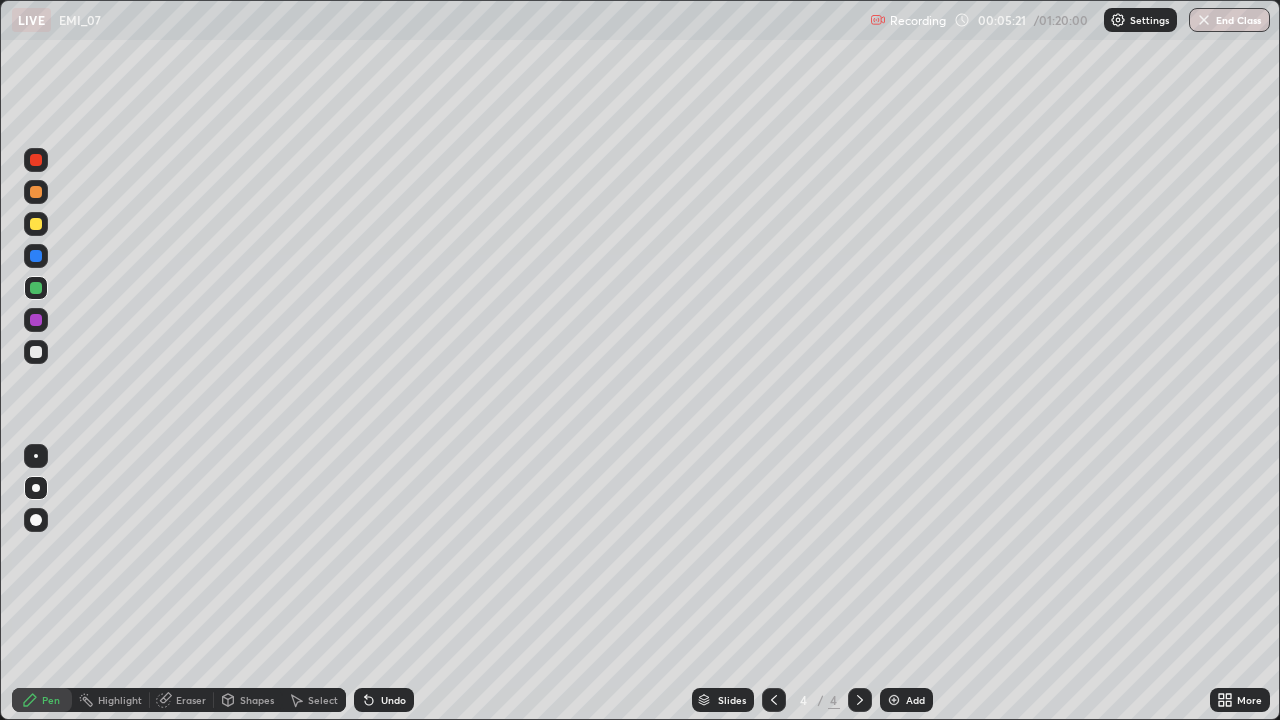 click on "Undo" at bounding box center [393, 700] 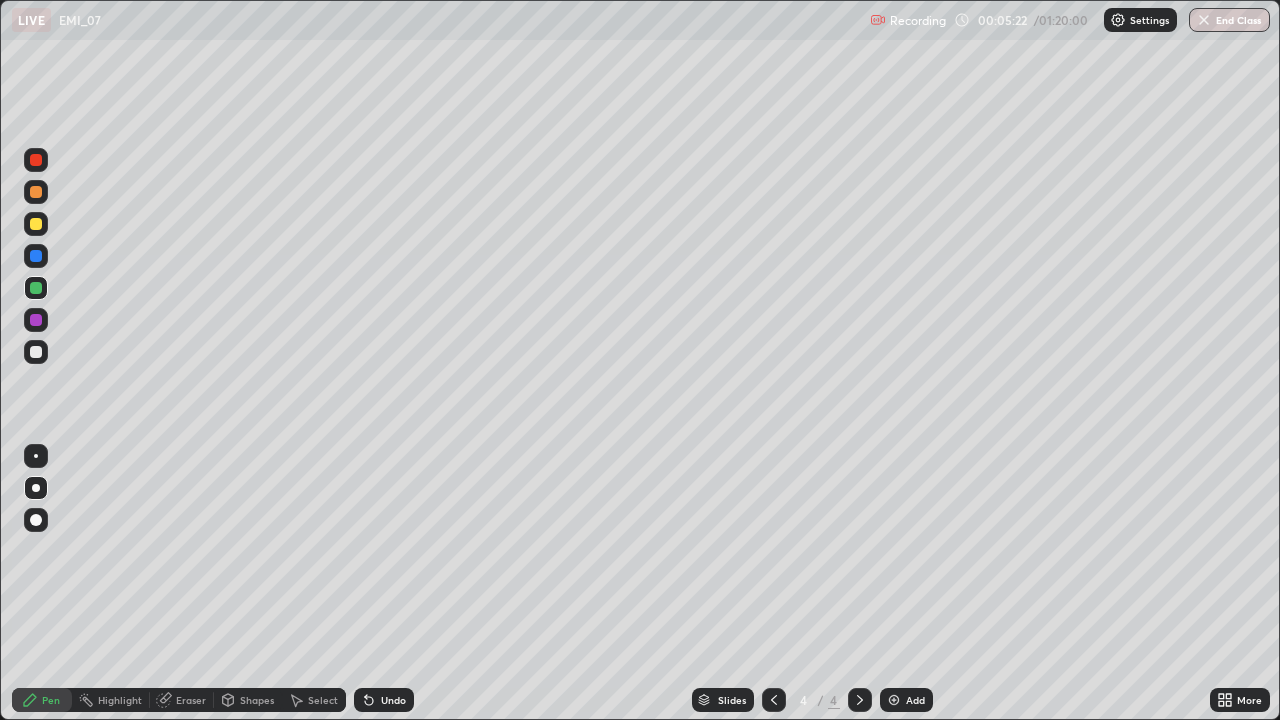 click on "Undo" at bounding box center [384, 700] 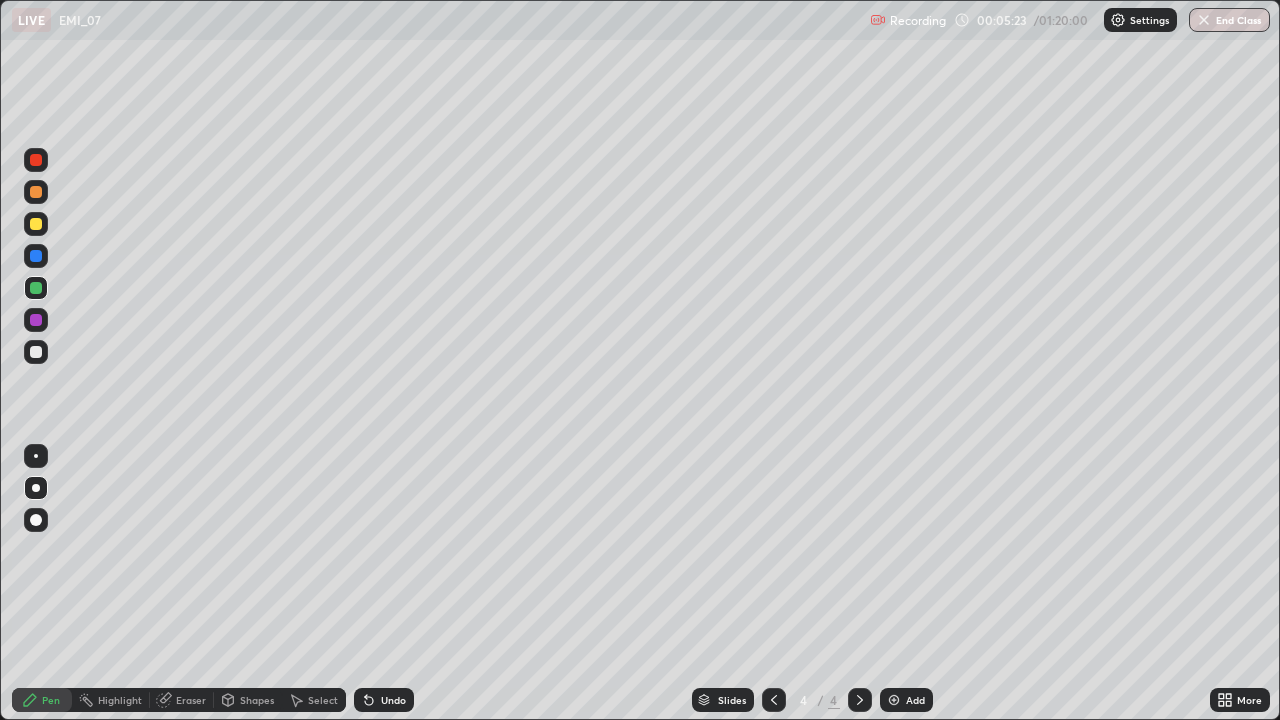 click on "Select" at bounding box center [323, 700] 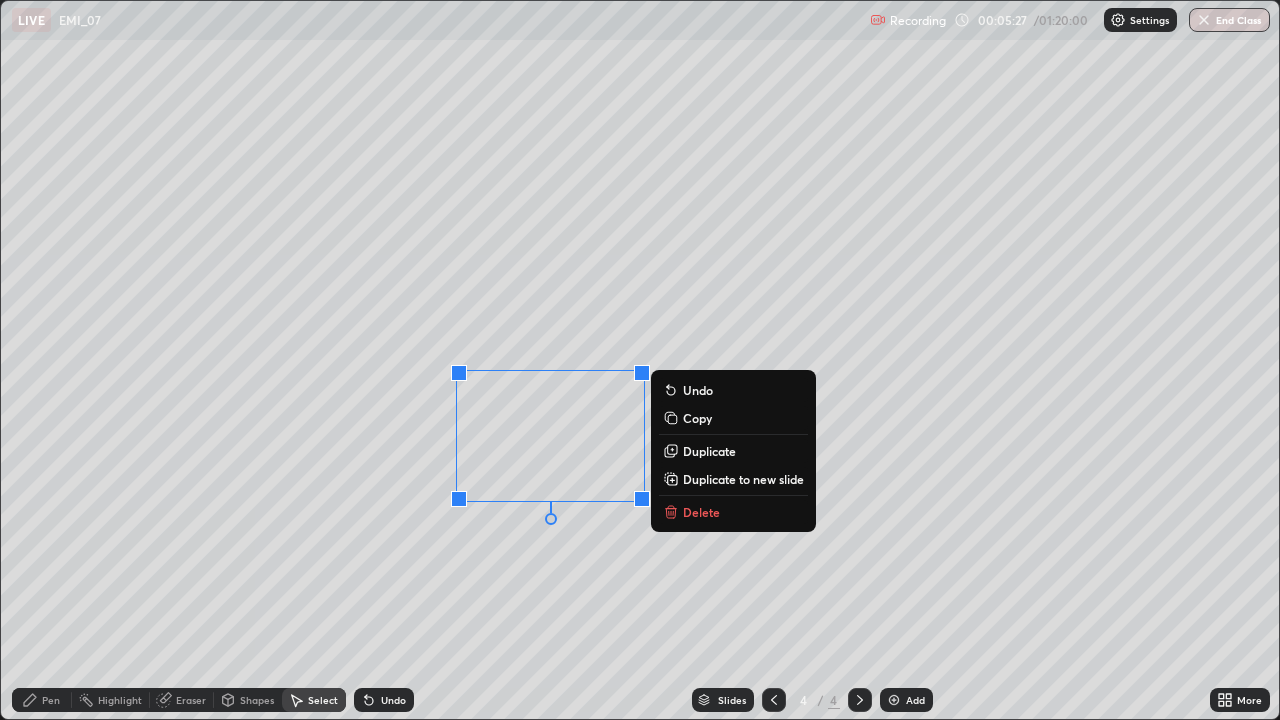 click on "0 ° Undo Copy Duplicate Duplicate to new slide Delete" at bounding box center (640, 360) 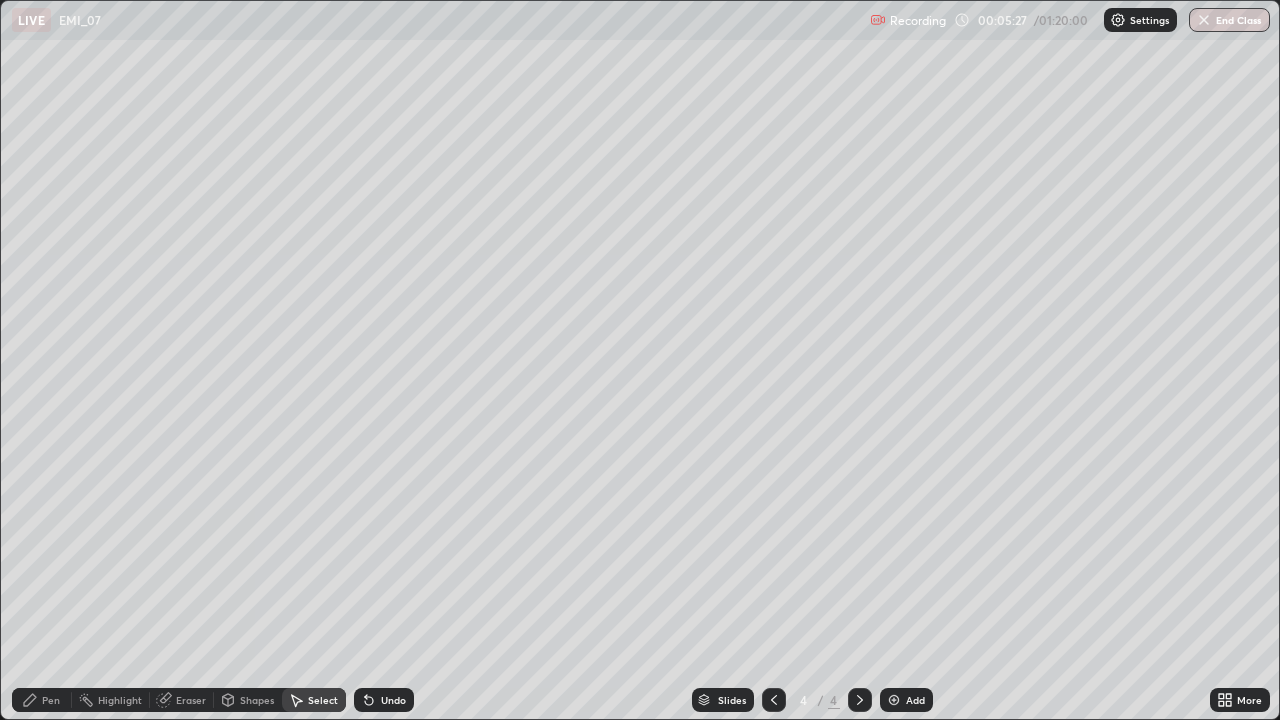 click on "Pen" at bounding box center (42, 700) 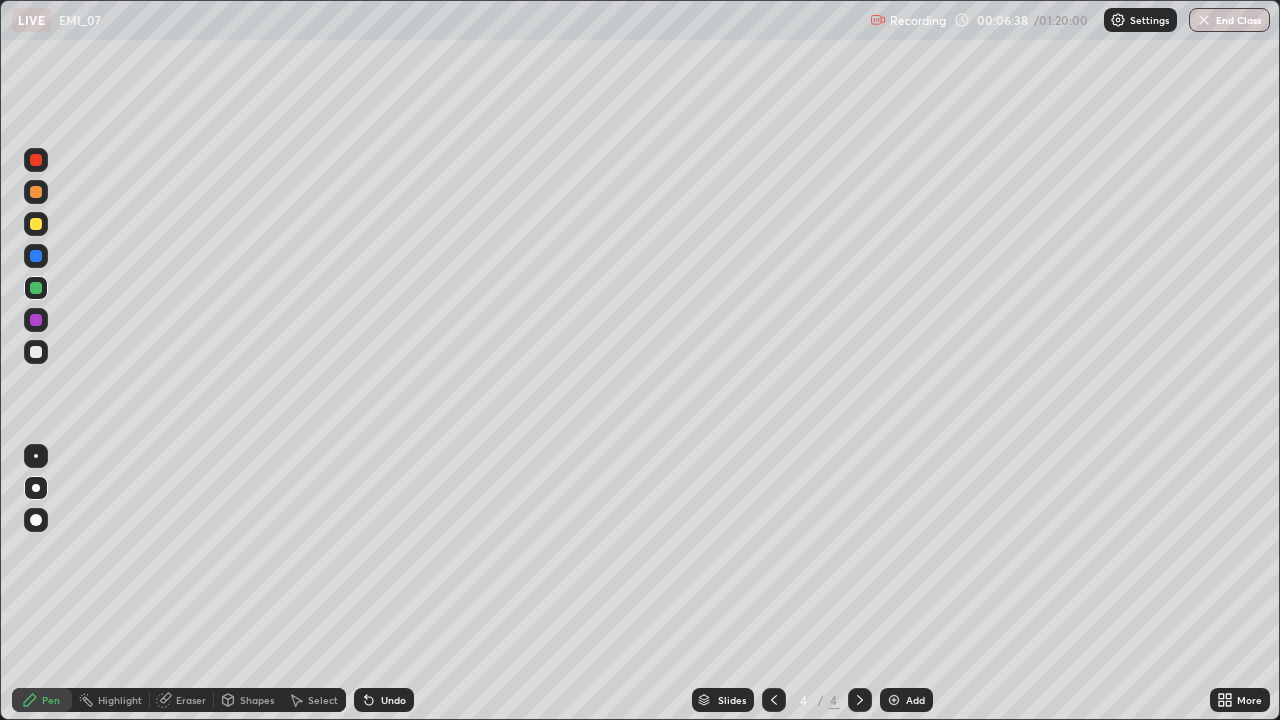 click on "Undo" at bounding box center (384, 700) 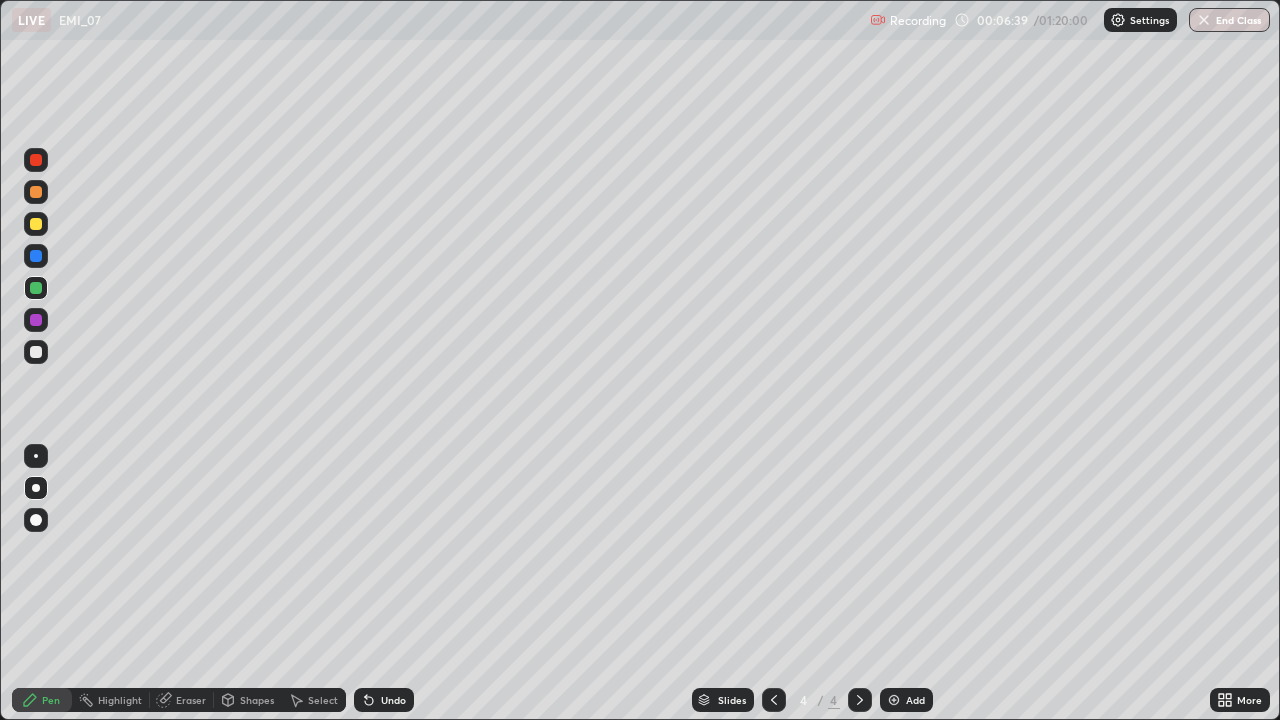 click on "Undo" at bounding box center [393, 700] 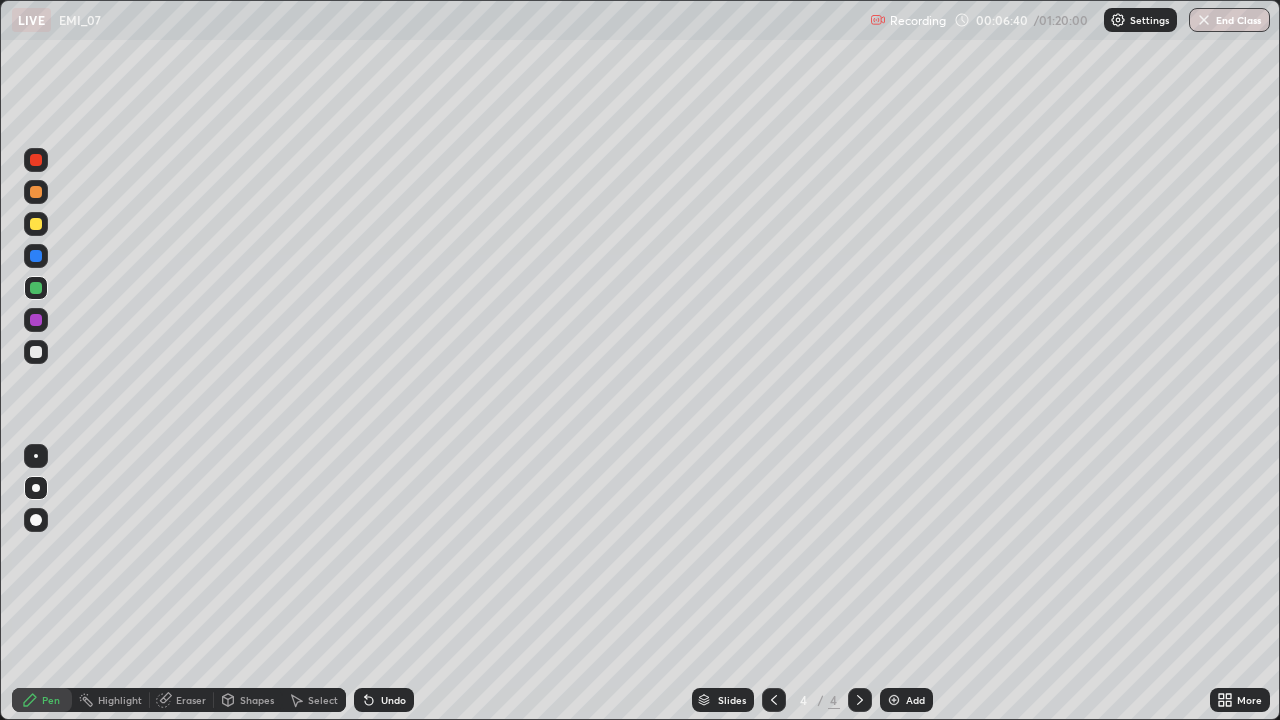 click on "Undo" at bounding box center (393, 700) 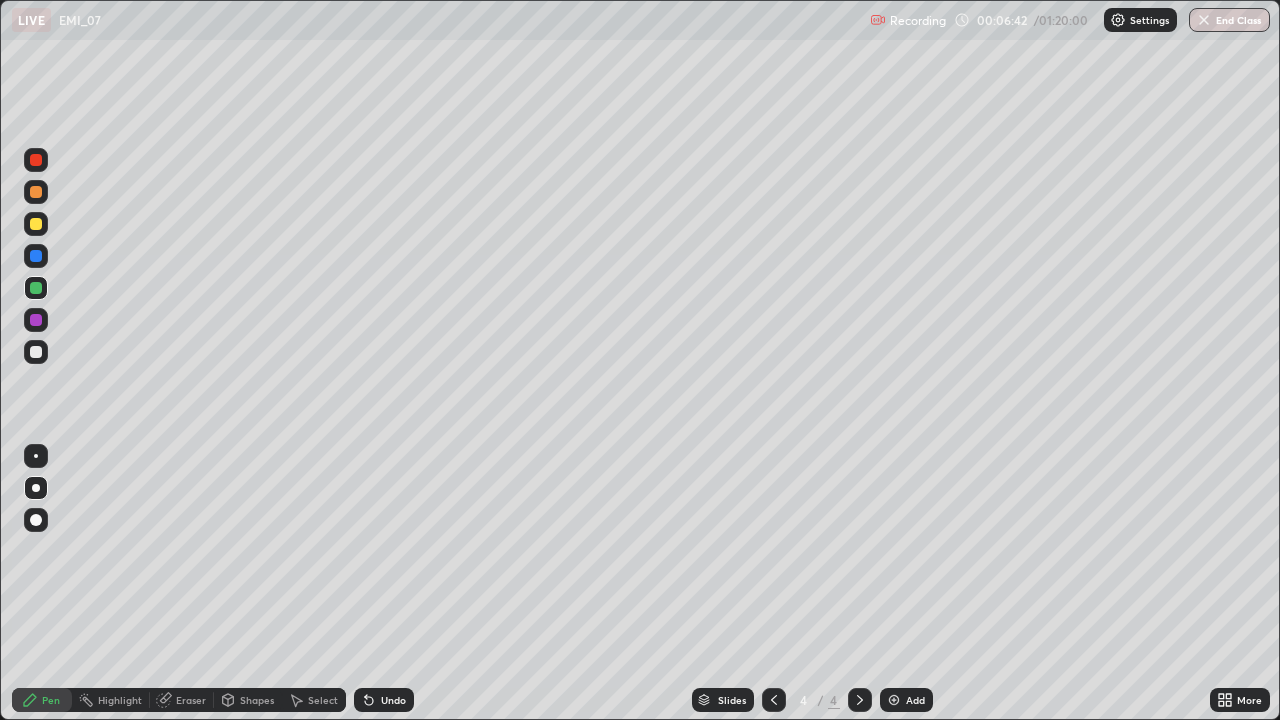 click on "Eraser" at bounding box center (191, 700) 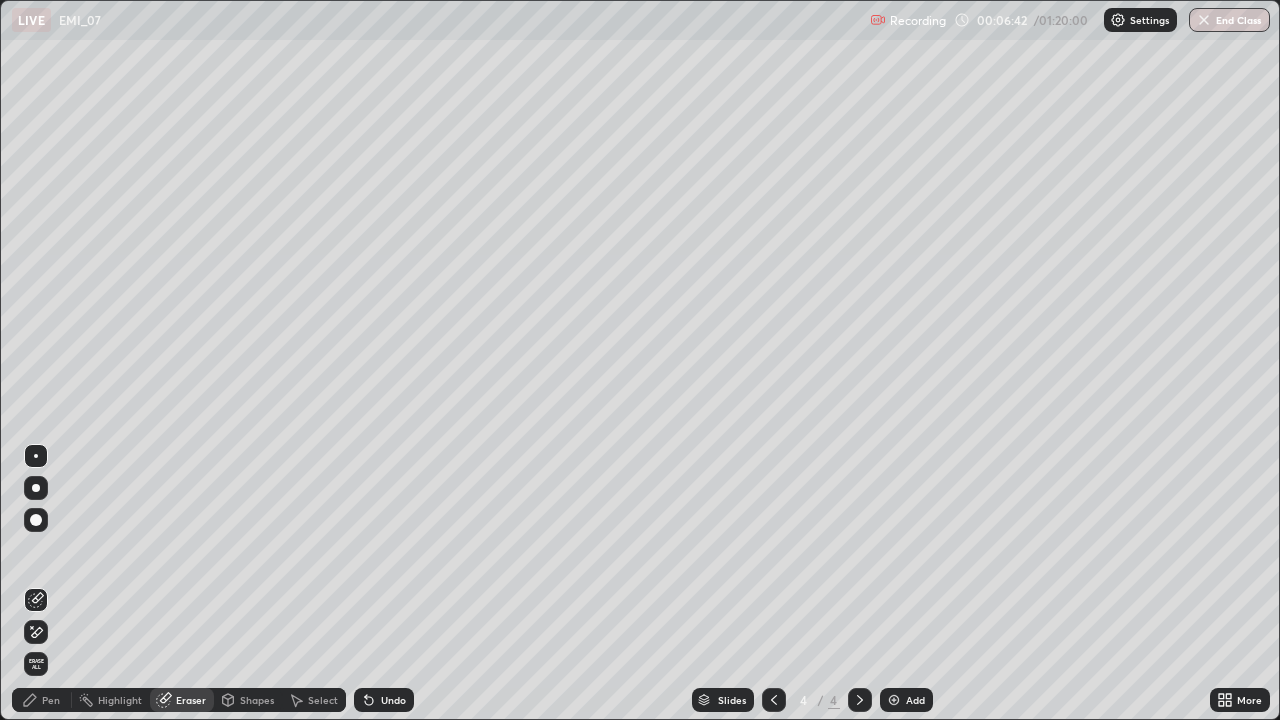 click 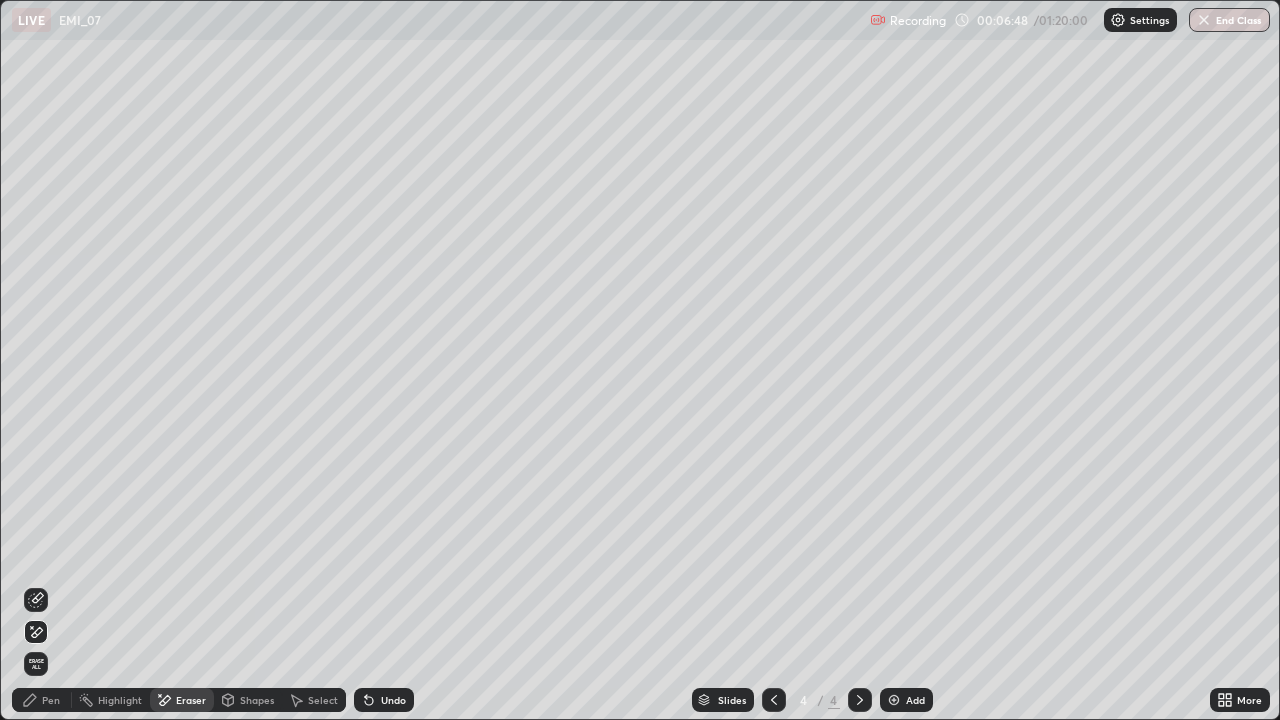 click on "Pen" at bounding box center (51, 700) 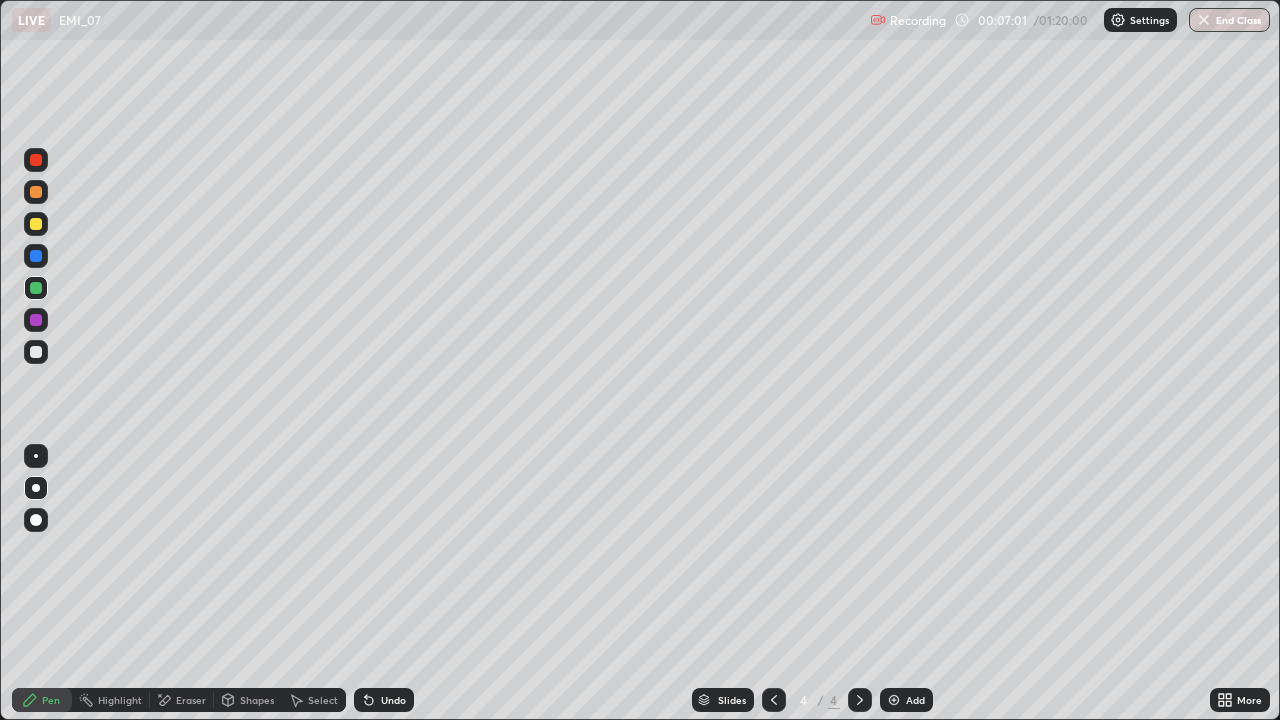 click at bounding box center [36, 352] 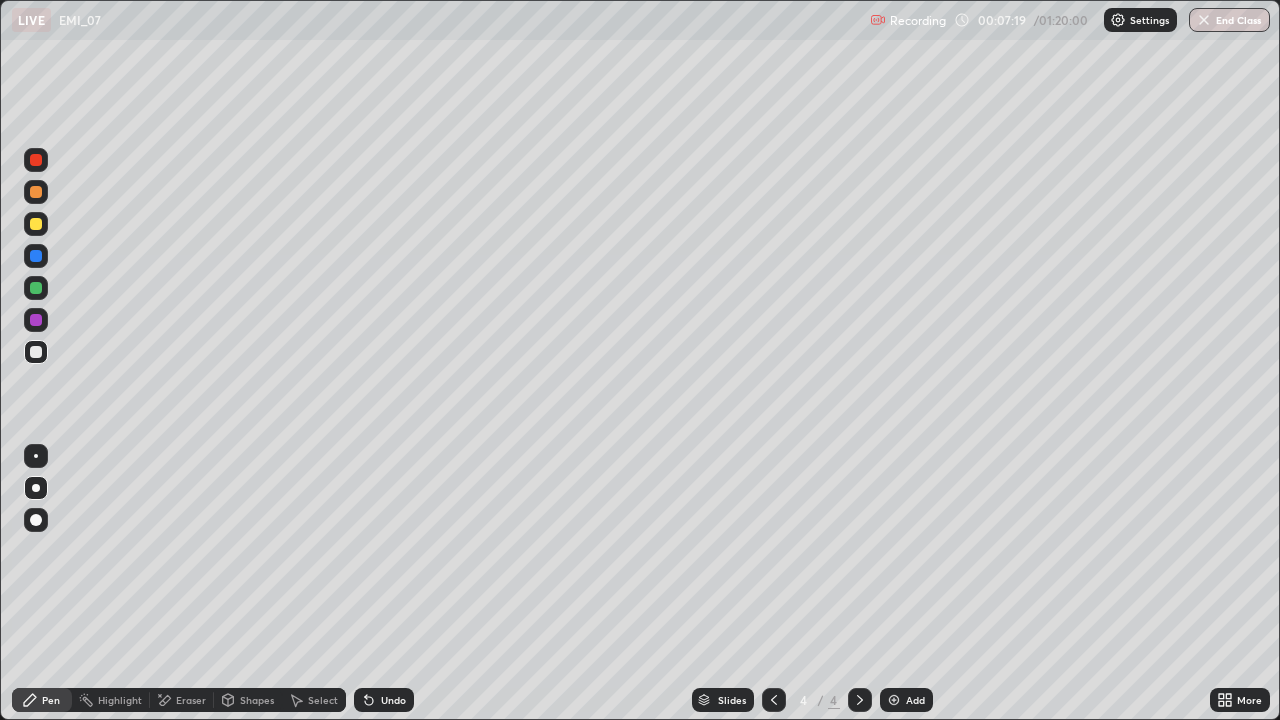 click on "Undo" at bounding box center (393, 700) 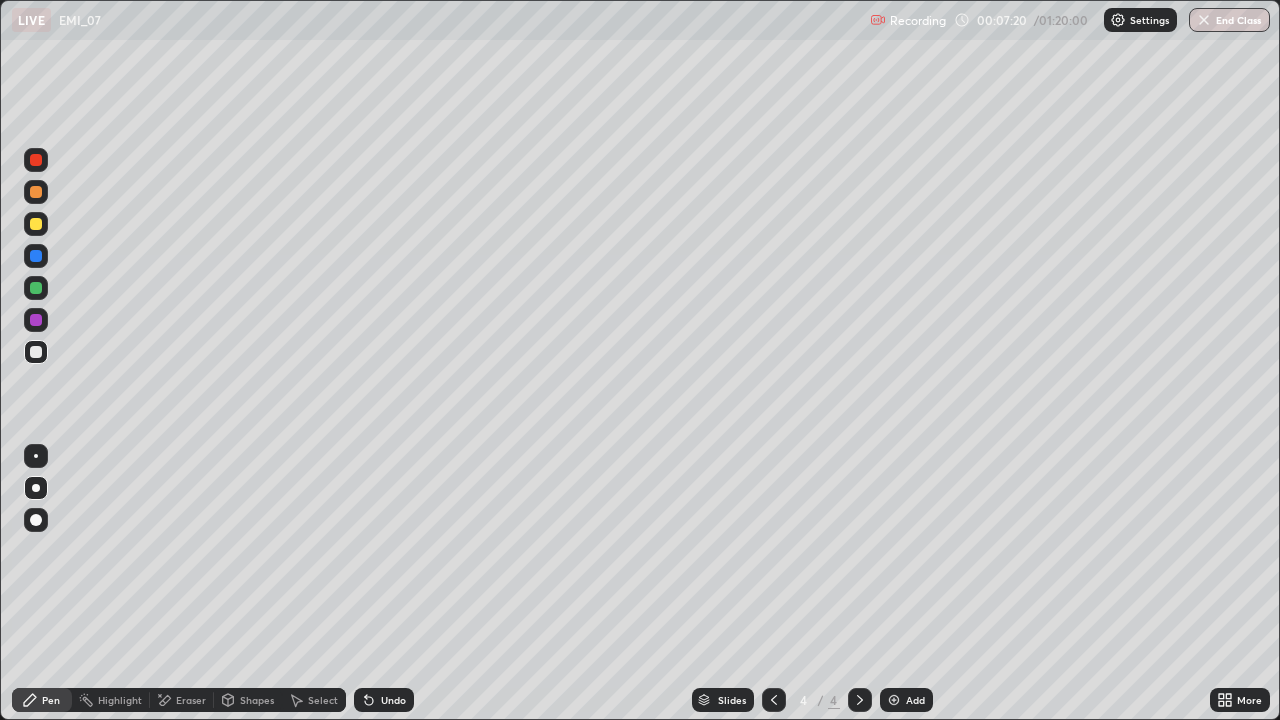 click on "Undo" at bounding box center [393, 700] 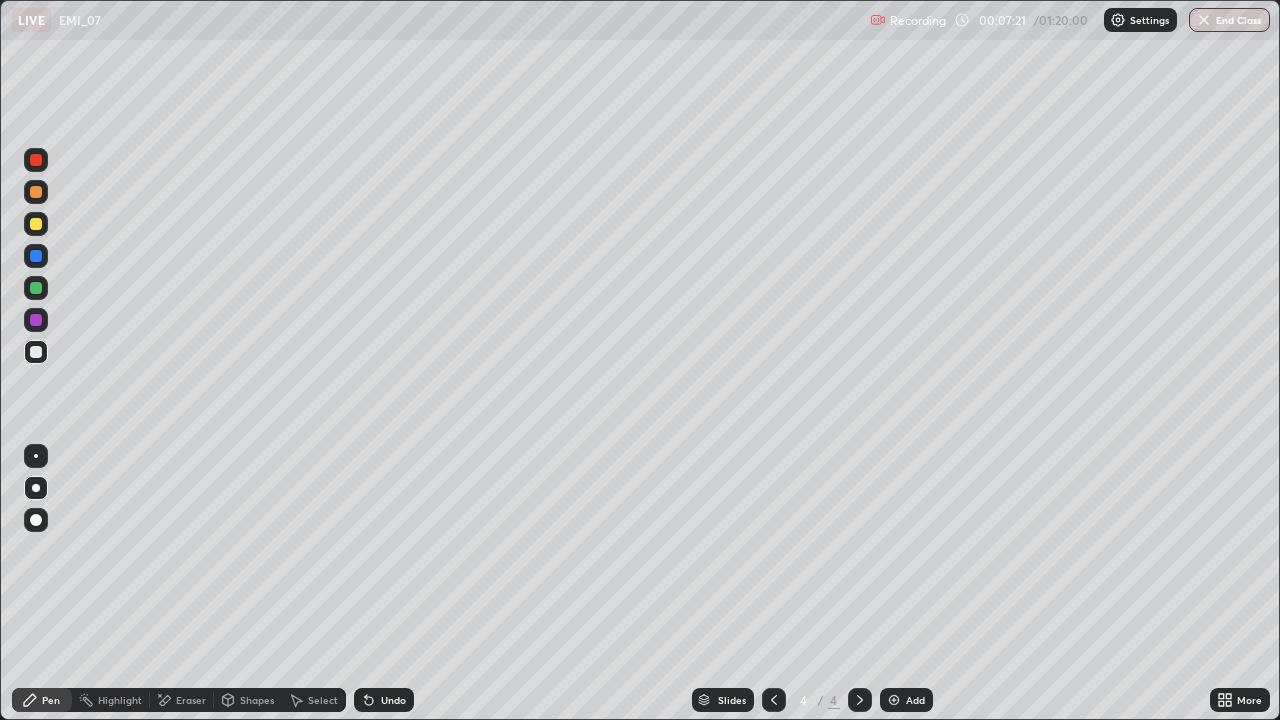click on "Undo" at bounding box center (384, 700) 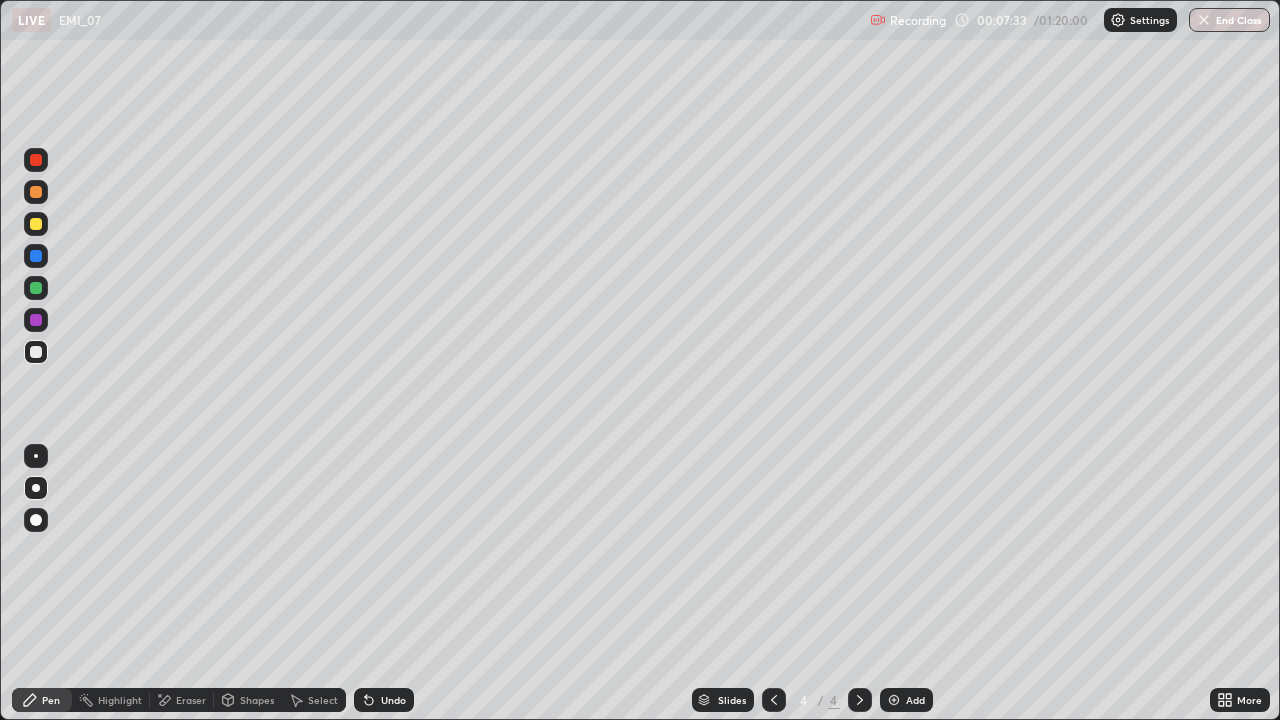 click on "Select" at bounding box center (314, 700) 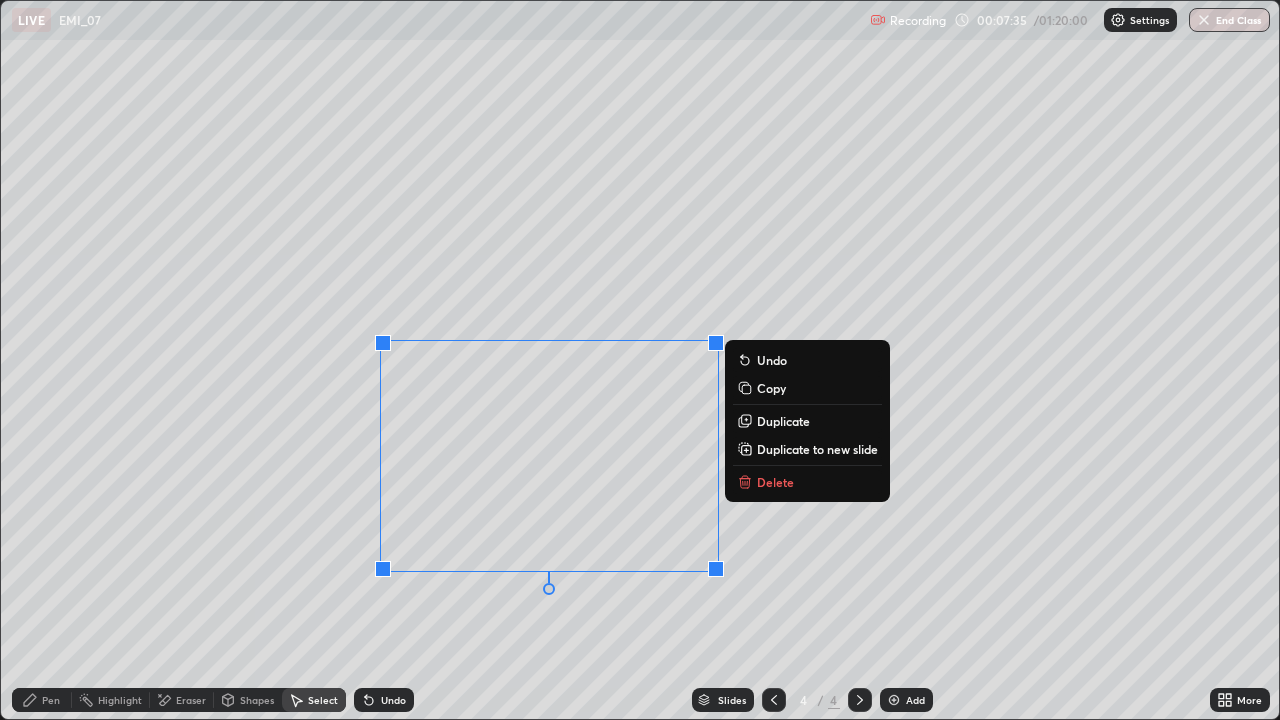 click on "Delete" at bounding box center (775, 482) 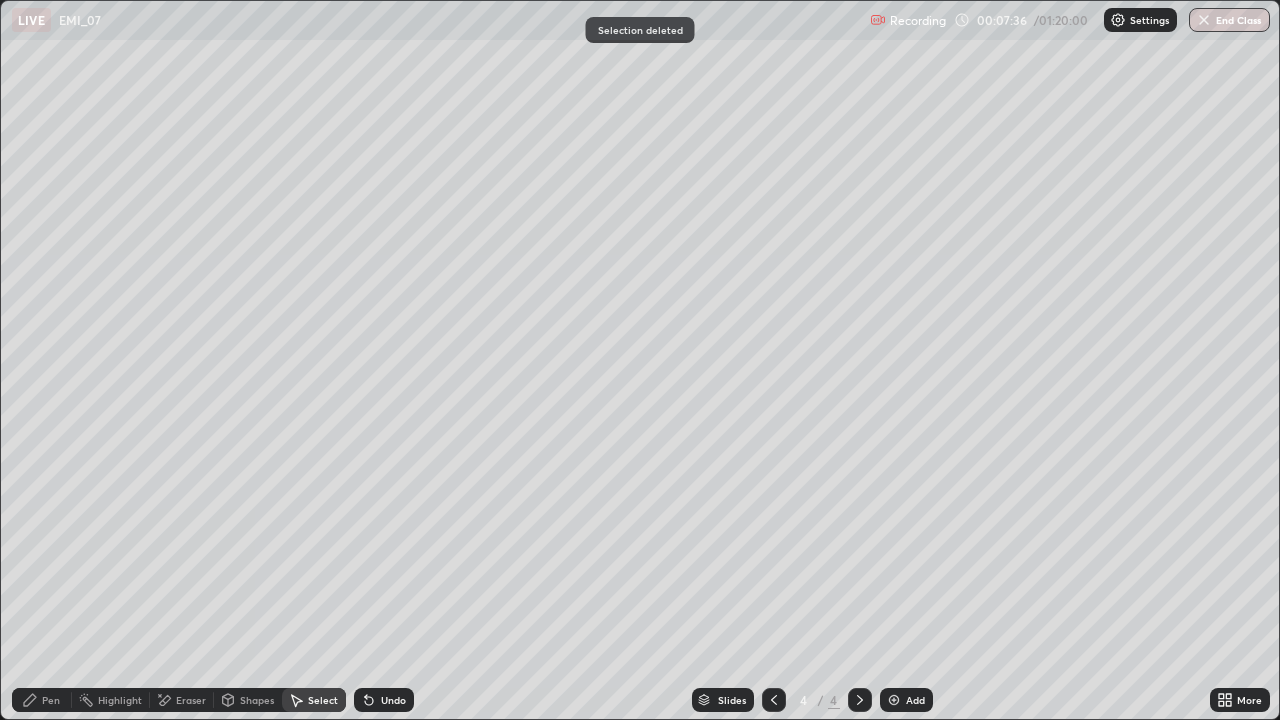 click 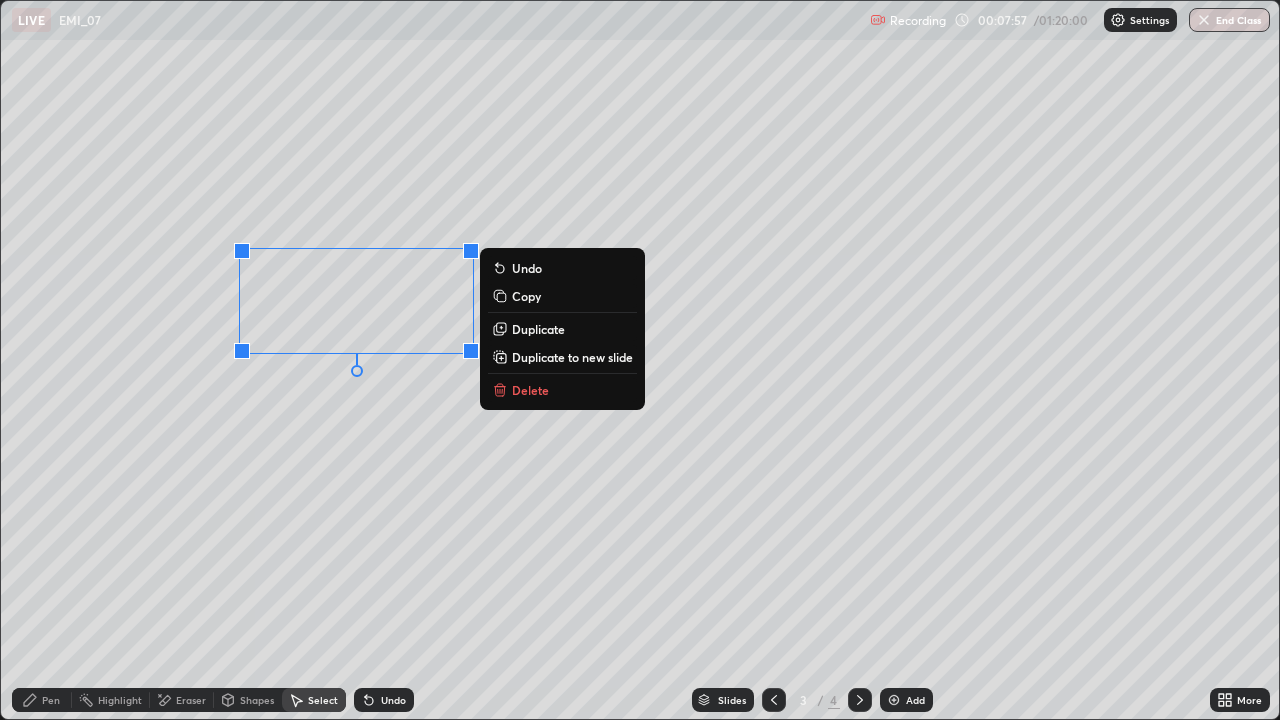 click on "0 ° Undo Copy Duplicate Duplicate to new slide Delete" at bounding box center [640, 360] 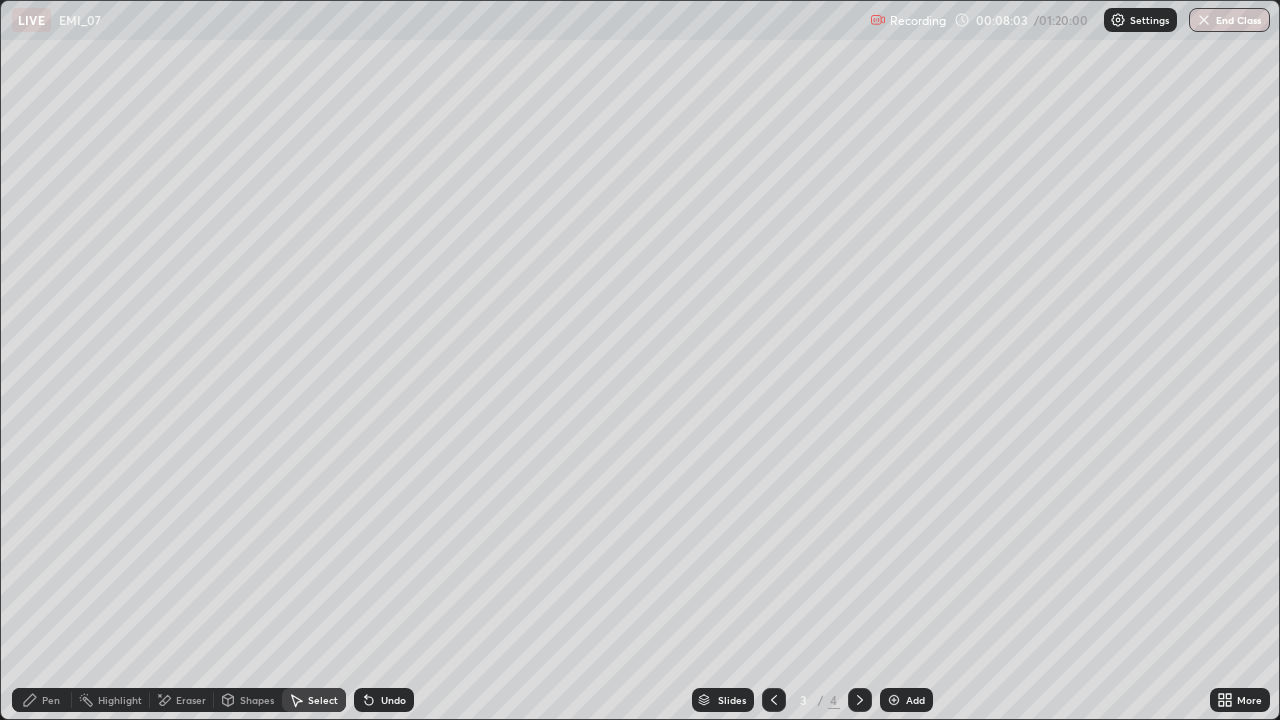 click at bounding box center (860, 700) 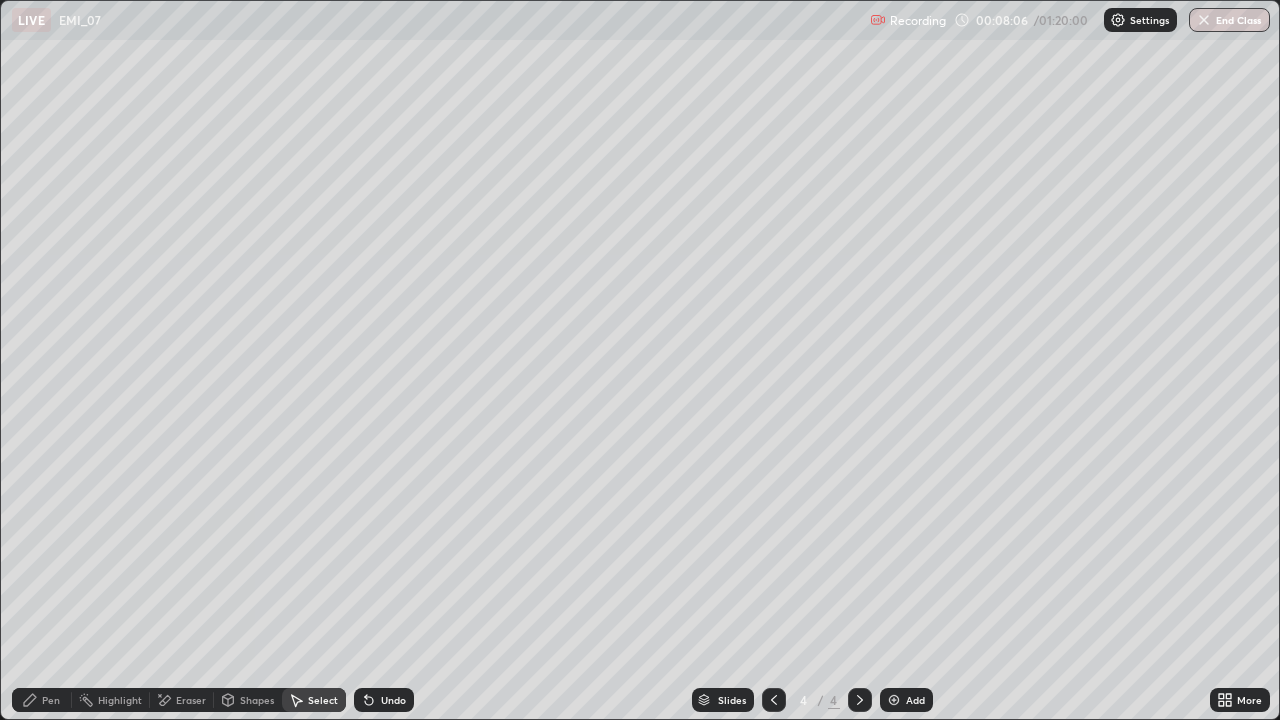 click on "Undo" at bounding box center (393, 700) 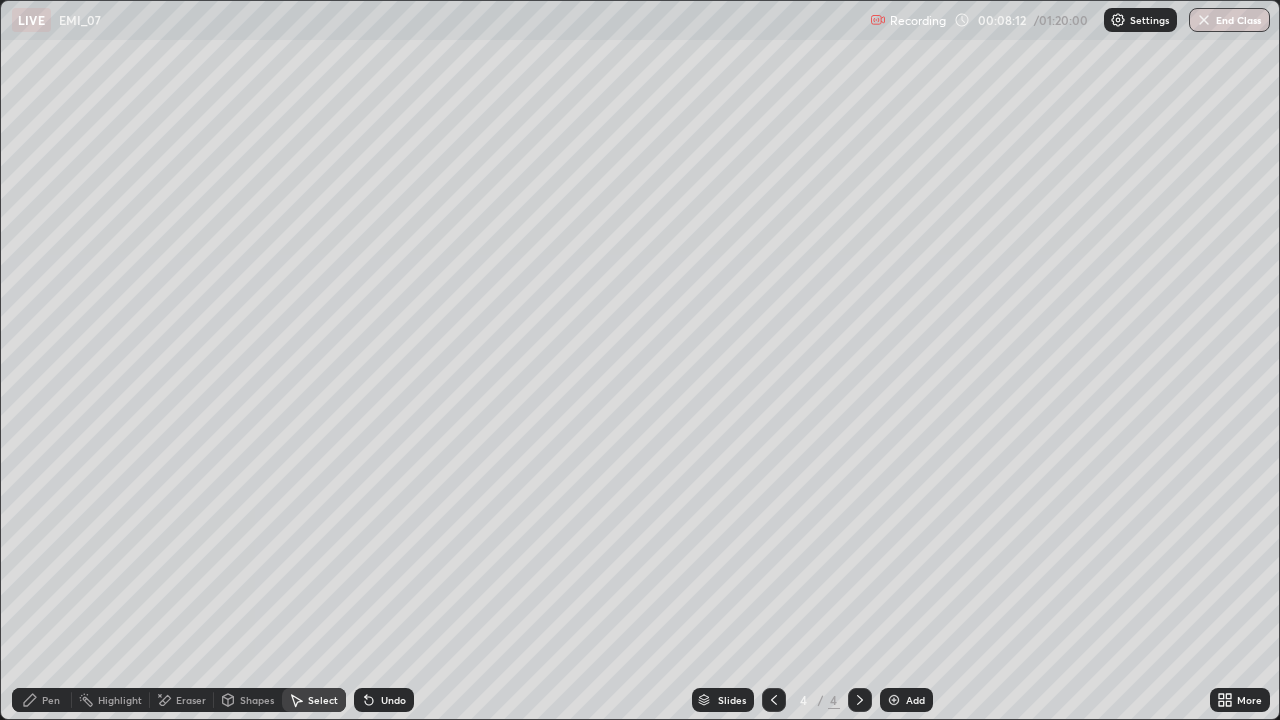 click on "Select" at bounding box center (323, 700) 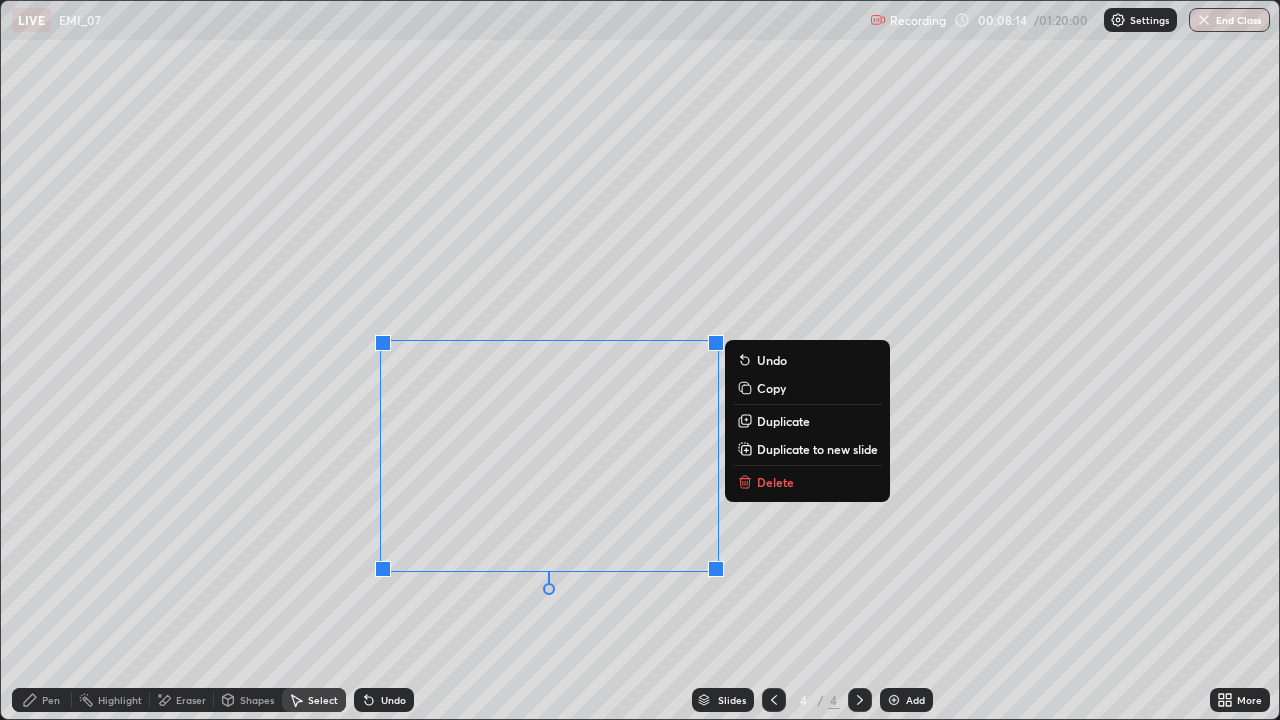 click on "Delete" at bounding box center [807, 482] 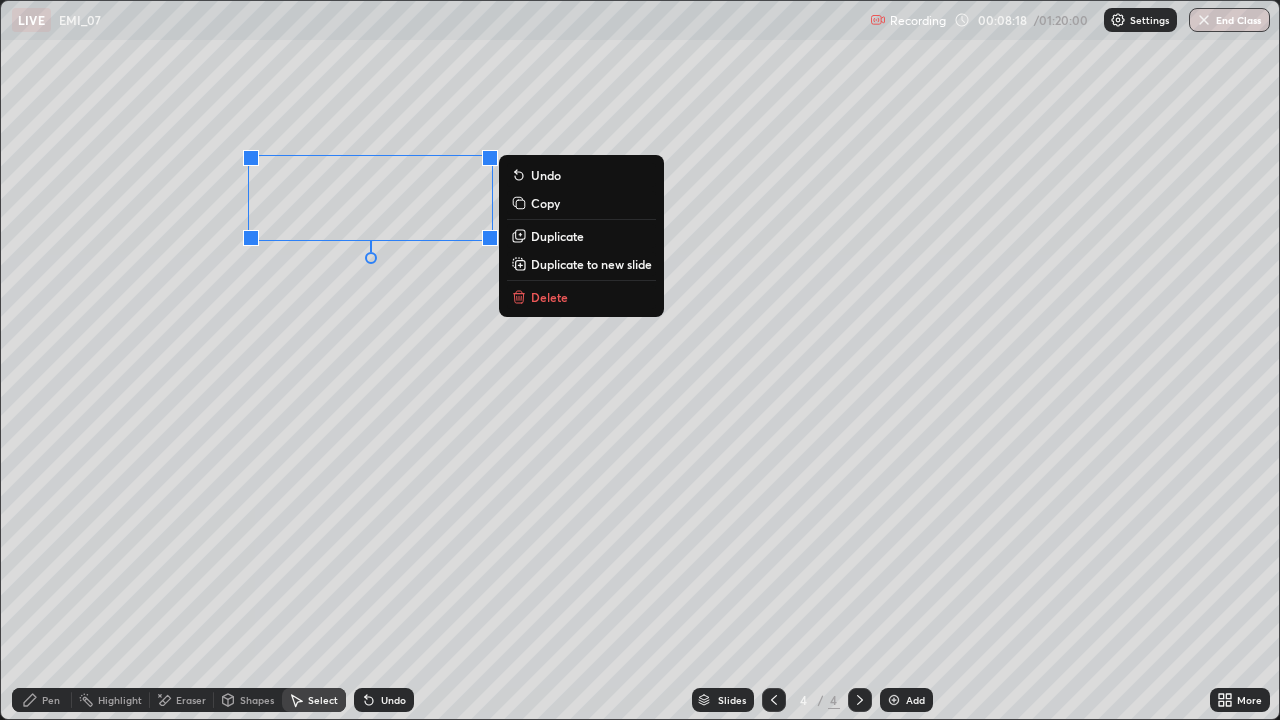 click on "Delete" at bounding box center (549, 297) 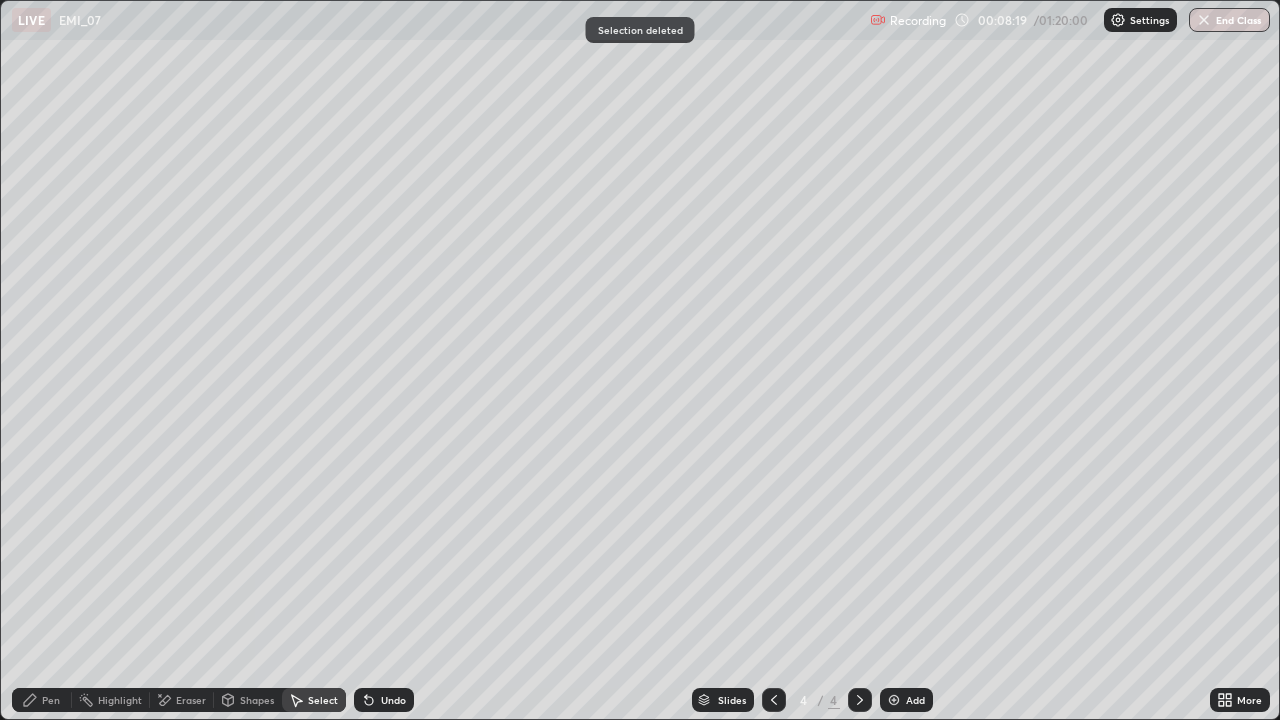 click on "Pen" at bounding box center [51, 700] 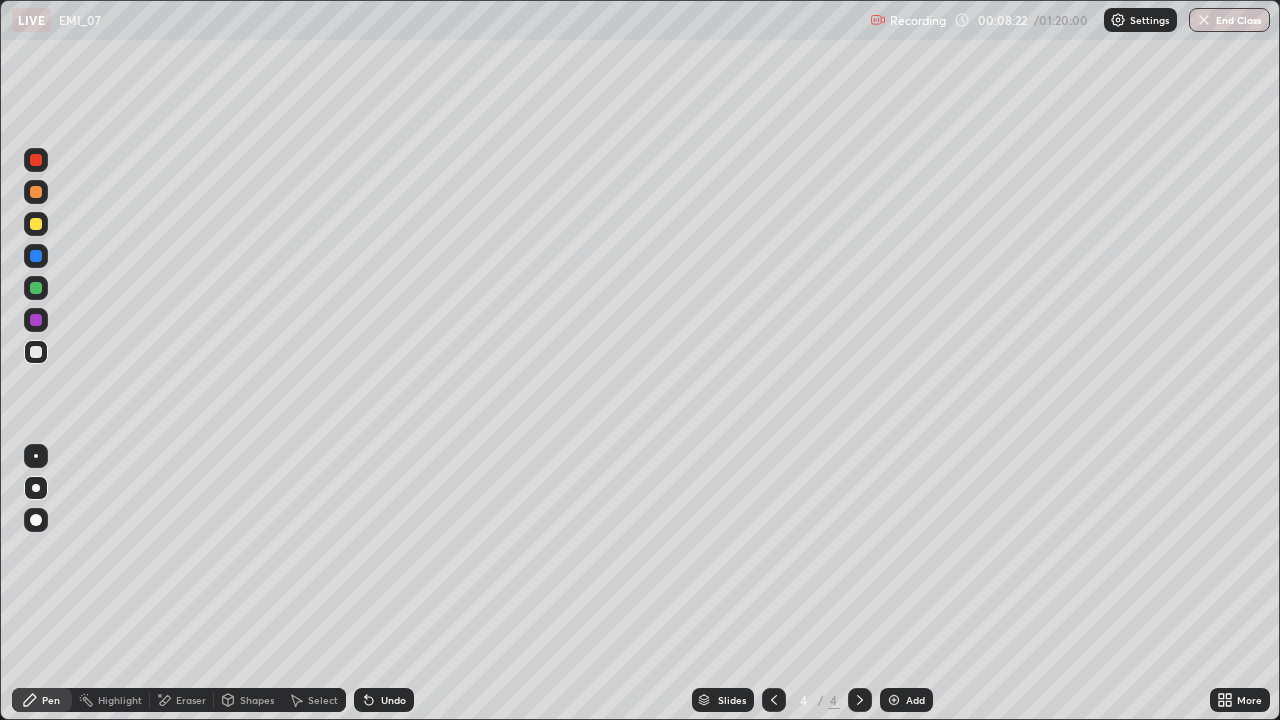 click at bounding box center (36, 224) 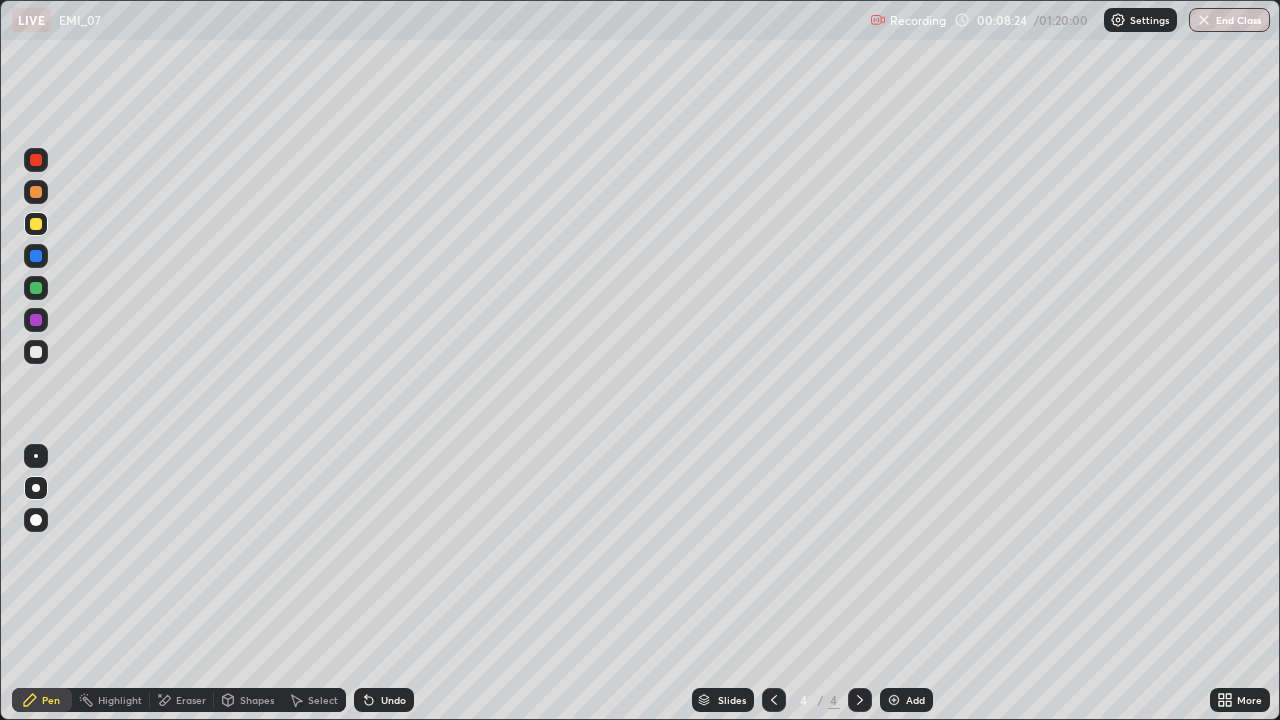 click on "Undo" at bounding box center [393, 700] 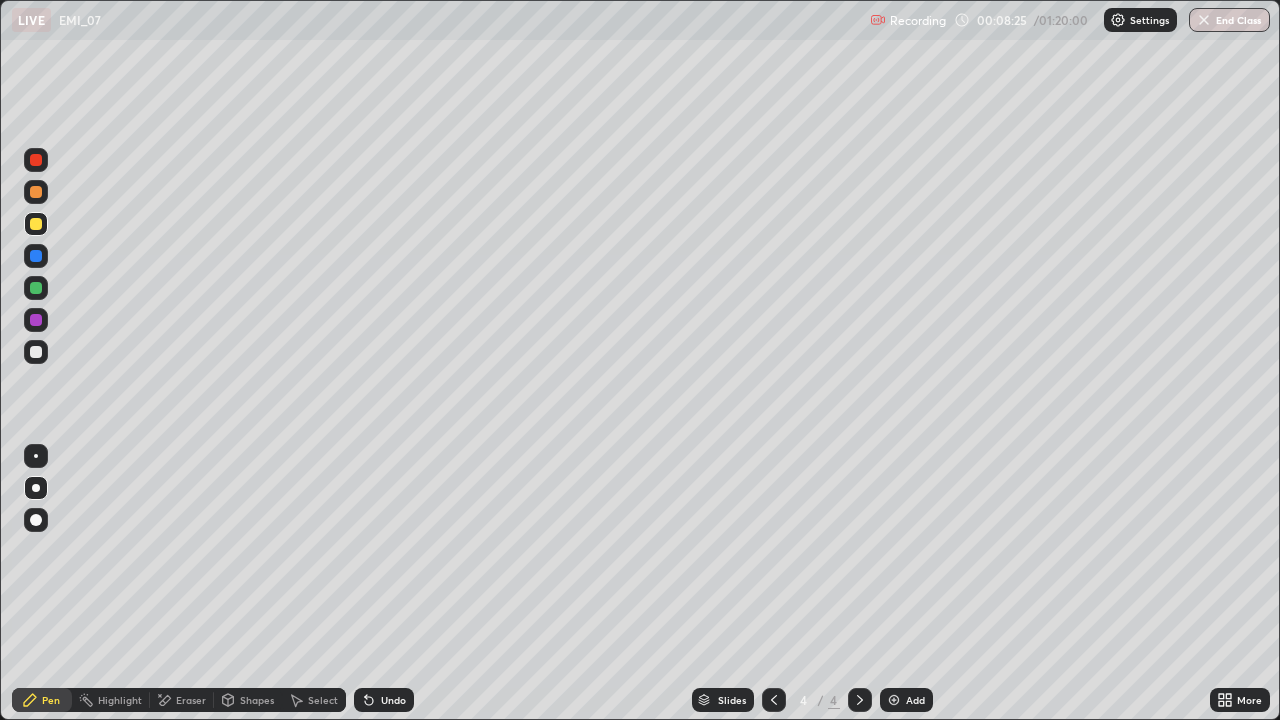 click on "Shapes" at bounding box center (257, 700) 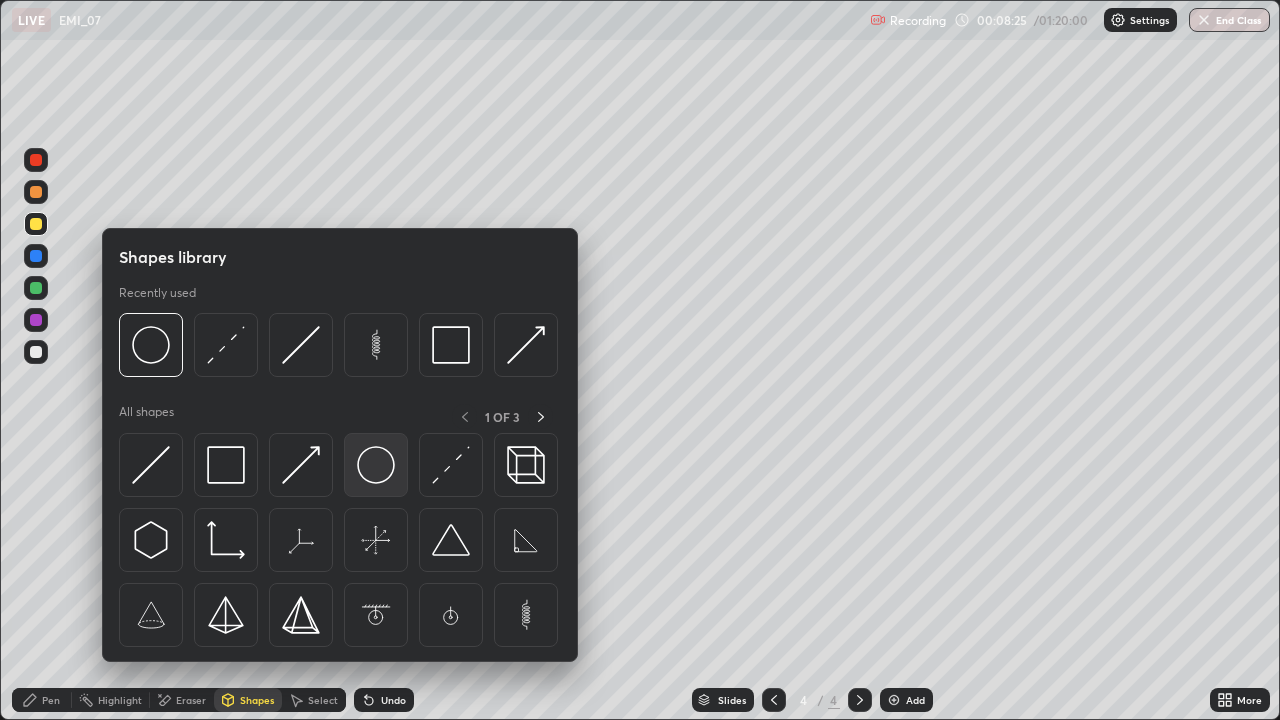 click at bounding box center [376, 465] 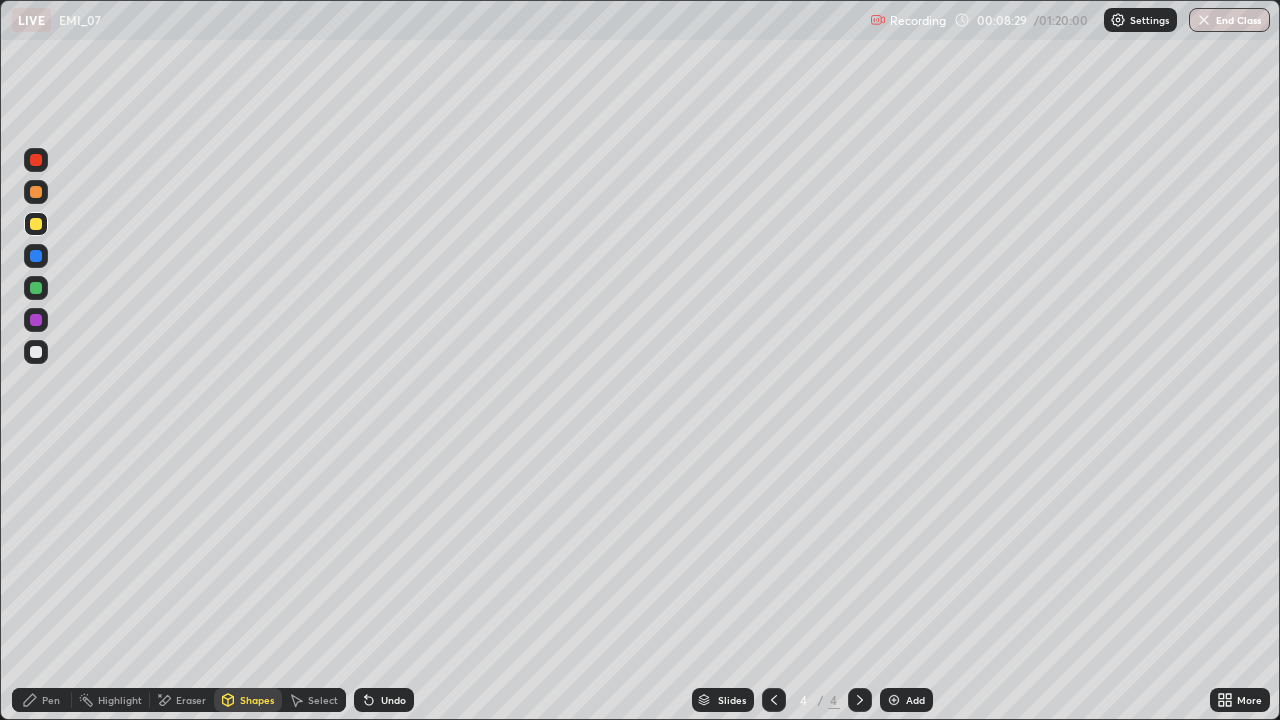 click on "Pen" at bounding box center (51, 700) 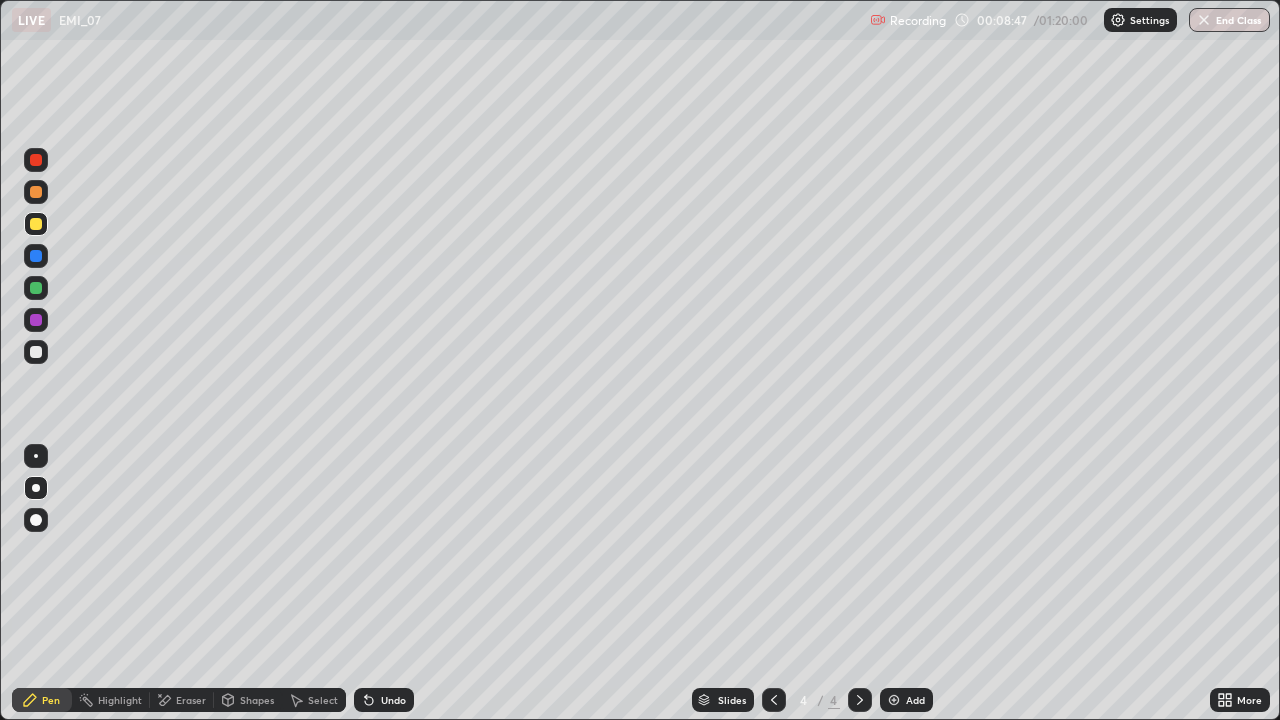 click on "Shapes" at bounding box center (257, 700) 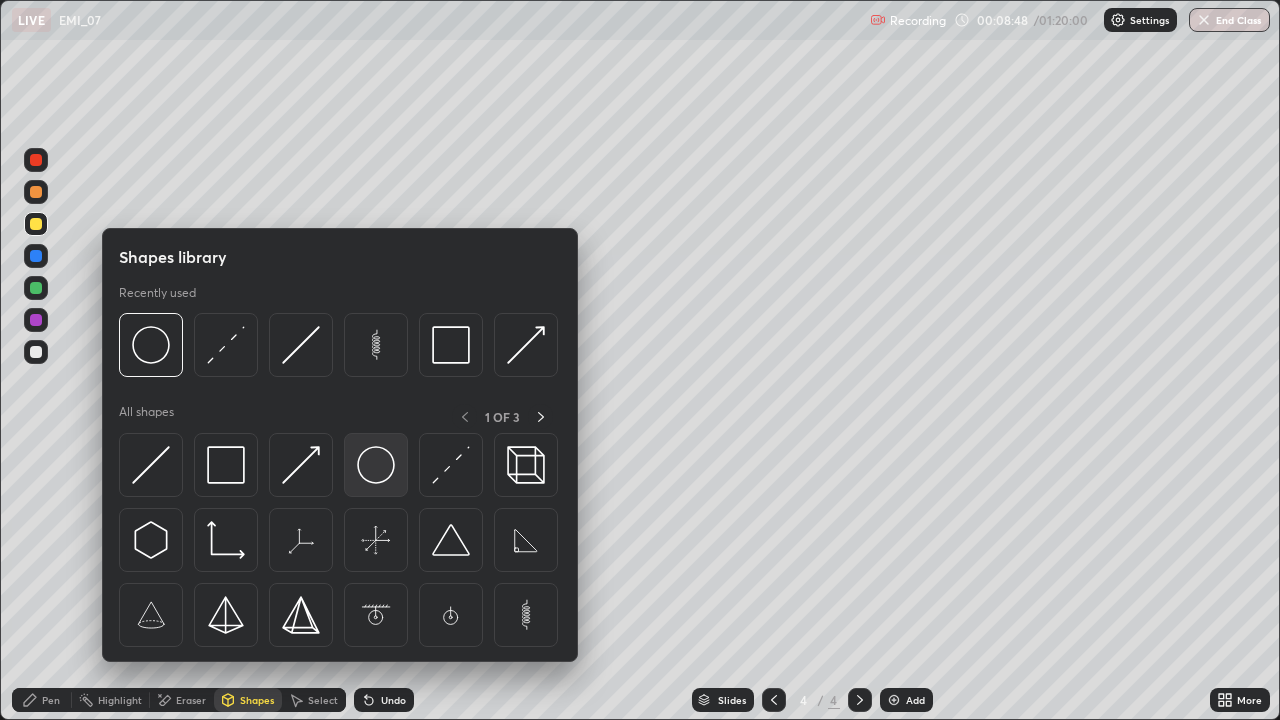 click at bounding box center [376, 465] 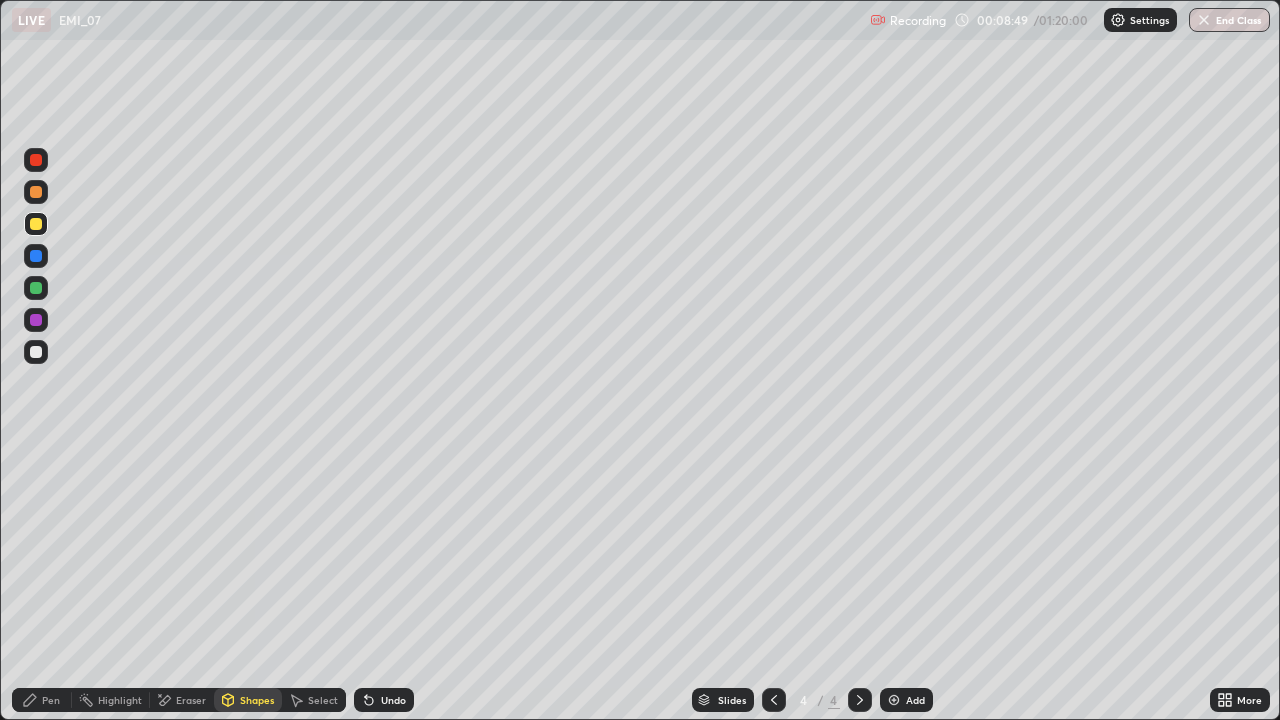 click at bounding box center (36, 288) 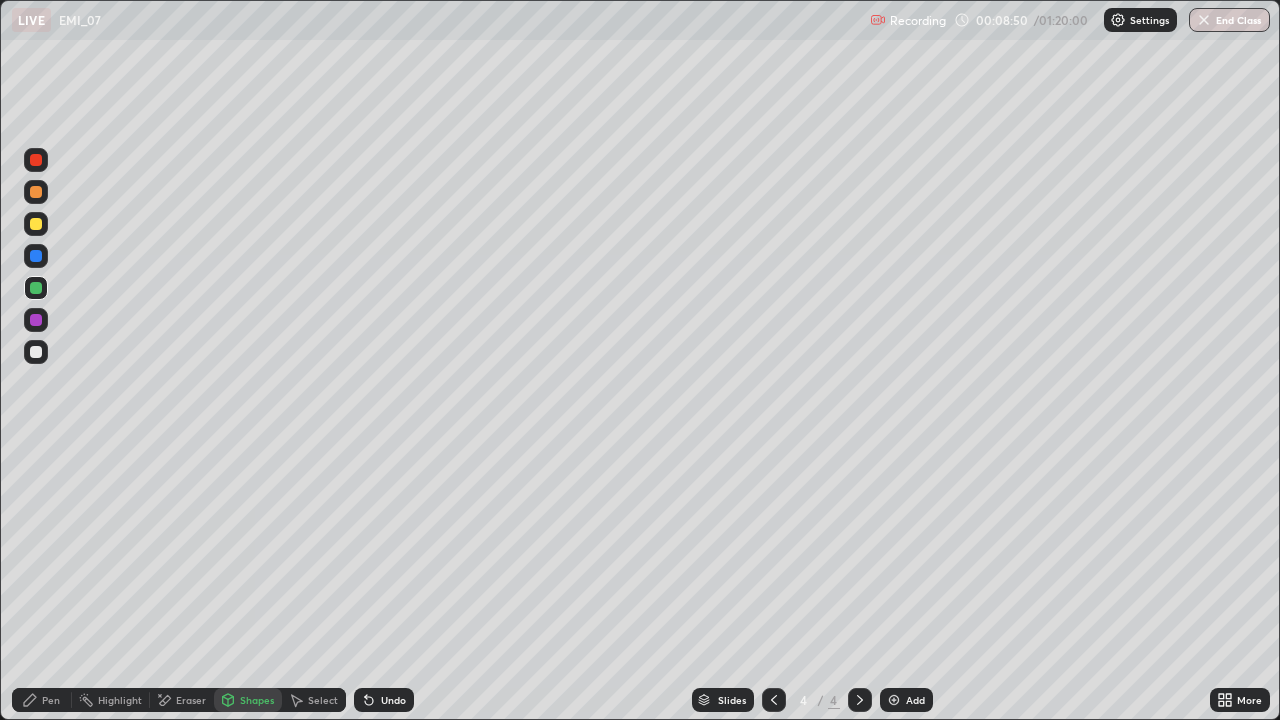 click 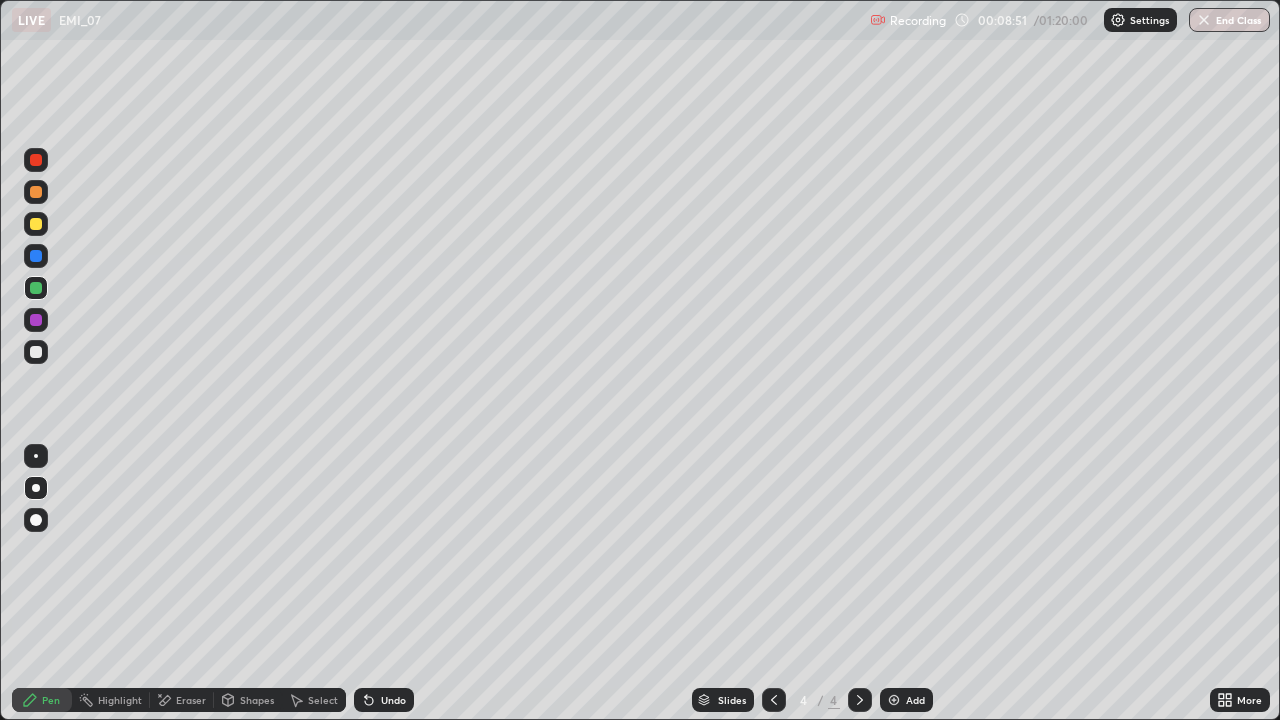 click at bounding box center [36, 456] 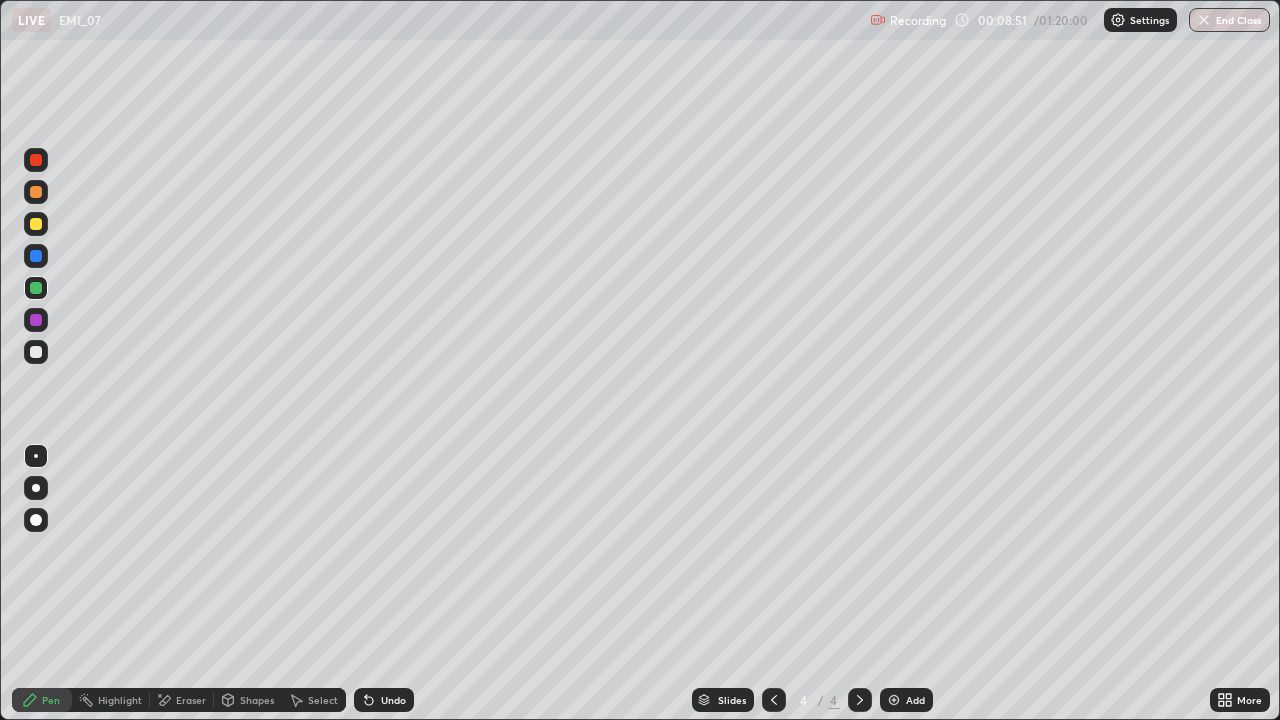 click at bounding box center (36, 288) 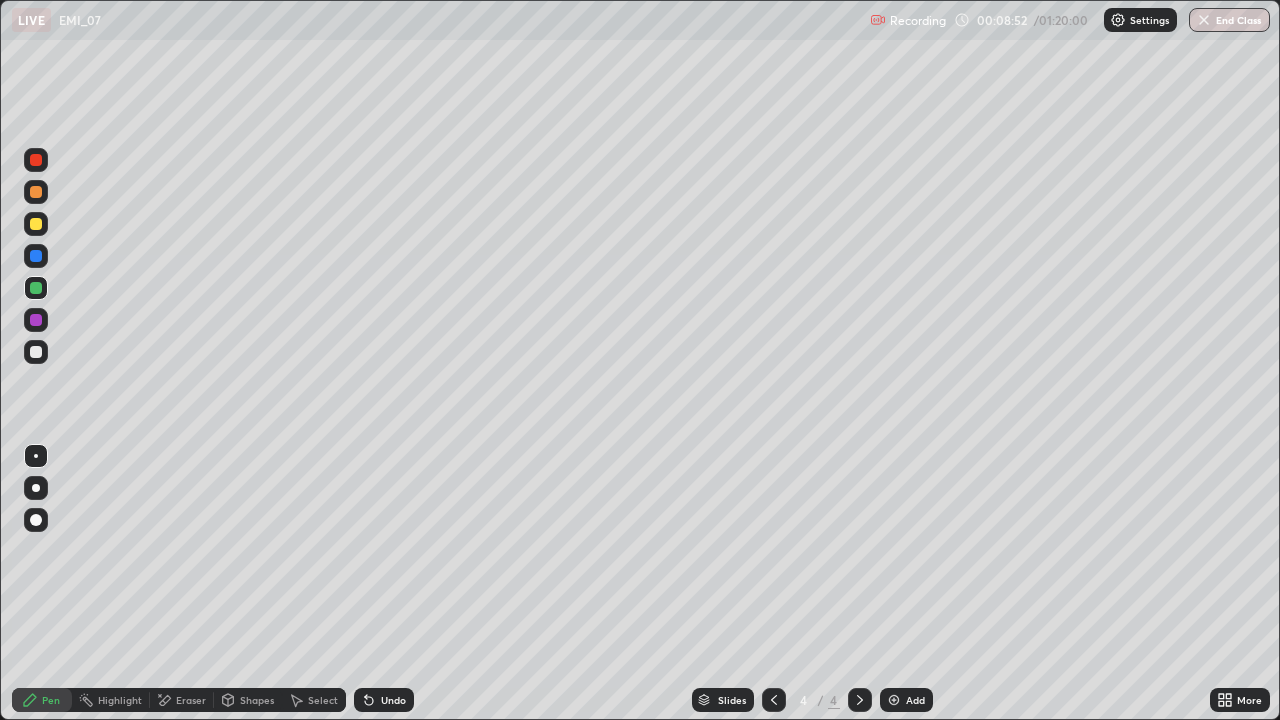 click on "Shapes" at bounding box center [257, 700] 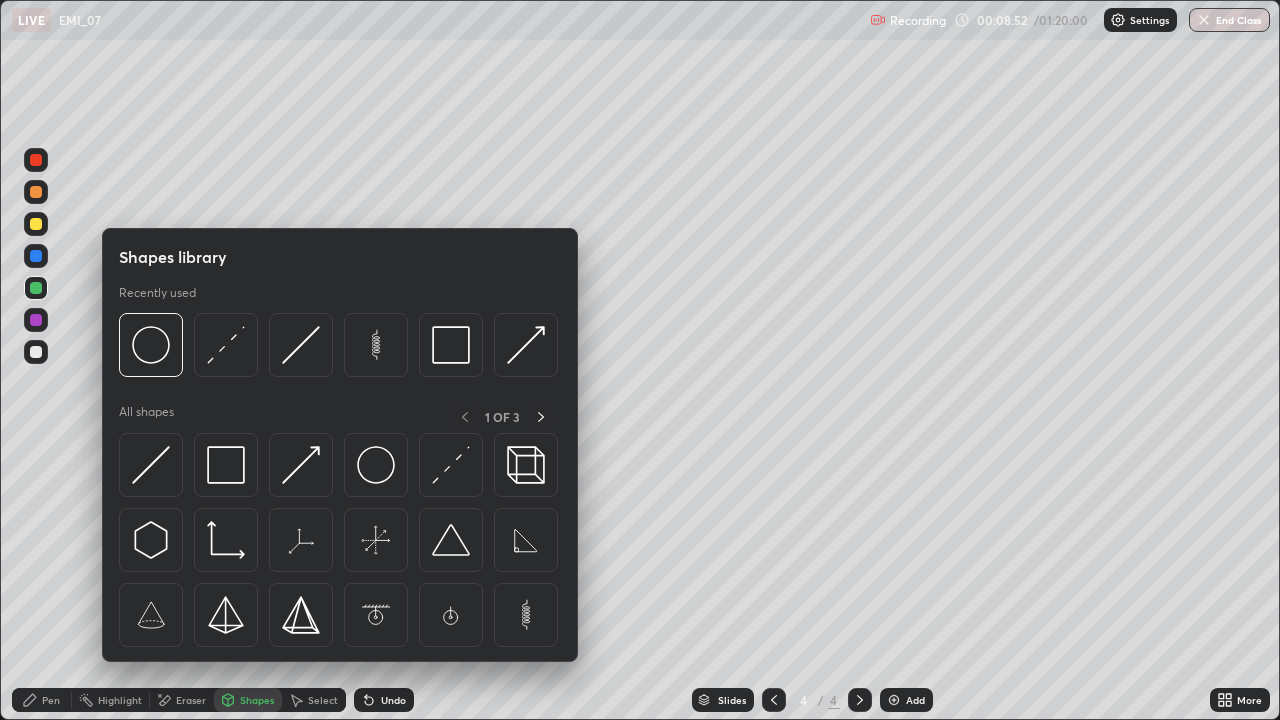 click on "Shapes" at bounding box center [257, 700] 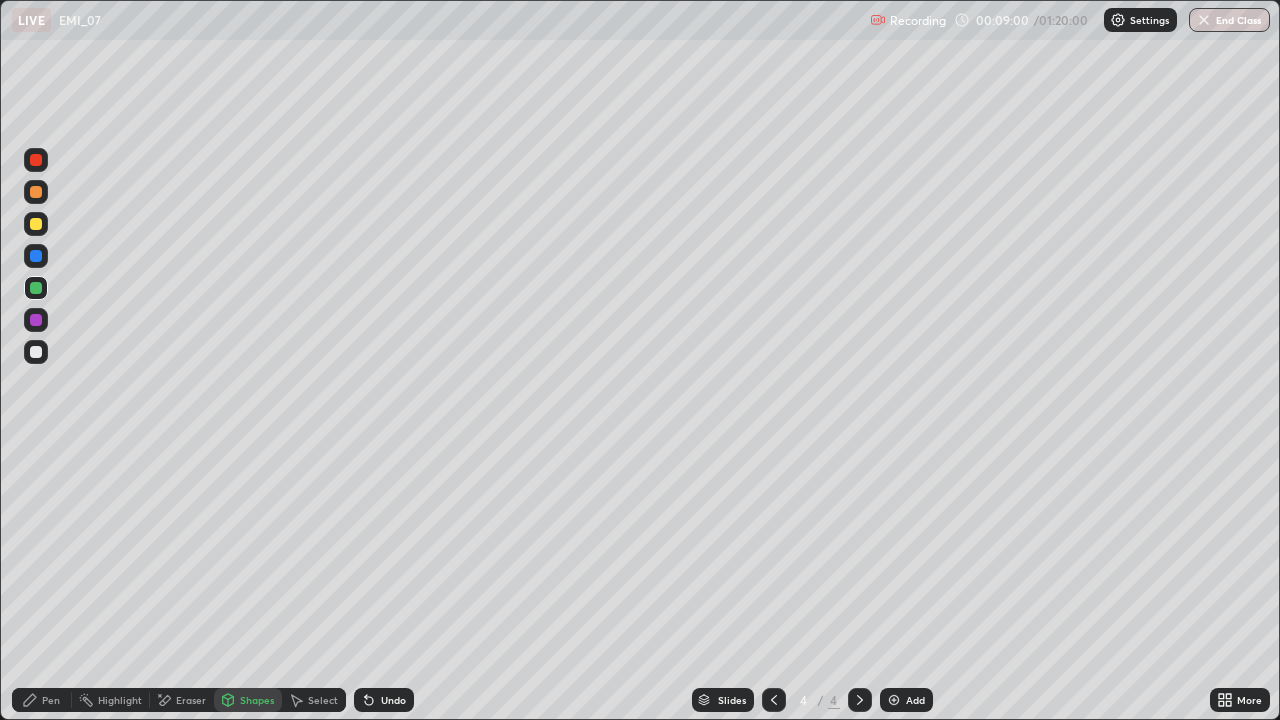 click on "Undo" at bounding box center [384, 700] 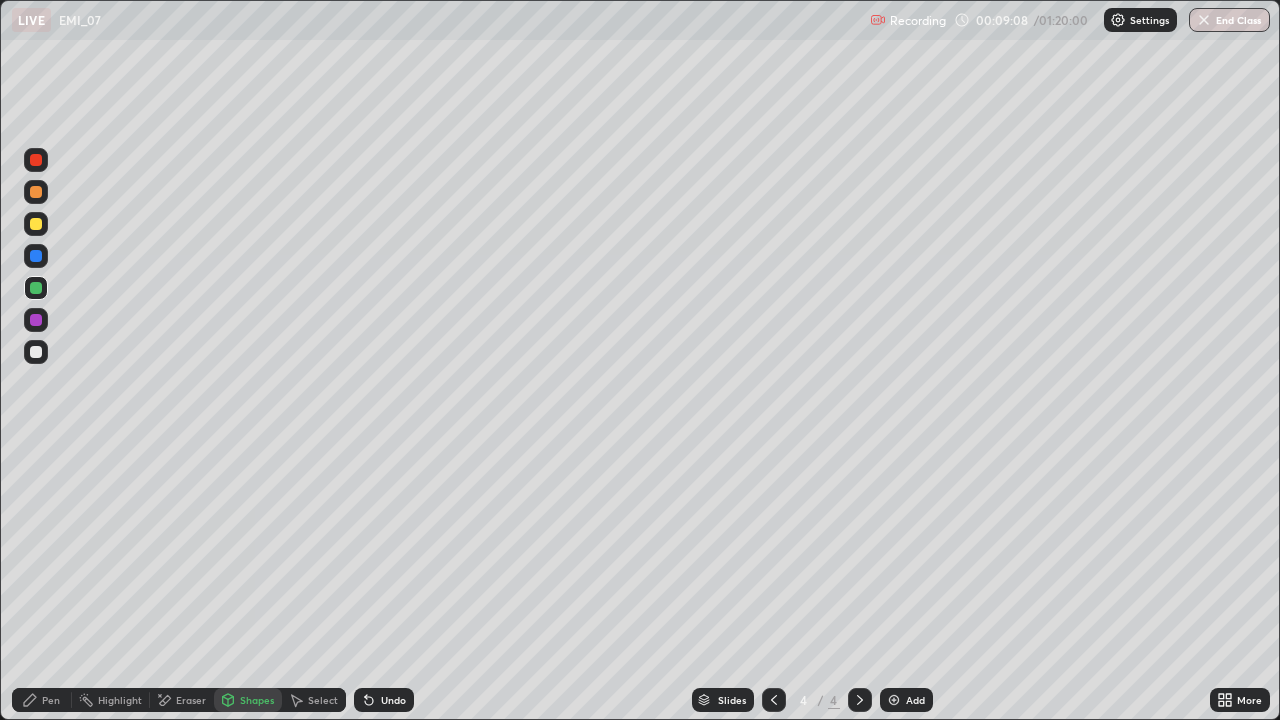 click on "Pen" at bounding box center (51, 700) 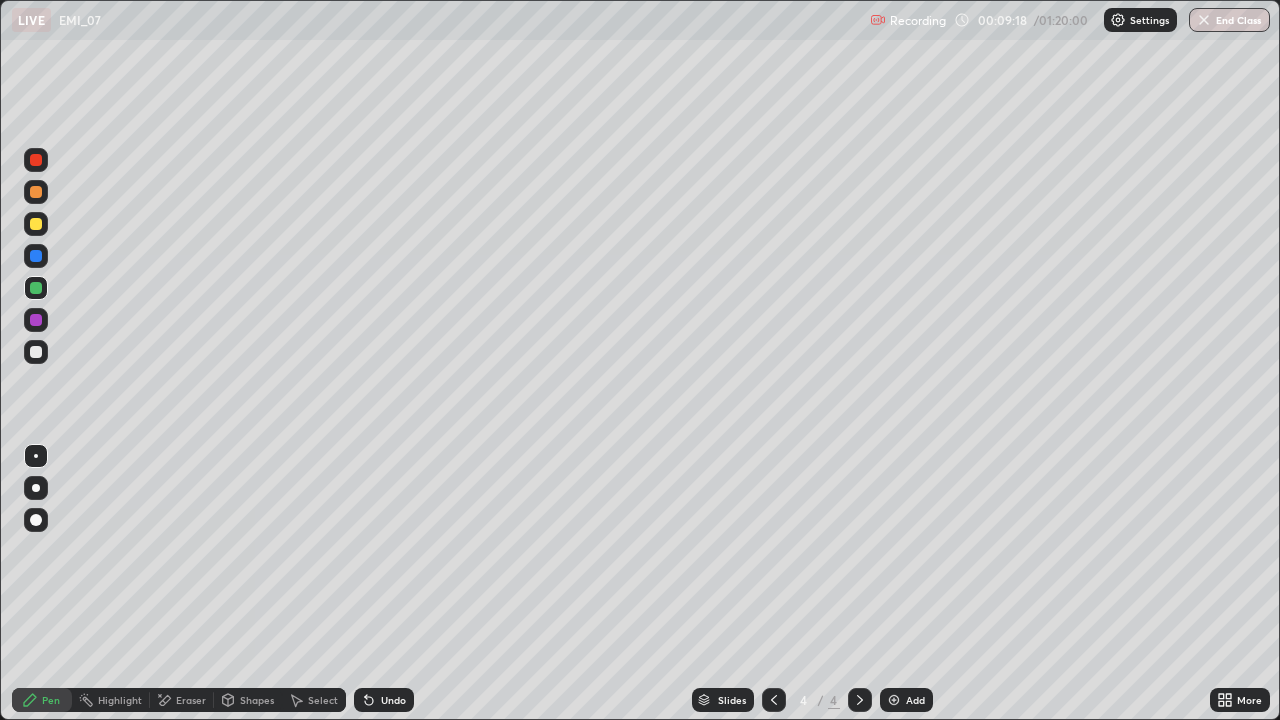 click at bounding box center [36, 224] 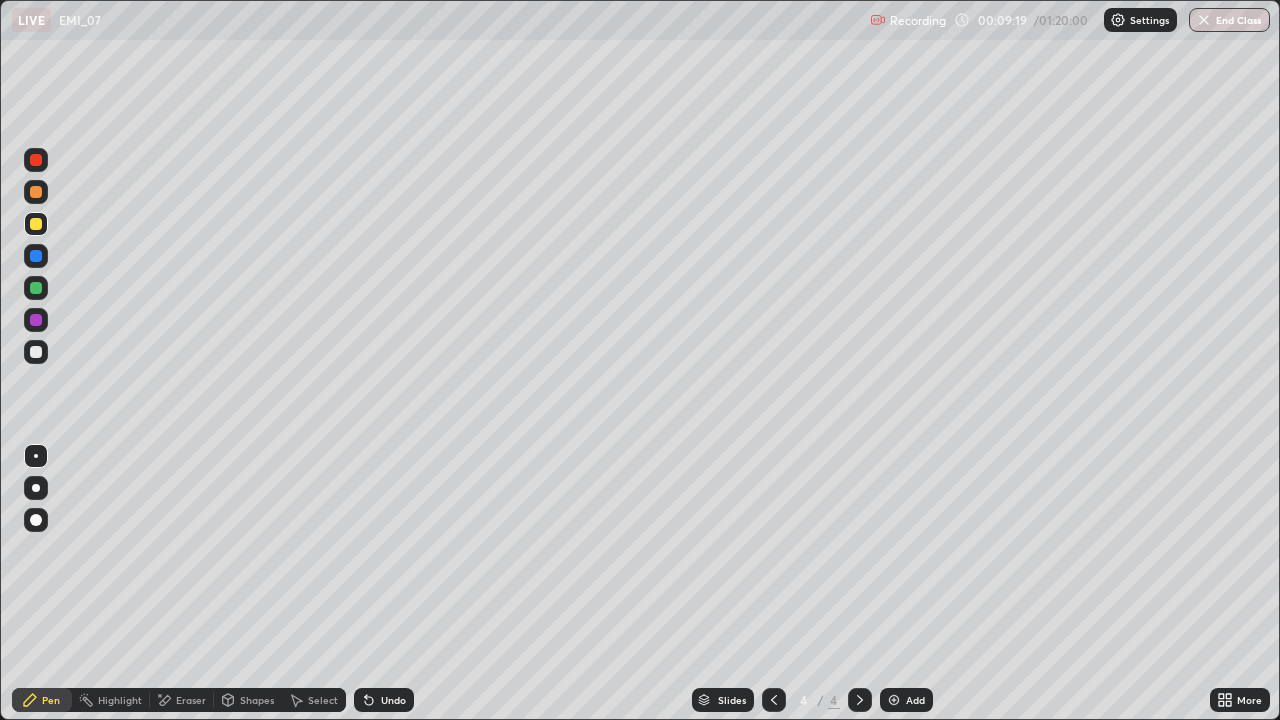 click at bounding box center [36, 488] 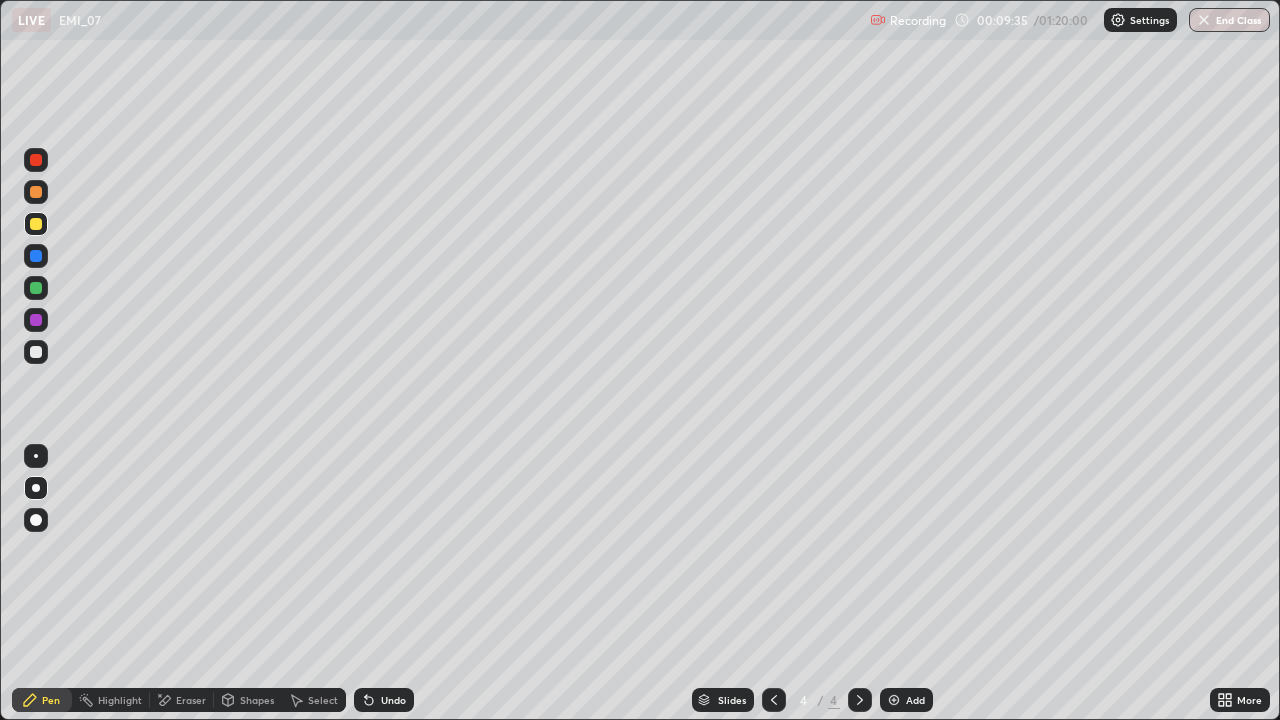 click at bounding box center [36, 352] 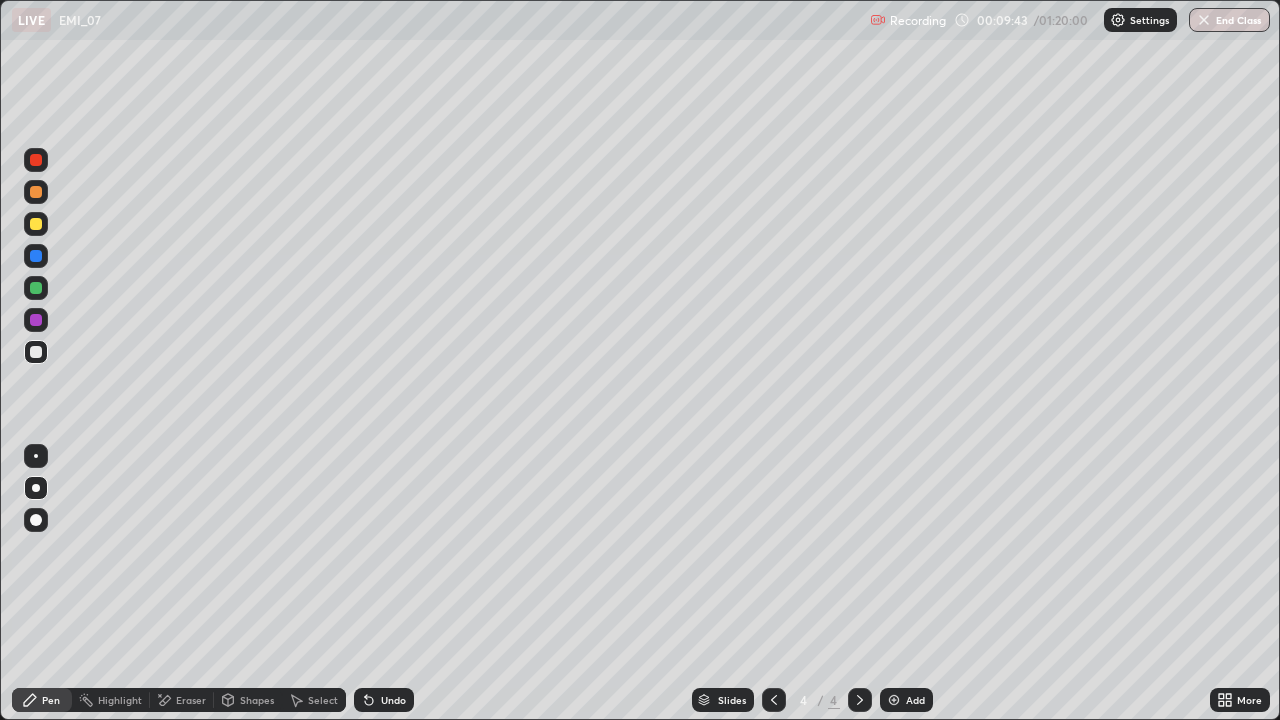 click at bounding box center (36, 520) 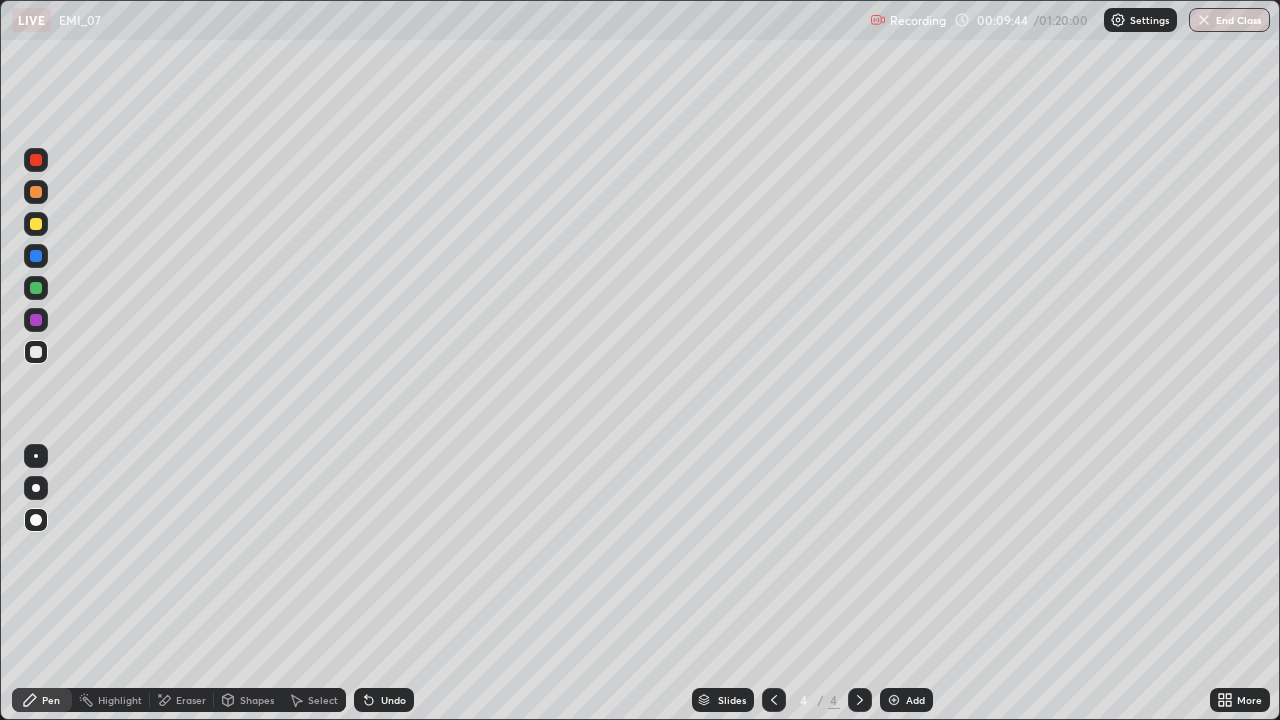 click on "Undo" at bounding box center (384, 700) 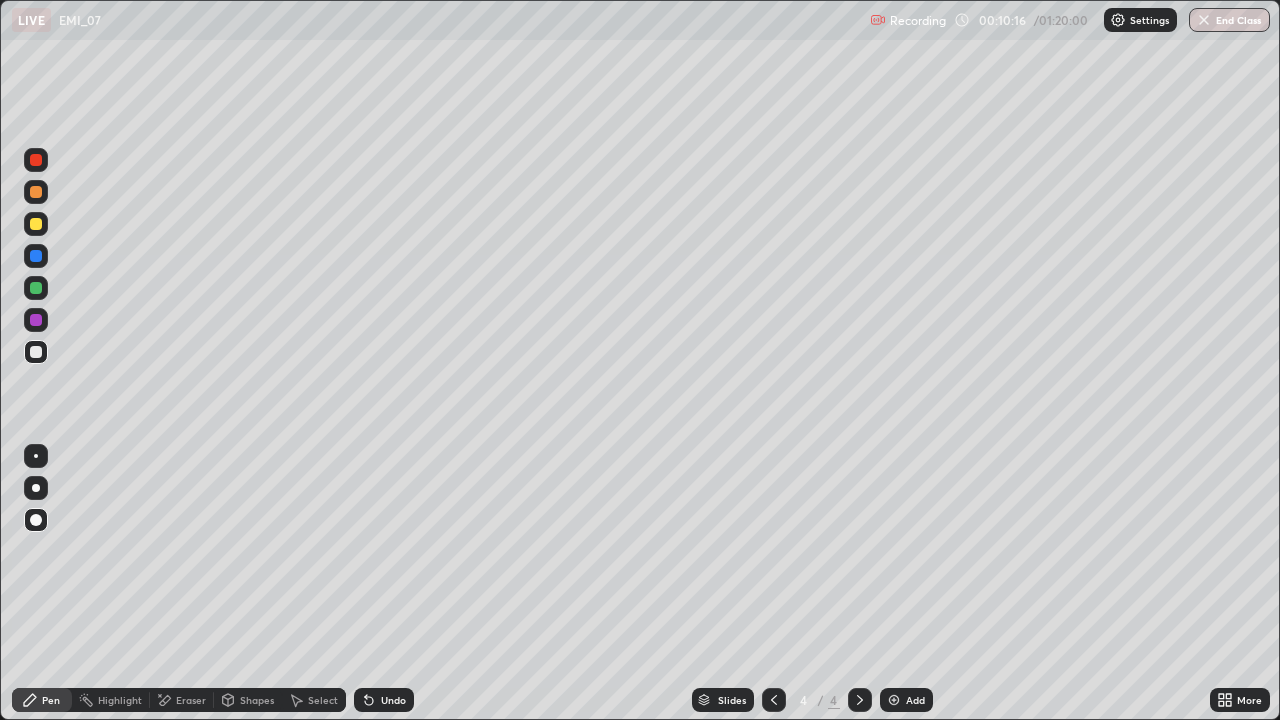 click at bounding box center (36, 192) 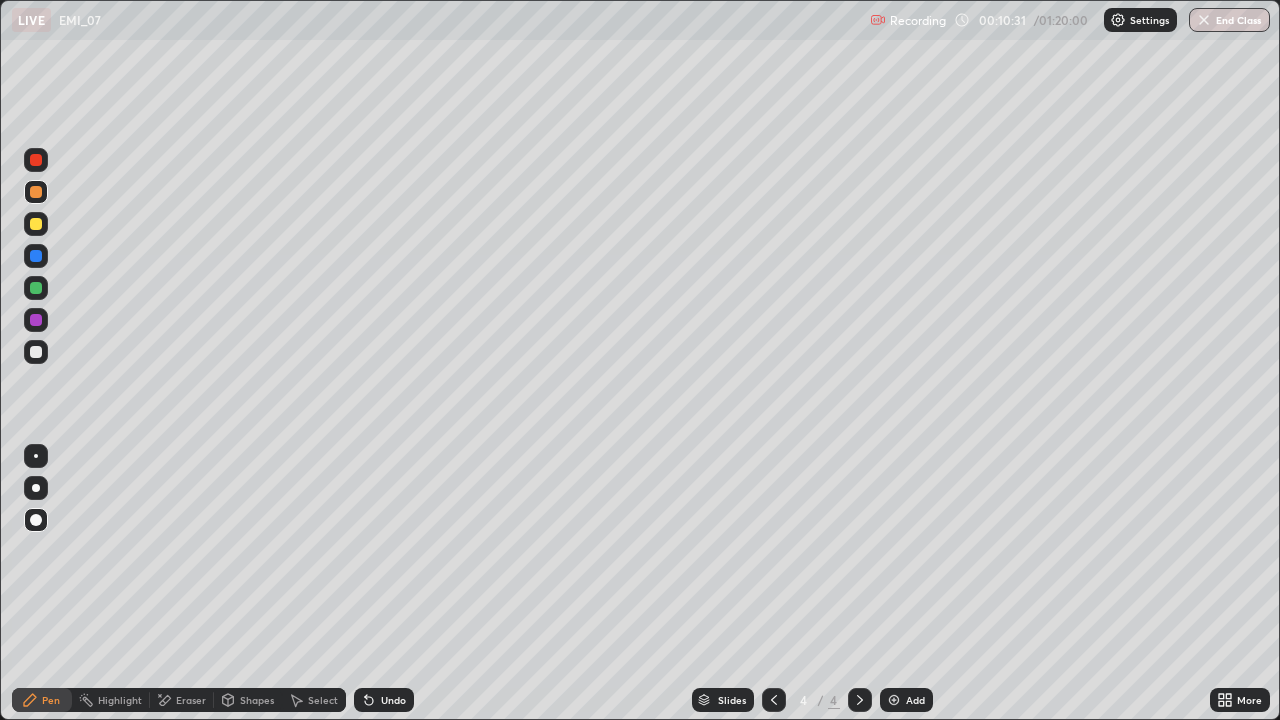 click on "Undo" at bounding box center (393, 700) 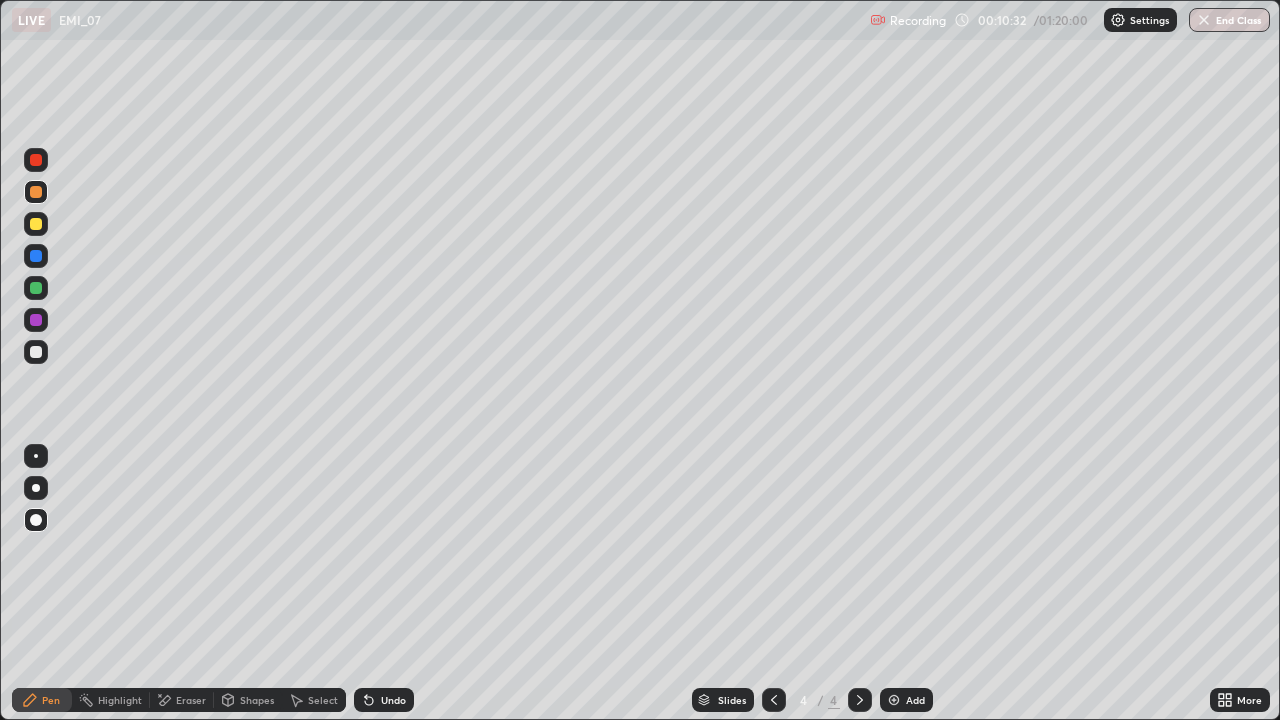 click on "Undo" at bounding box center (393, 700) 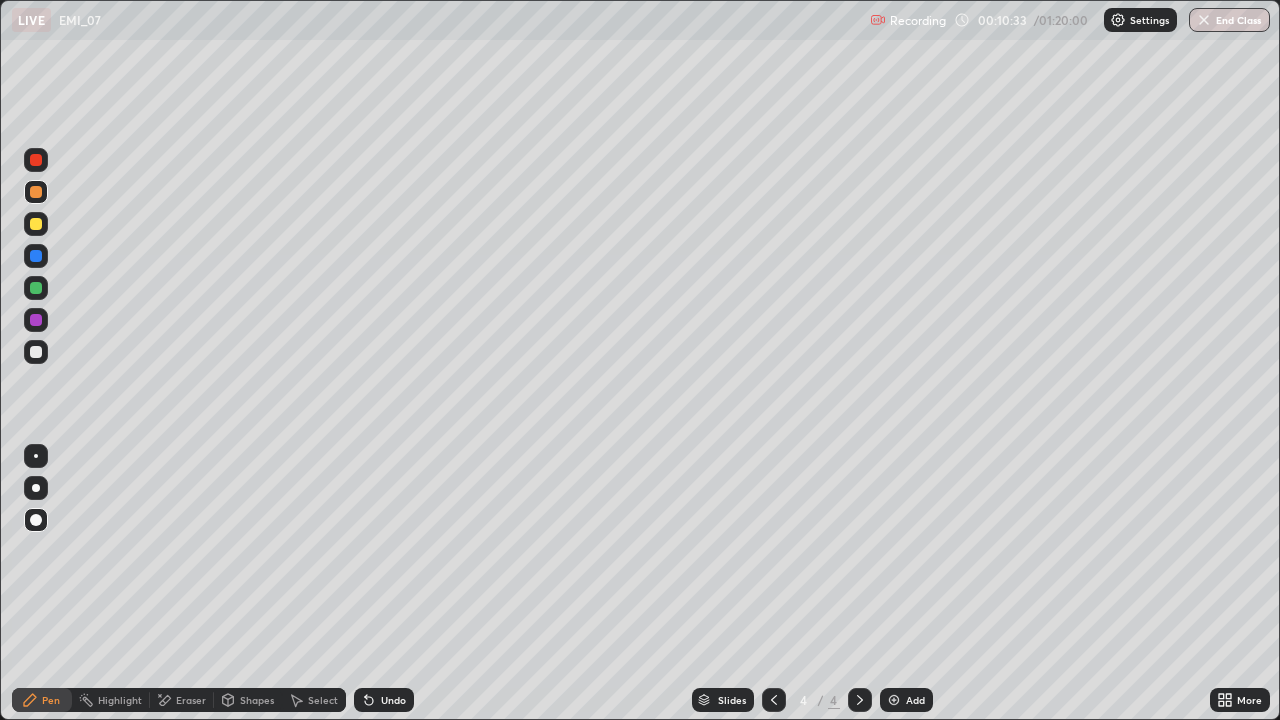 click on "Undo" at bounding box center (393, 700) 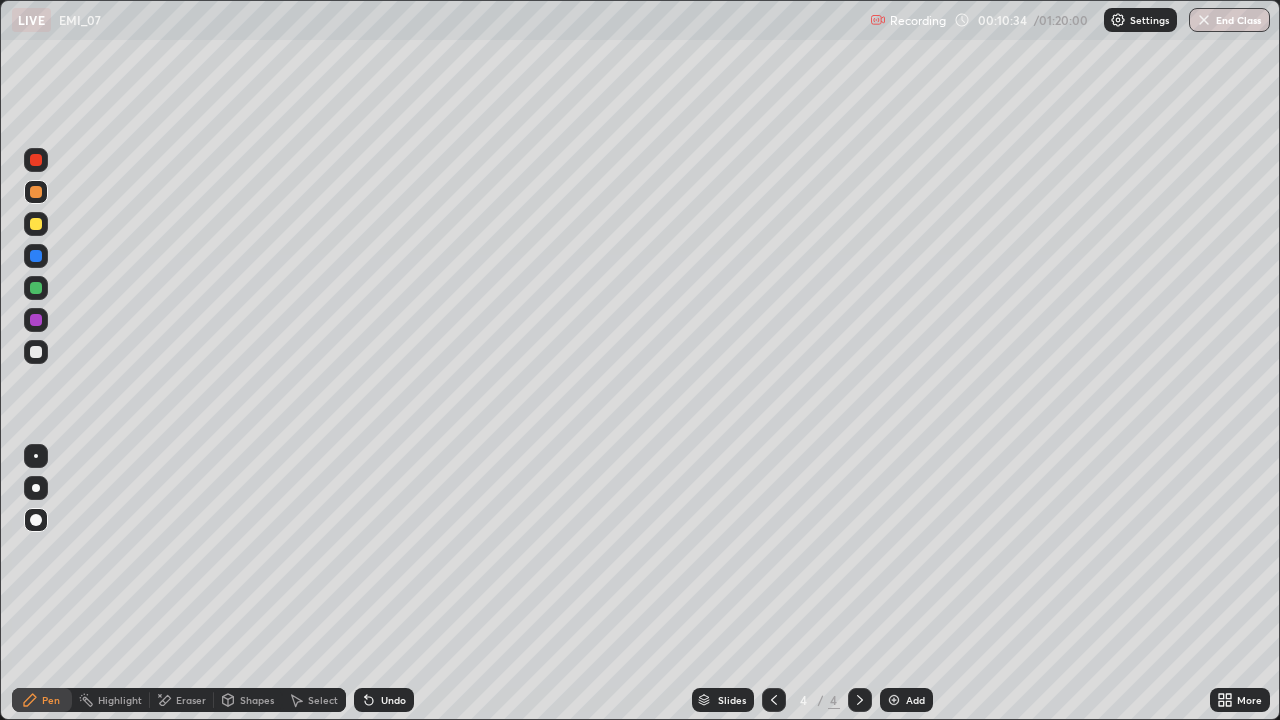 click on "Undo" at bounding box center [393, 700] 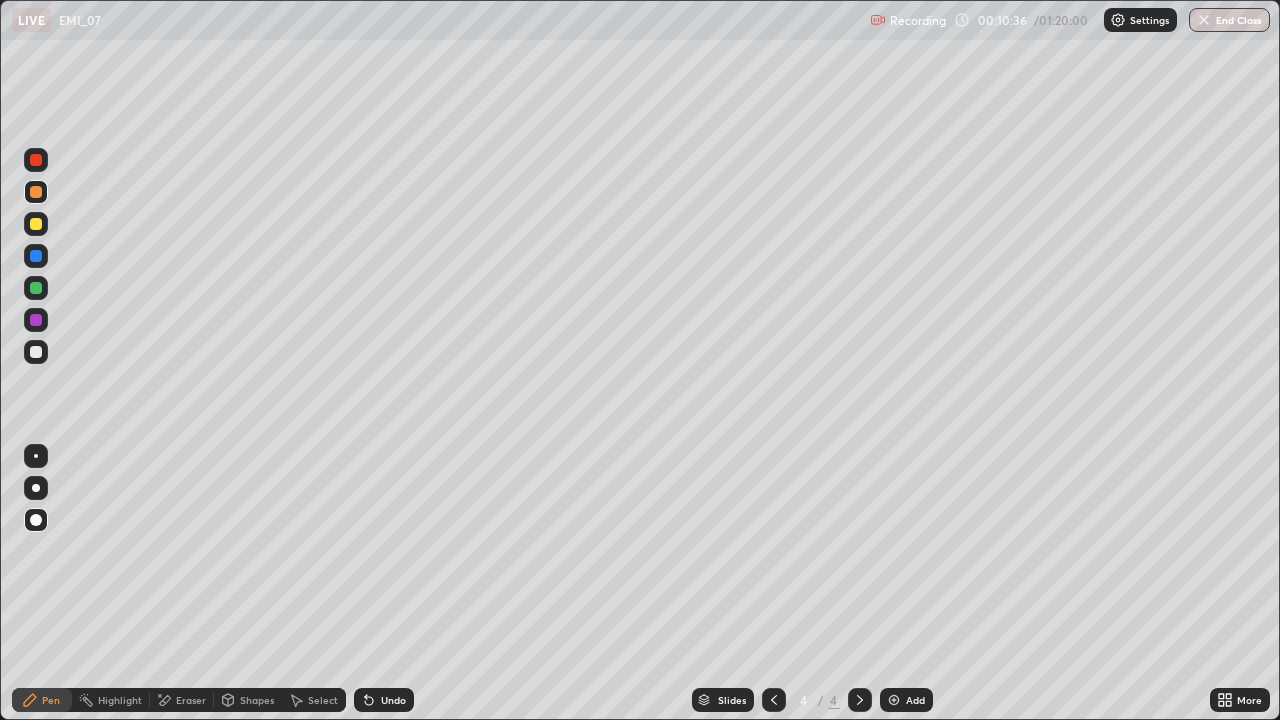 click at bounding box center (36, 224) 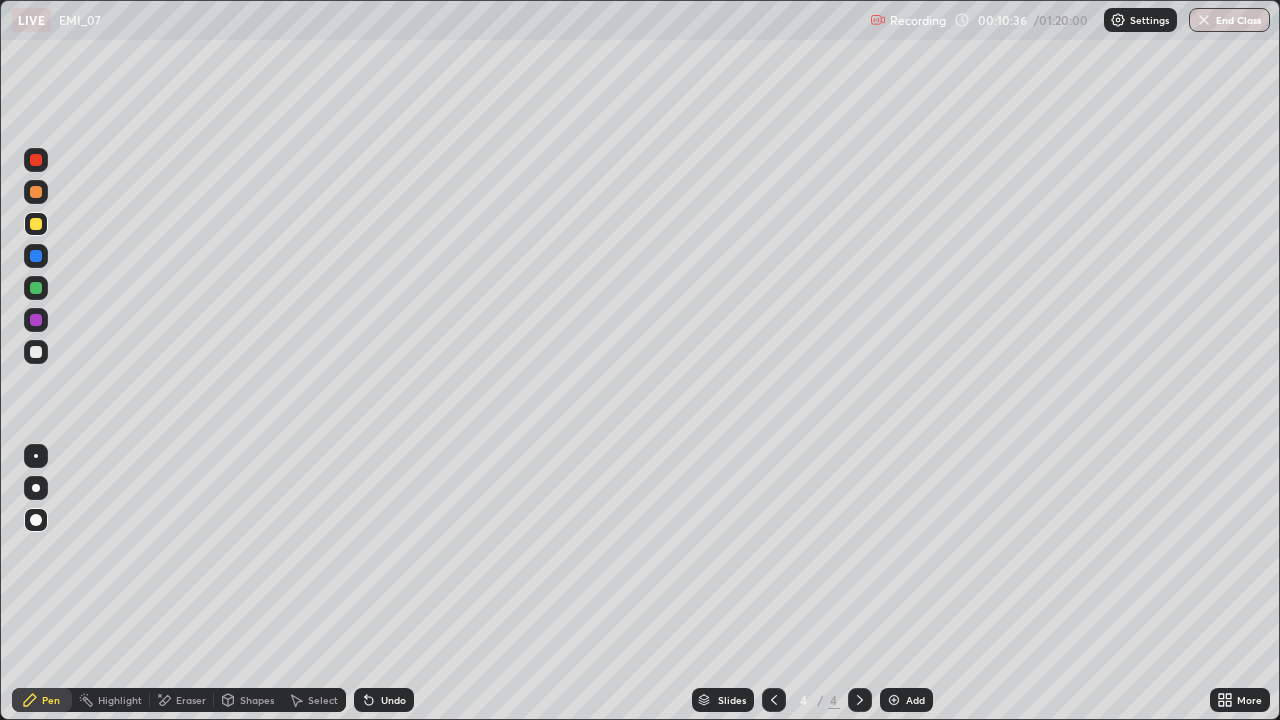 click at bounding box center (36, 488) 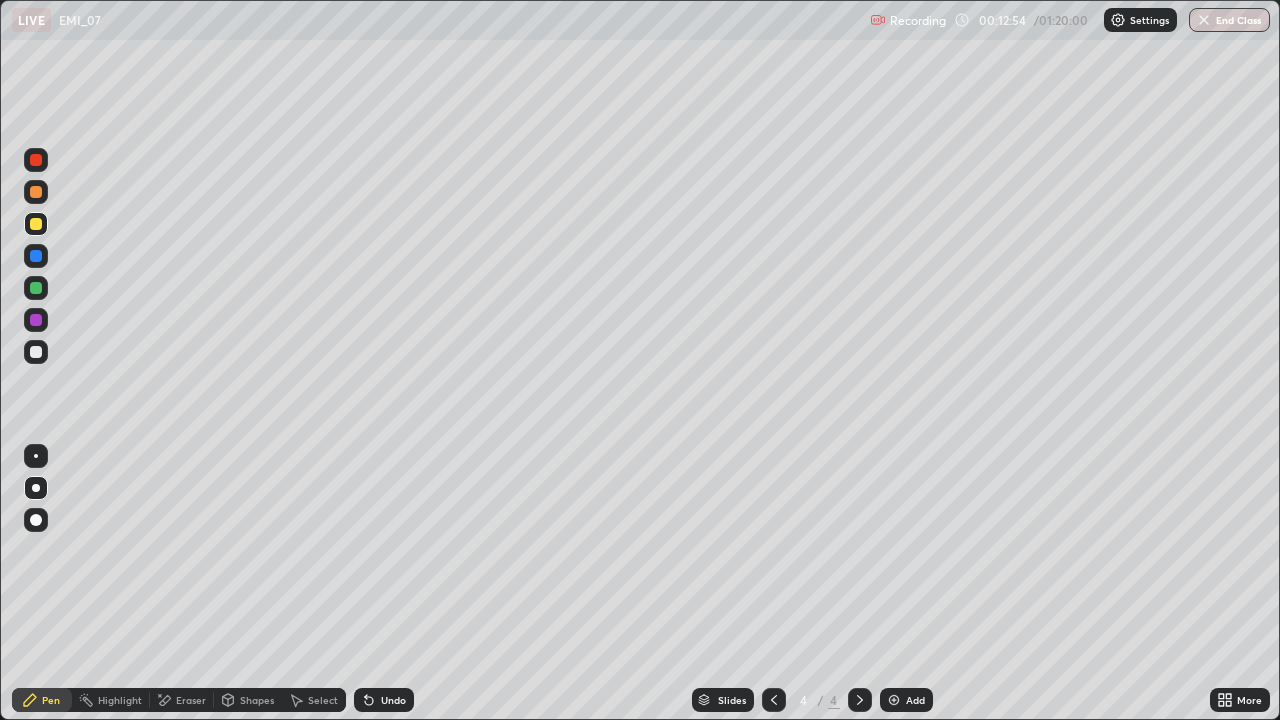 click on "Select" at bounding box center [314, 700] 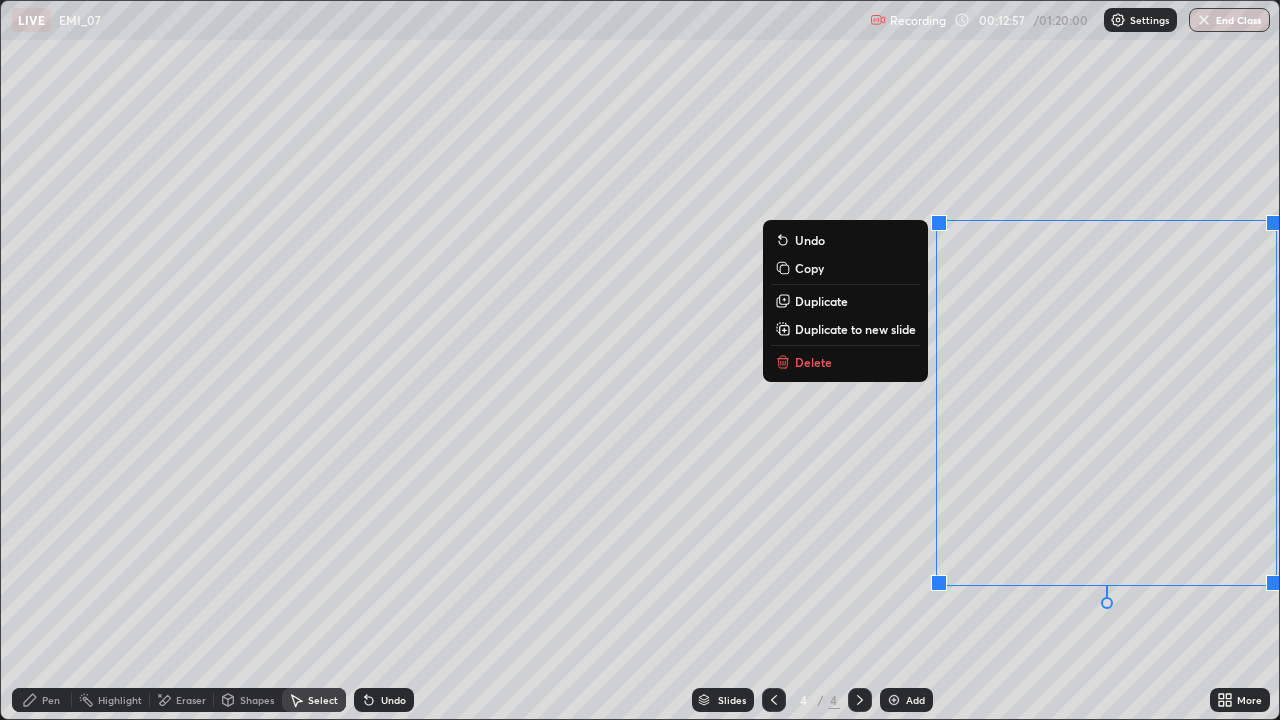 click on "Delete" at bounding box center [845, 362] 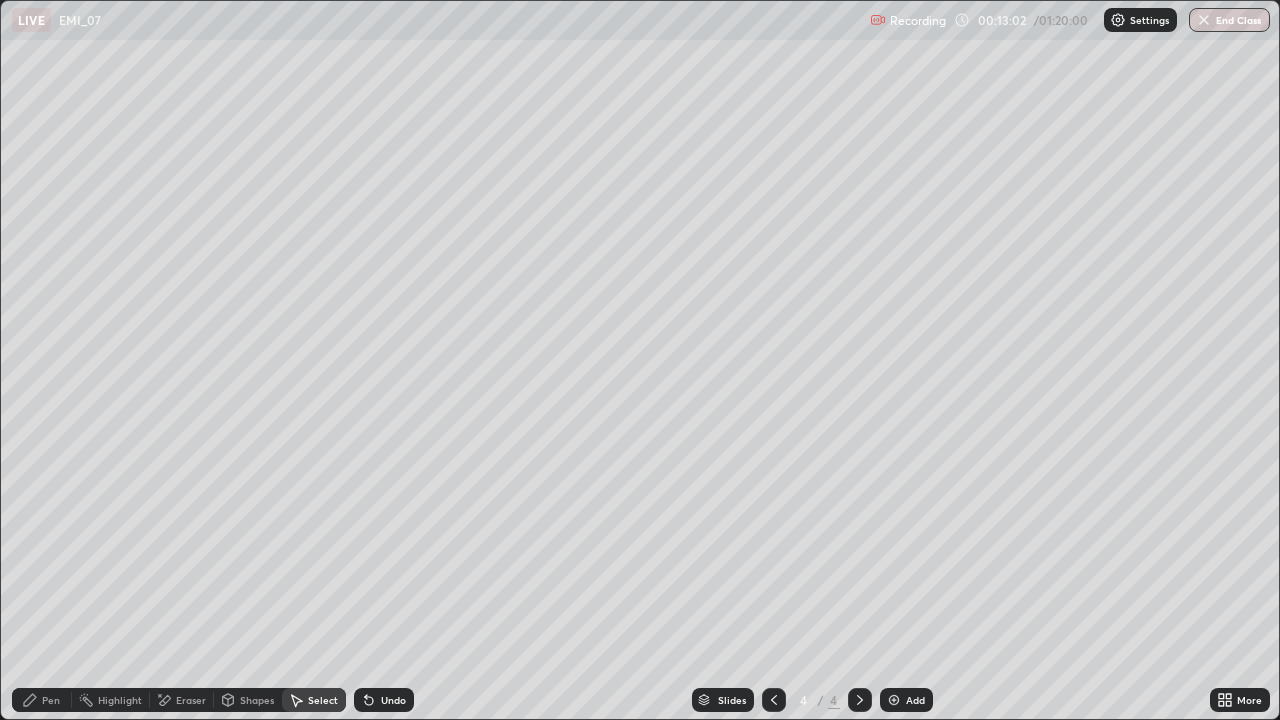 click on "Pen" at bounding box center [42, 700] 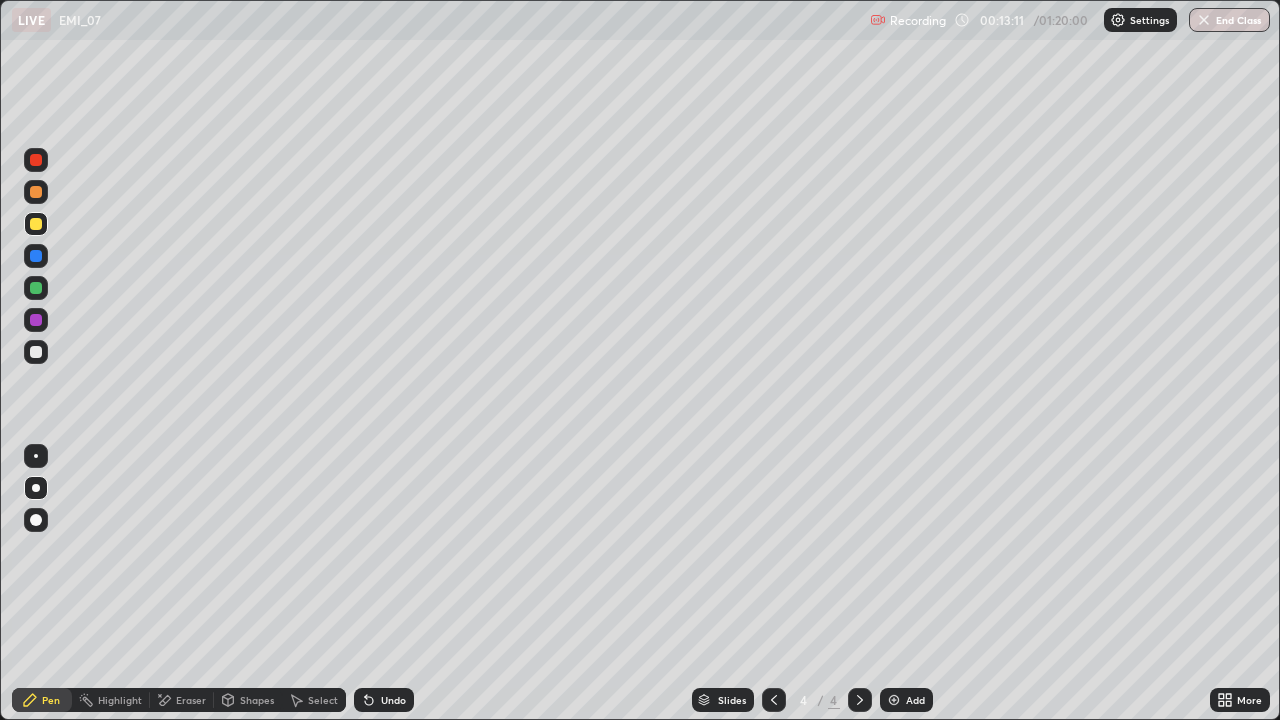 click on "Undo" at bounding box center [393, 700] 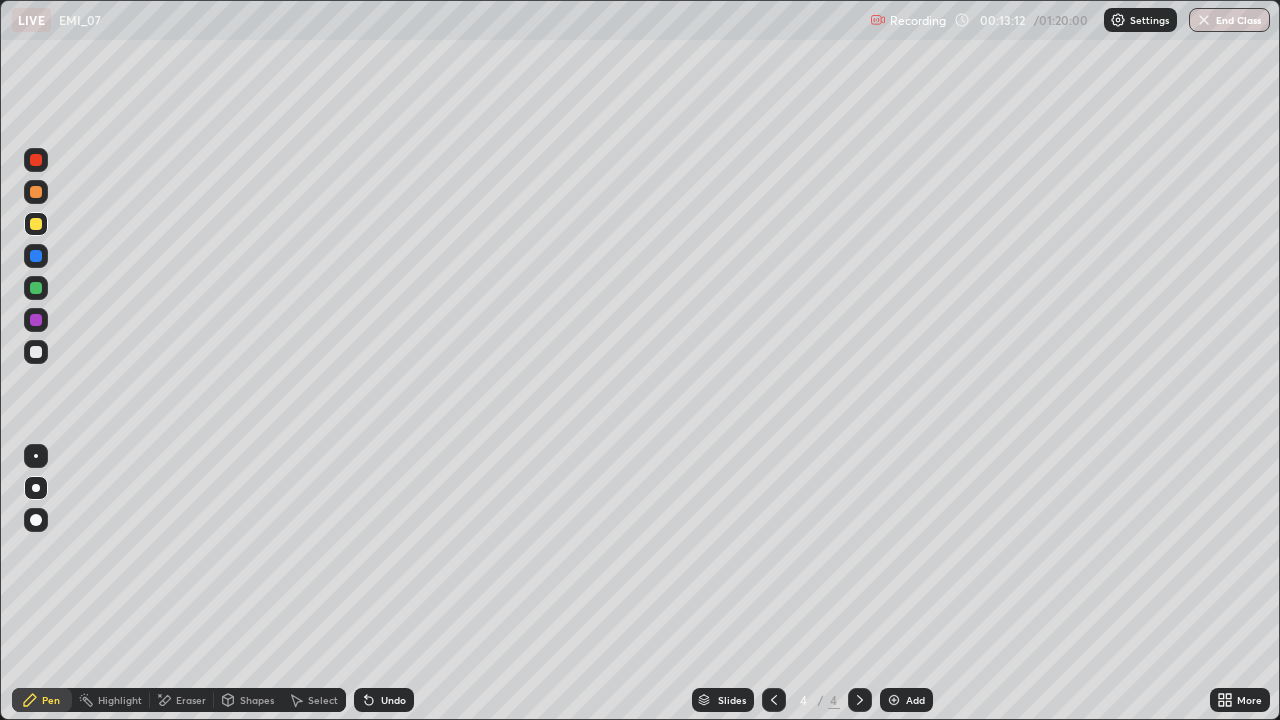 click on "Undo" at bounding box center [384, 700] 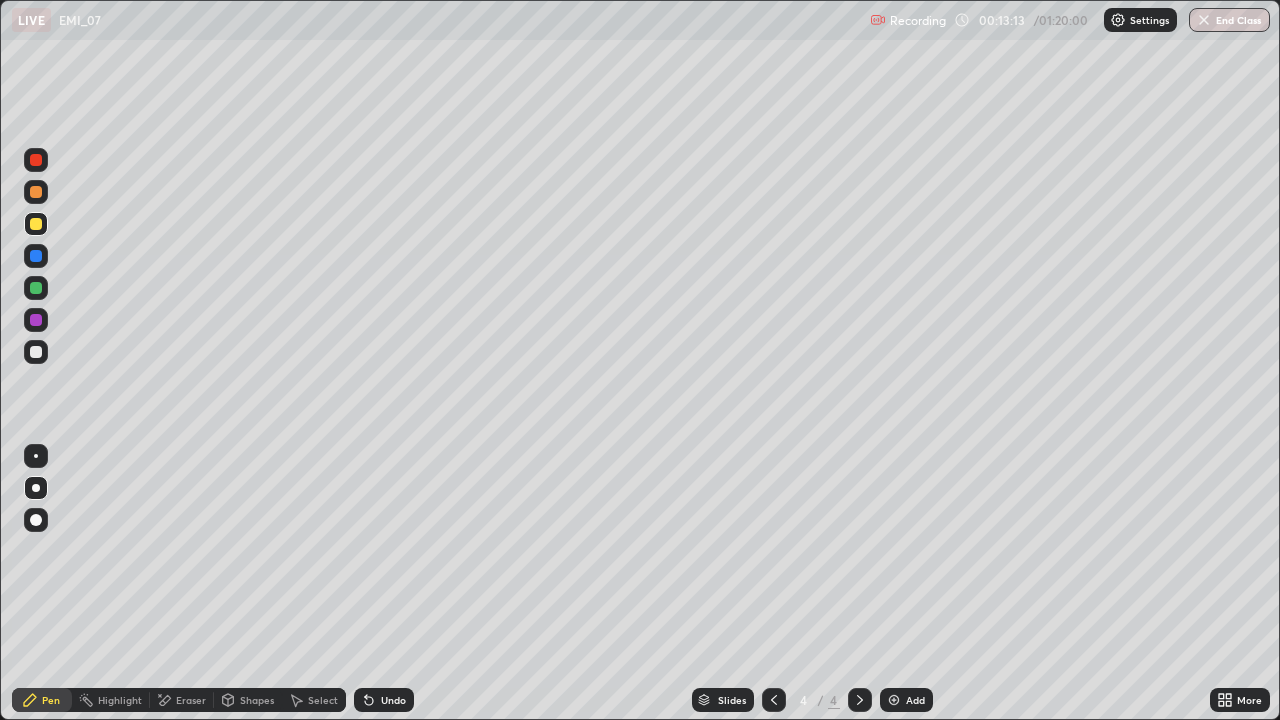 click on "Undo" at bounding box center (380, 700) 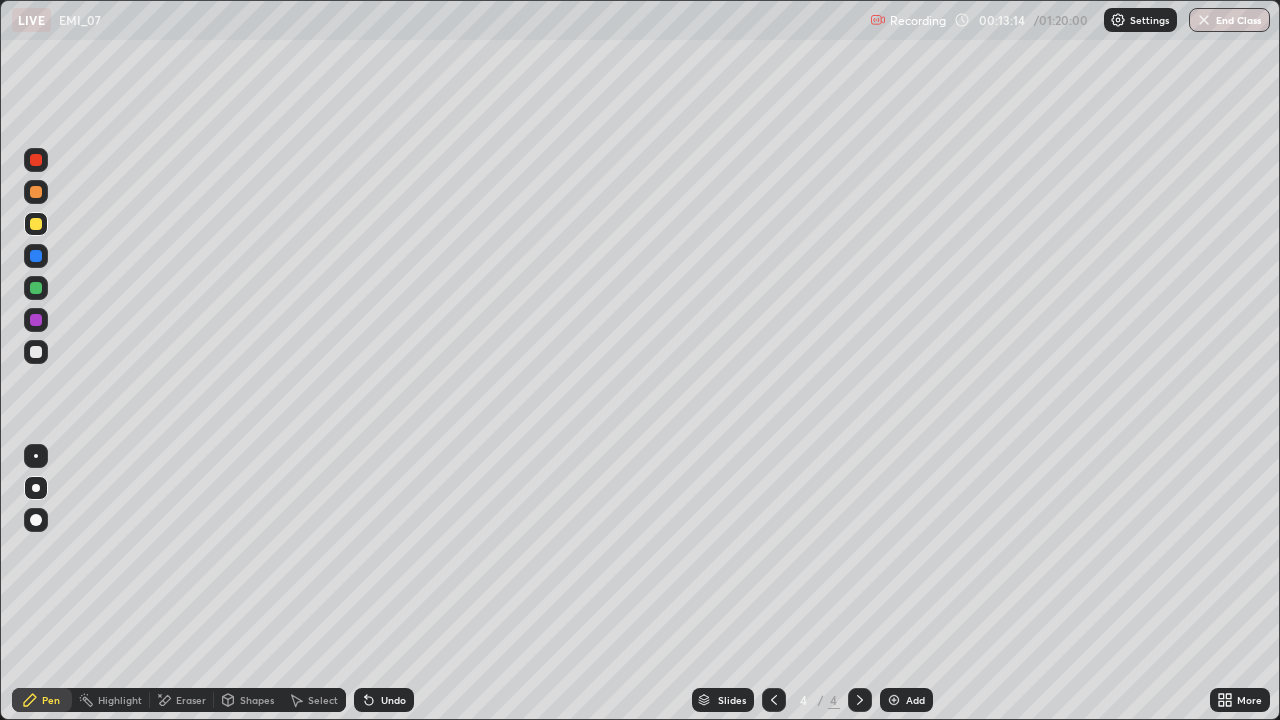 click on "Select" at bounding box center (323, 700) 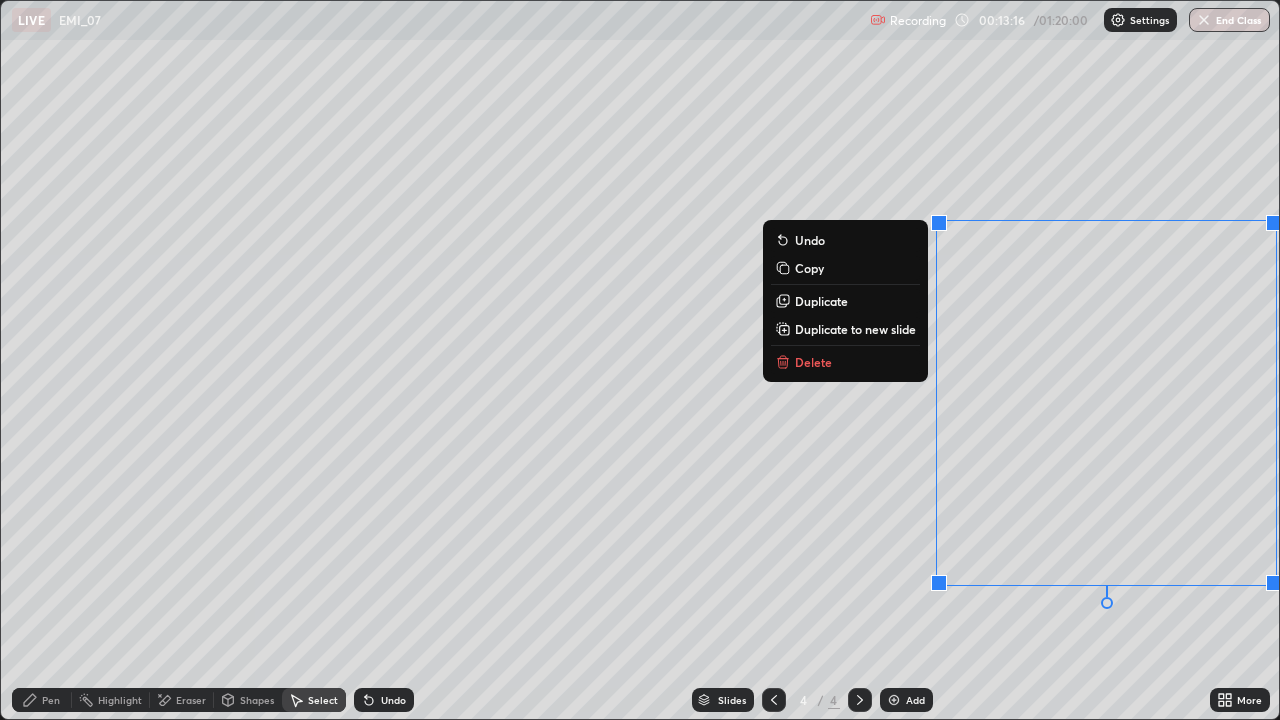 click on "Delete" at bounding box center (845, 362) 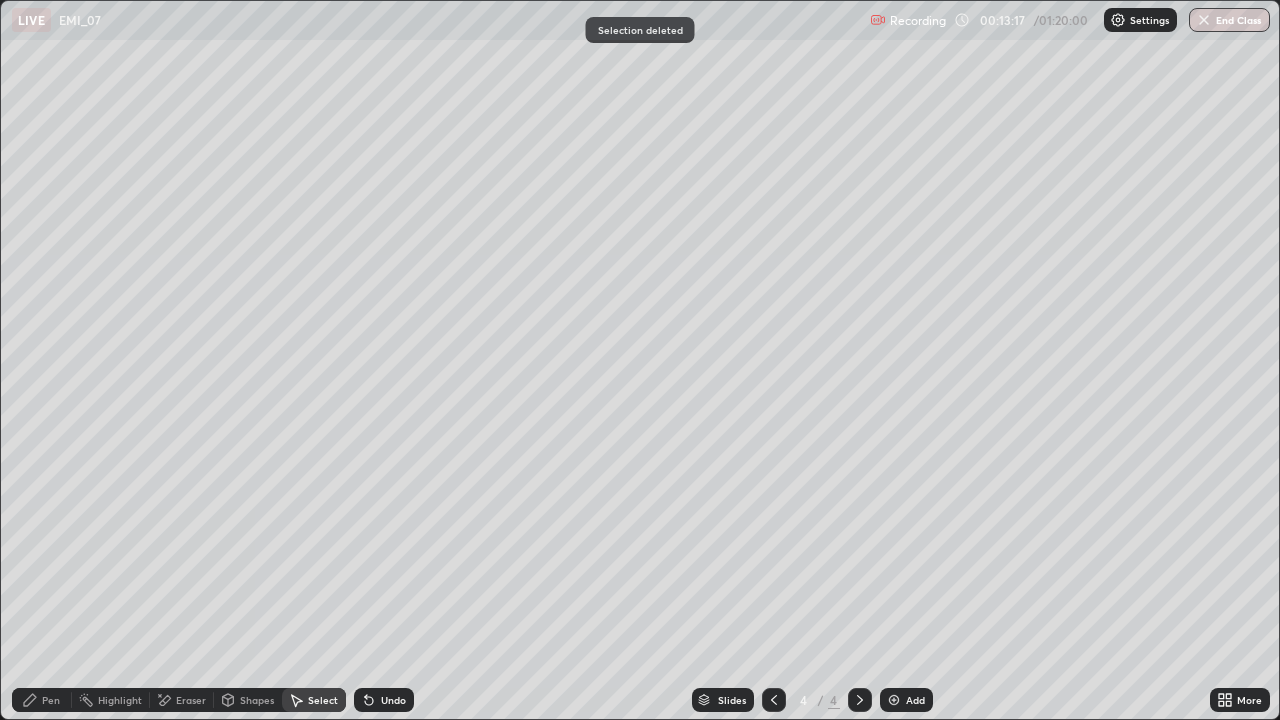 click on "Pen" at bounding box center [51, 700] 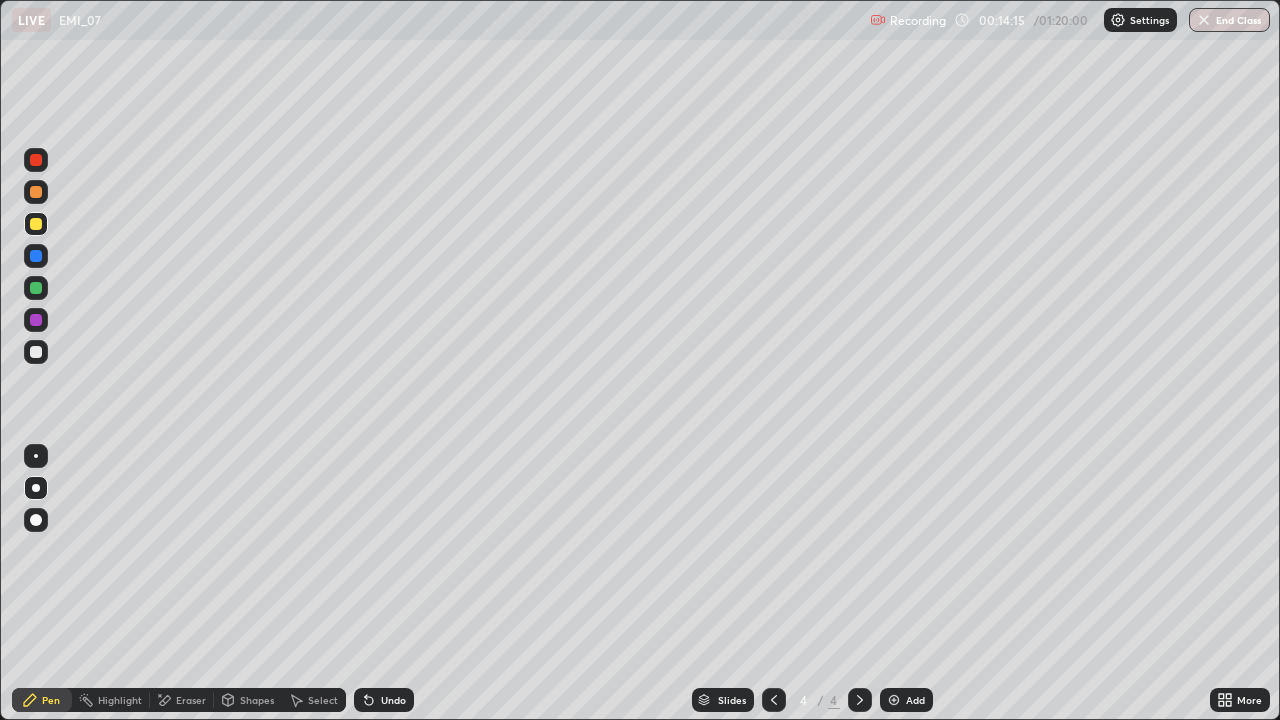 click on "Setting up your live class" at bounding box center [640, 360] 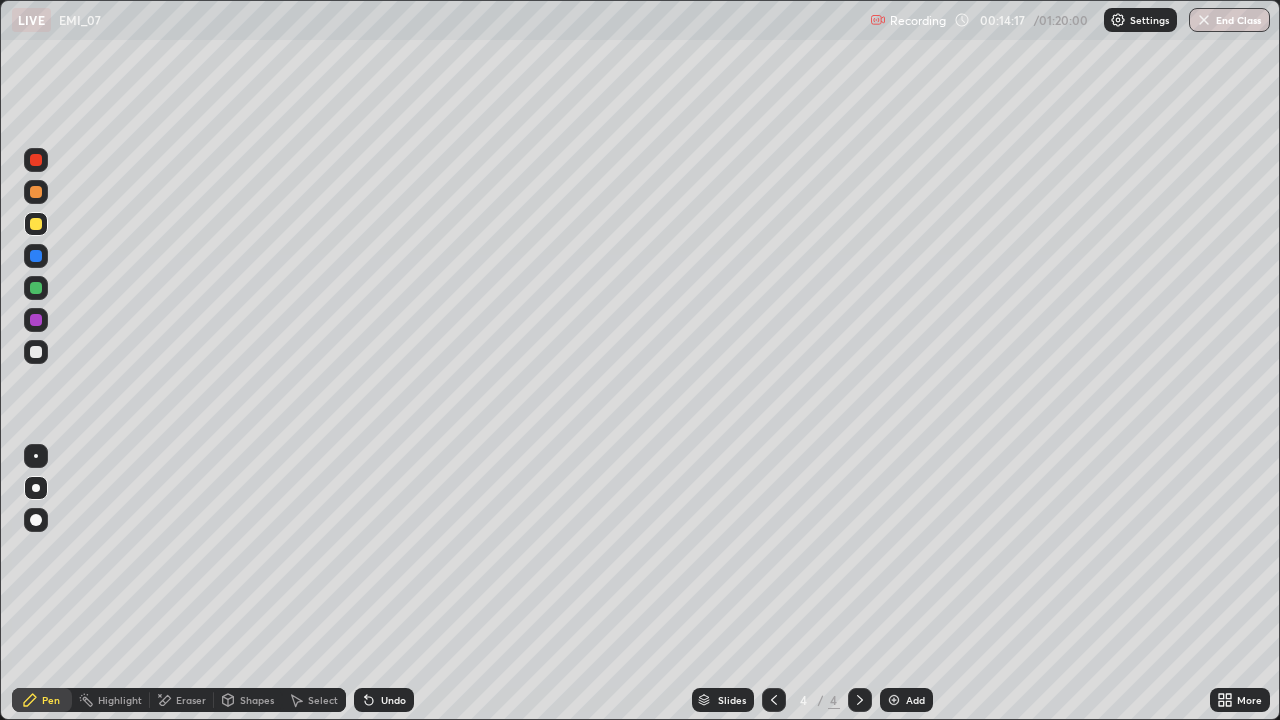 click on "Undo" at bounding box center (393, 700) 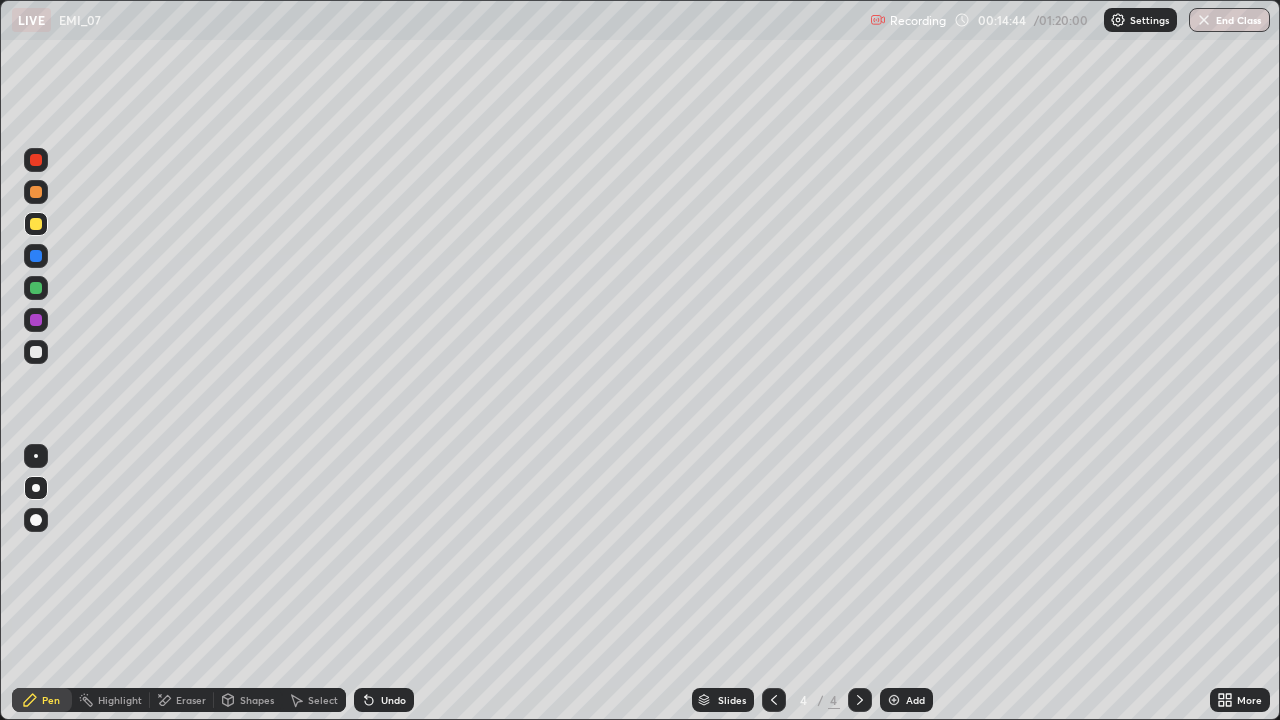 click on "Eraser" at bounding box center (191, 700) 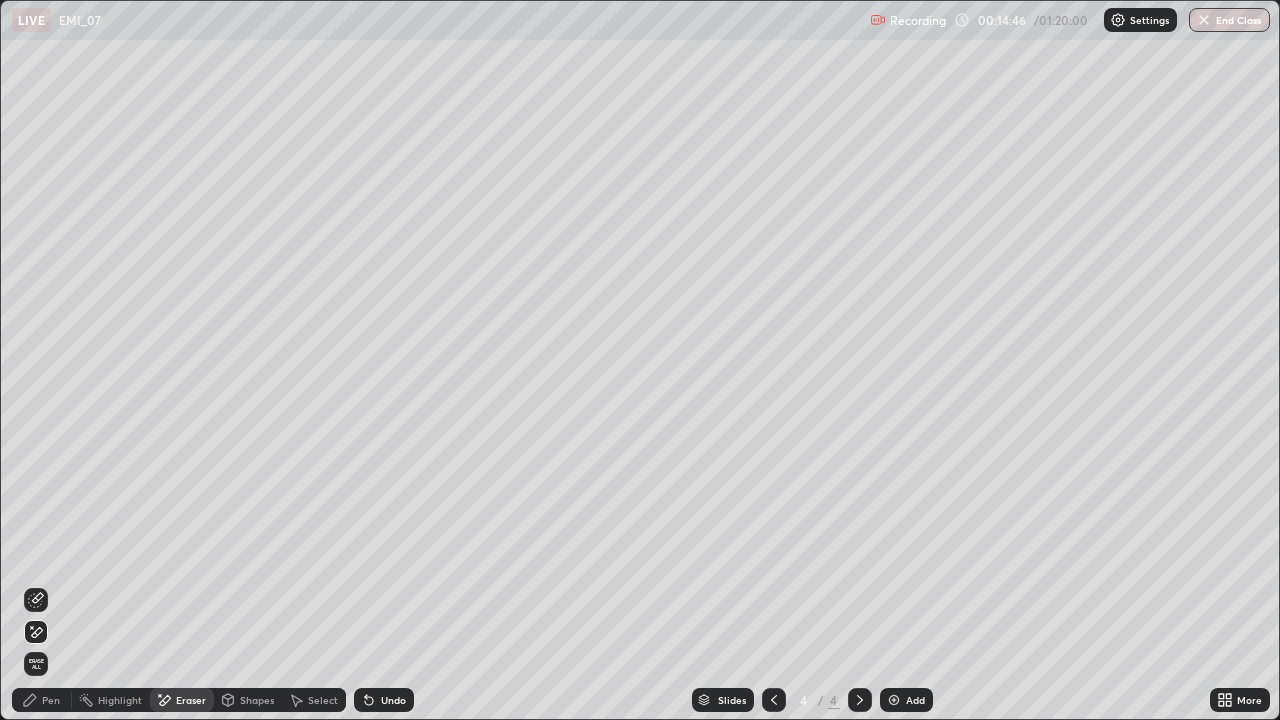 click on "Pen" at bounding box center (51, 700) 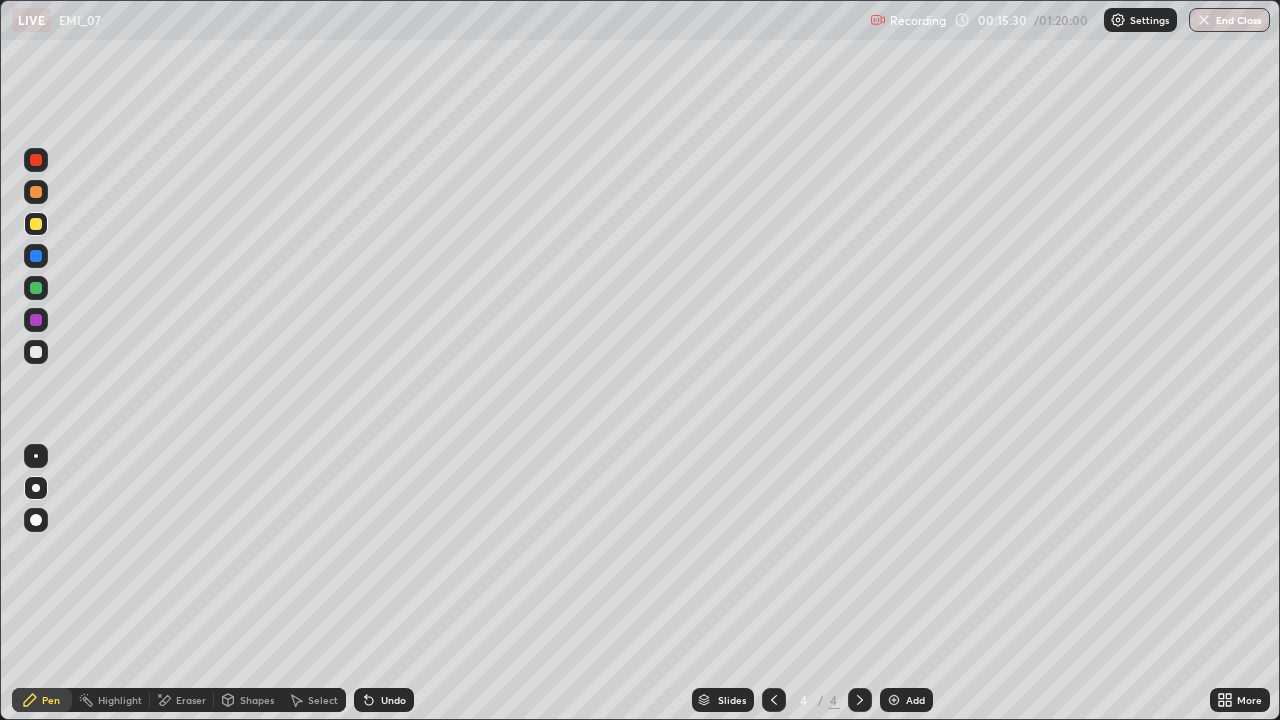 click at bounding box center [36, 352] 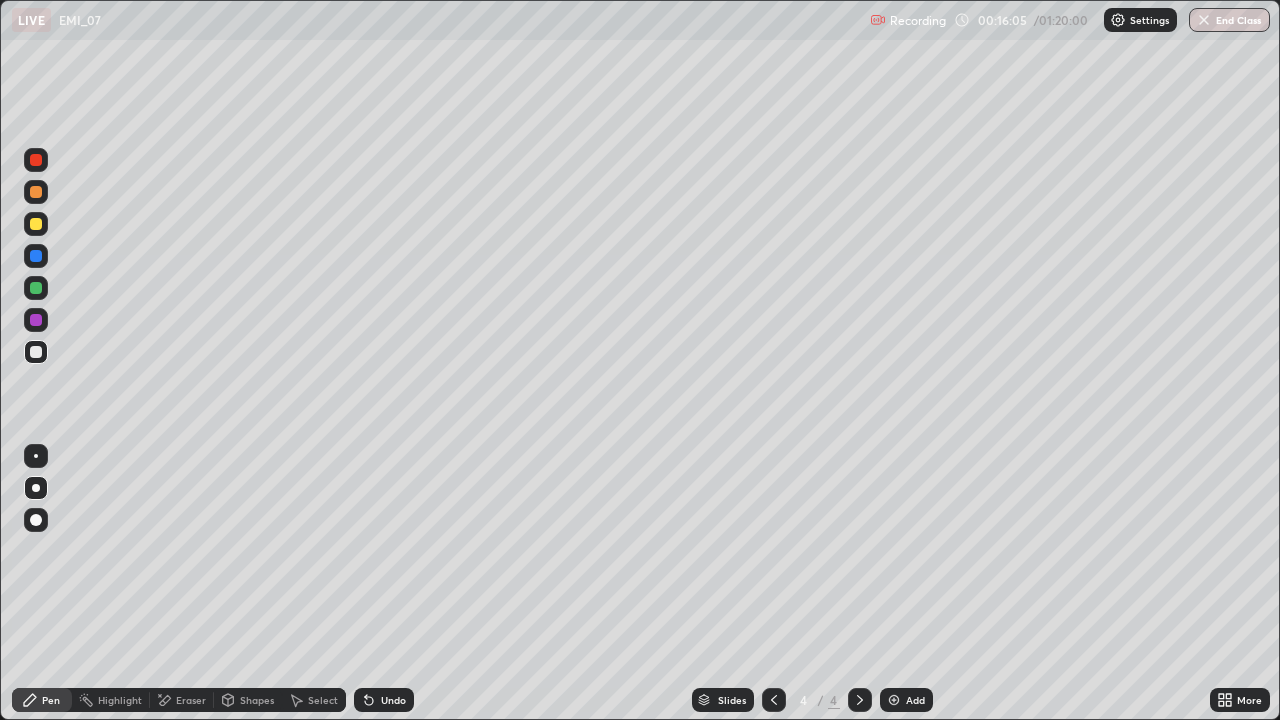 click on "Eraser" at bounding box center [191, 700] 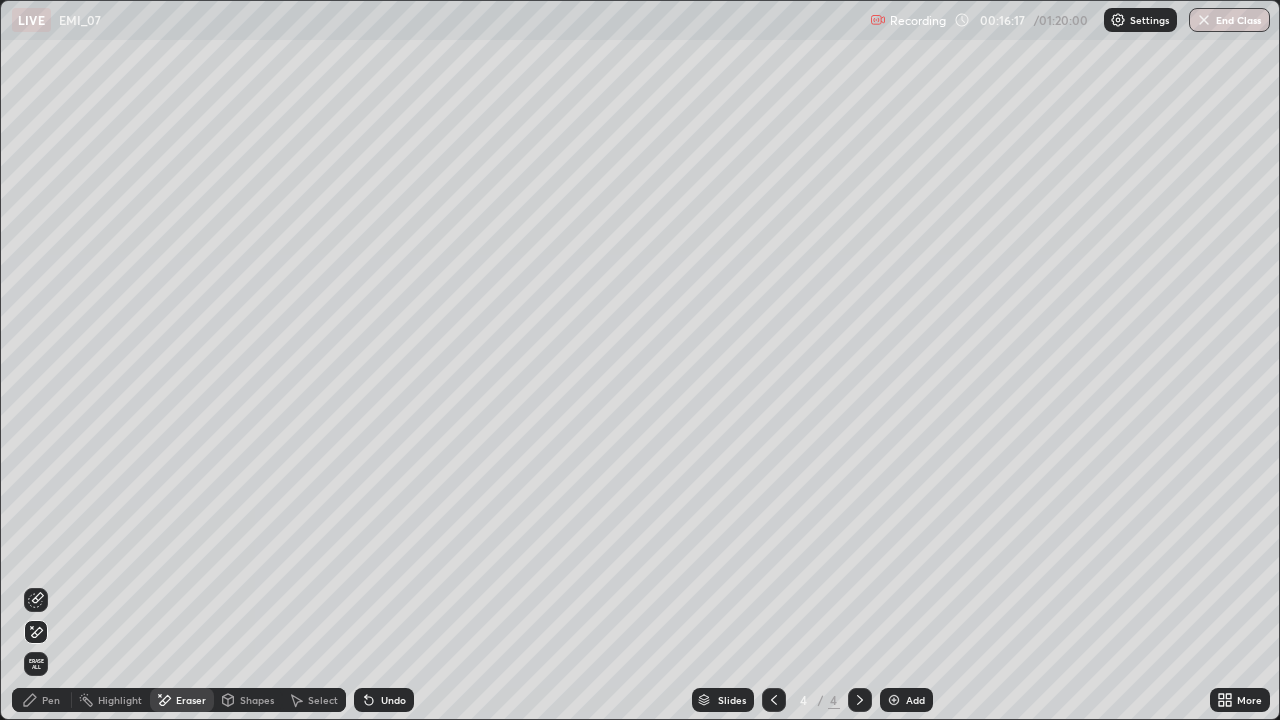 click on "Pen" at bounding box center [51, 700] 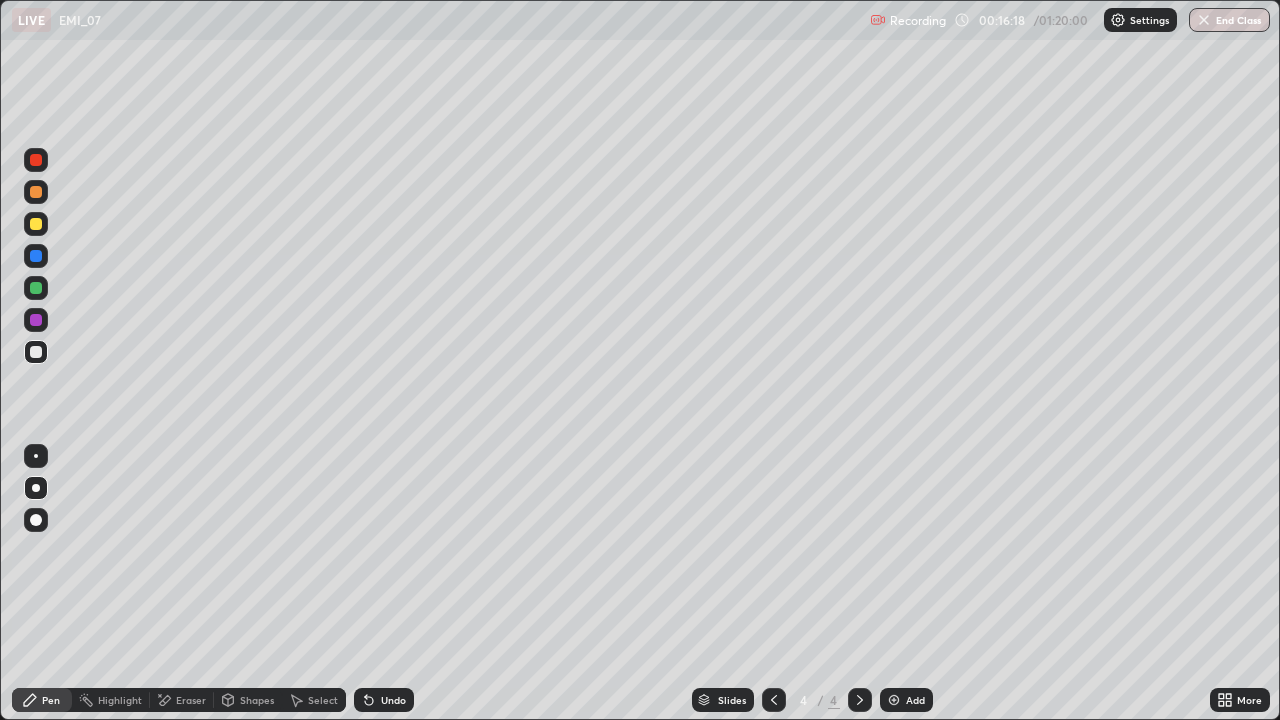click at bounding box center (36, 352) 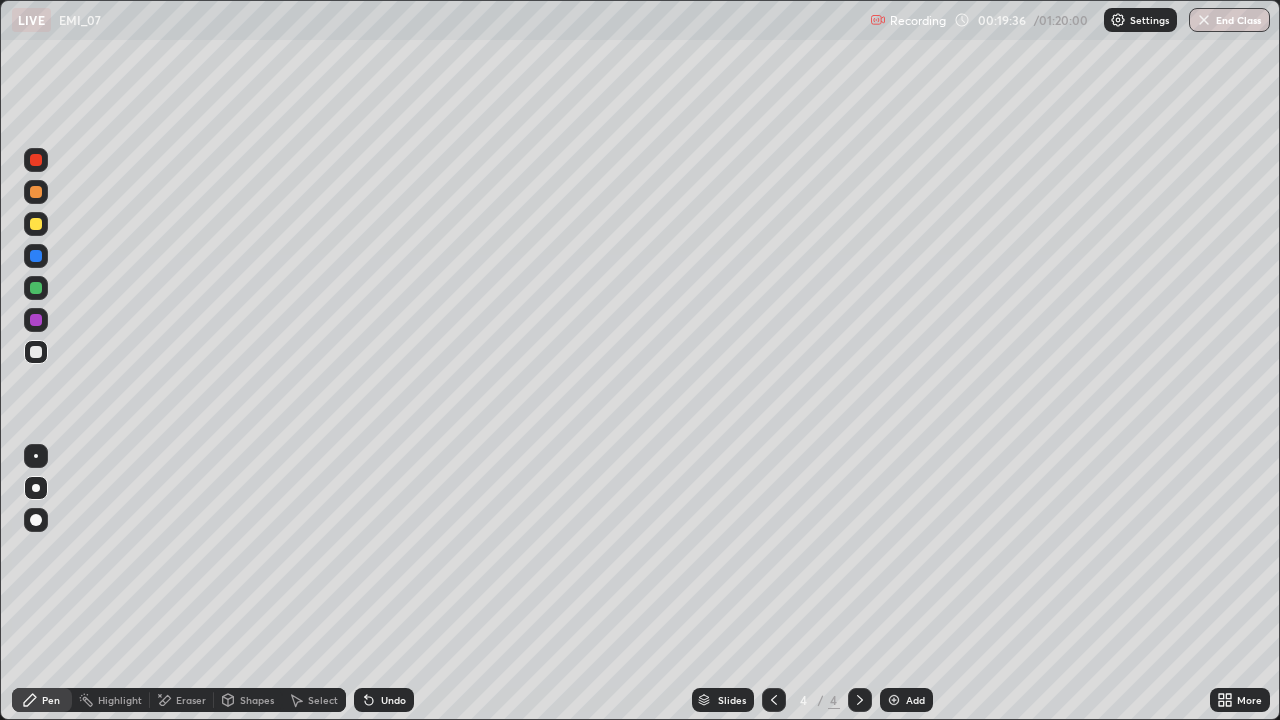 click on "Select" at bounding box center (323, 700) 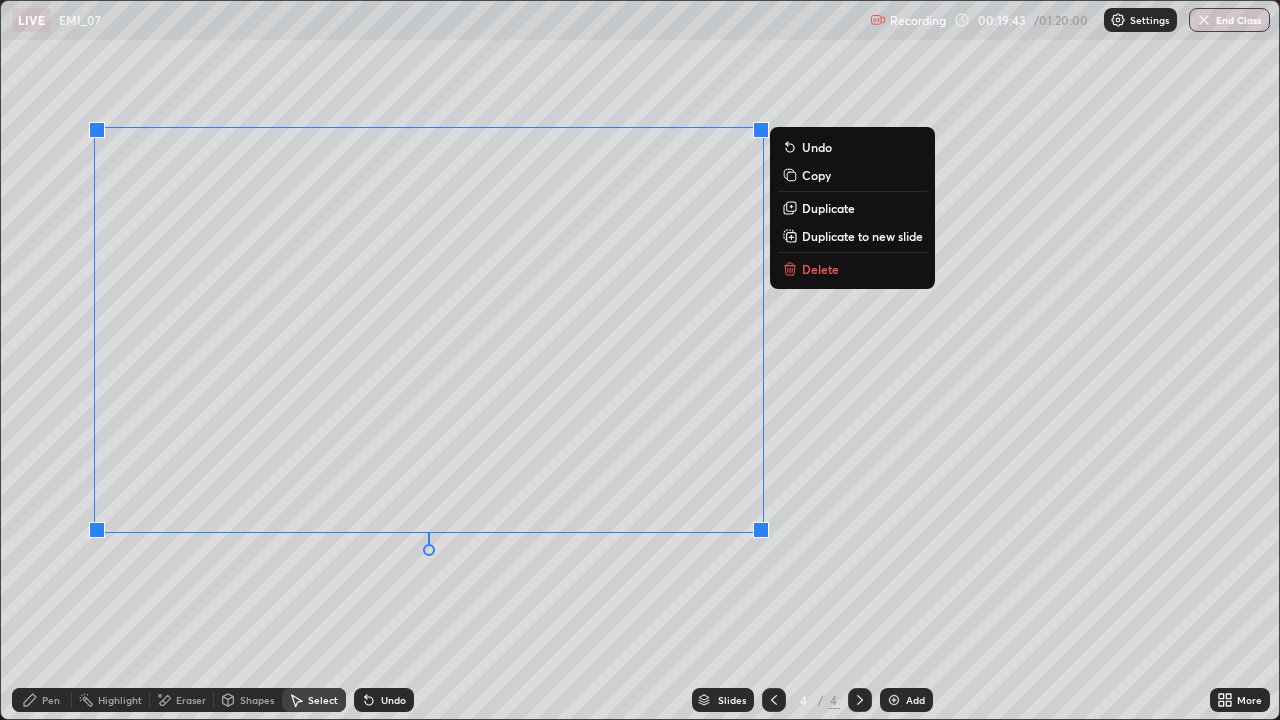 click on "Delete" at bounding box center [820, 269] 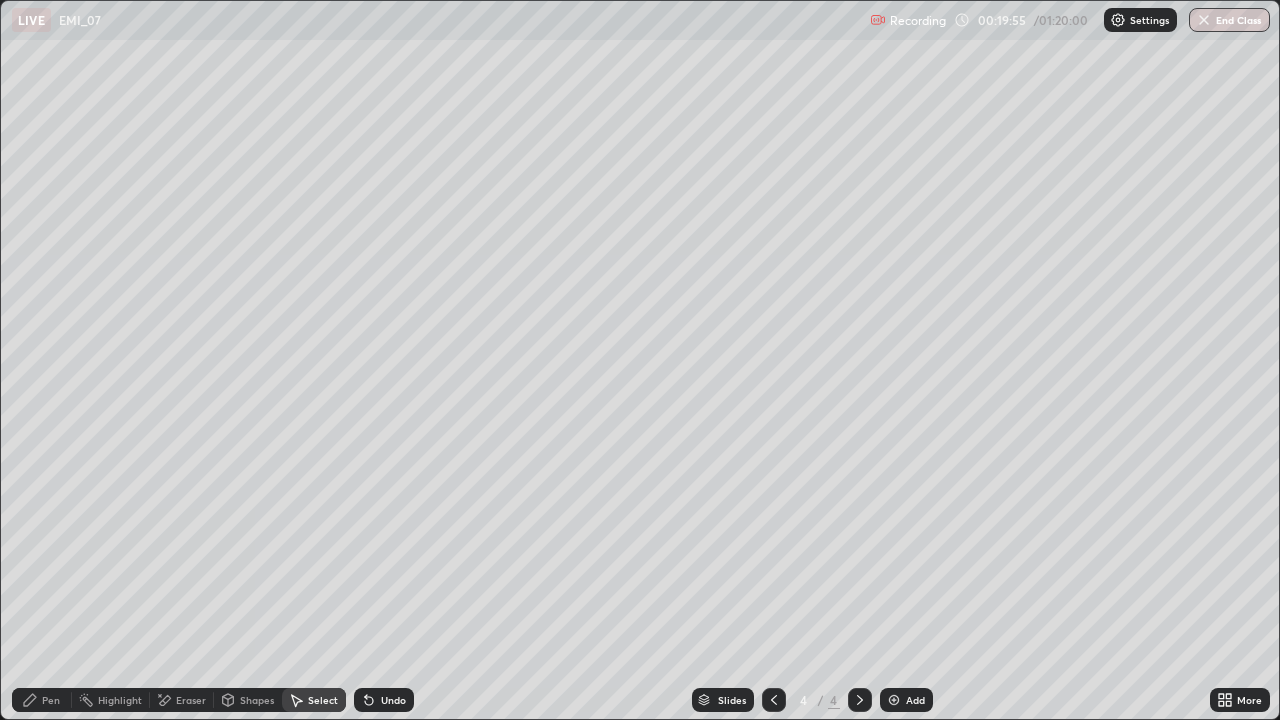 click on "Pen" at bounding box center (51, 700) 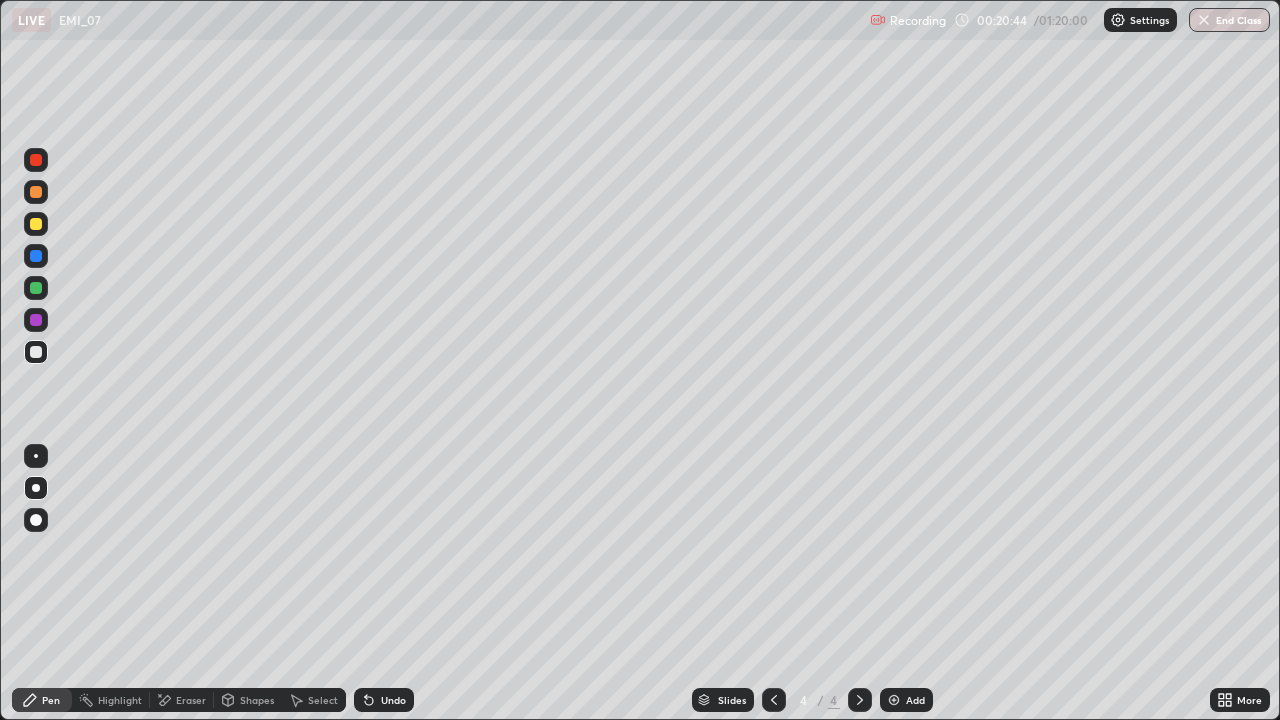 click on "Select" at bounding box center [314, 700] 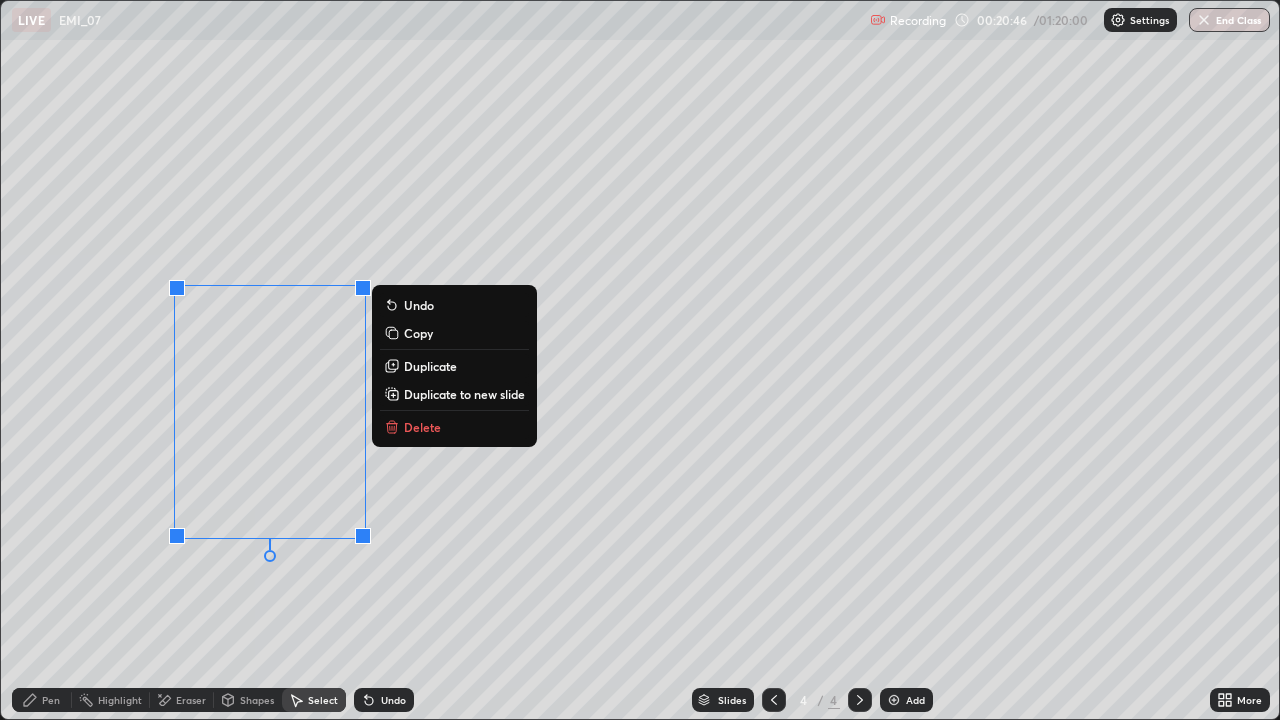 click on "Delete" at bounding box center (454, 427) 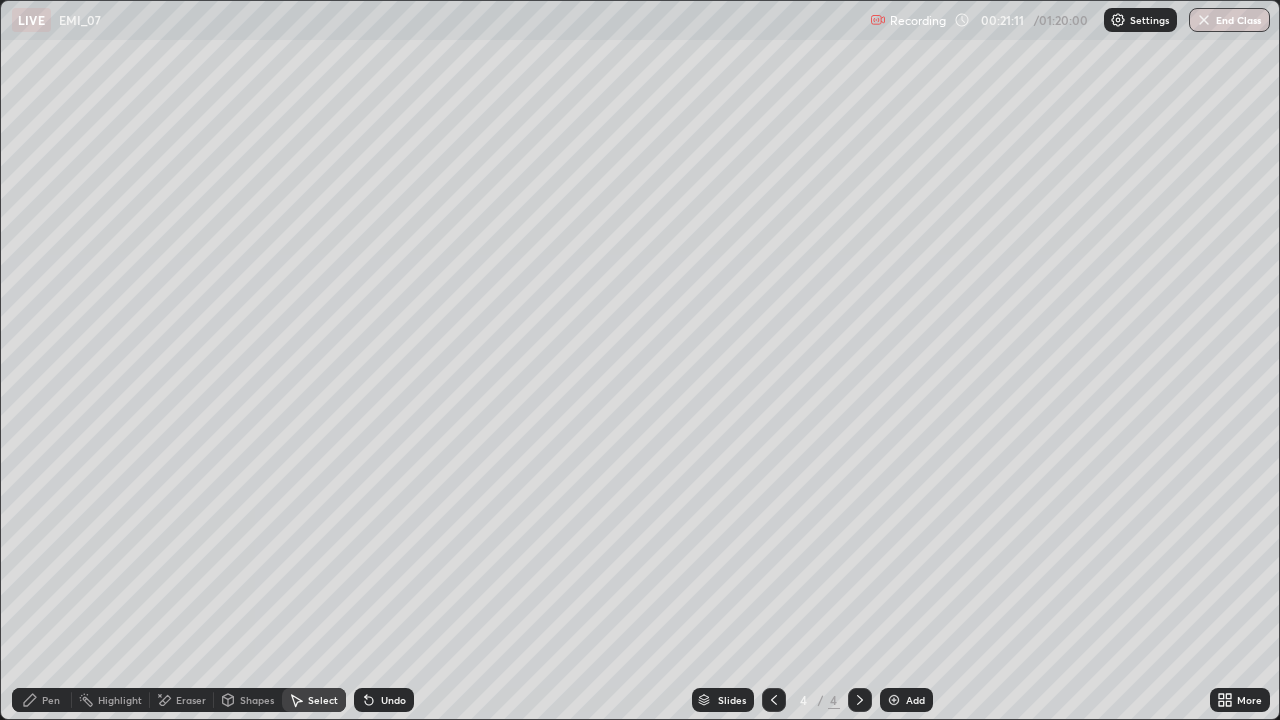 click at bounding box center [894, 700] 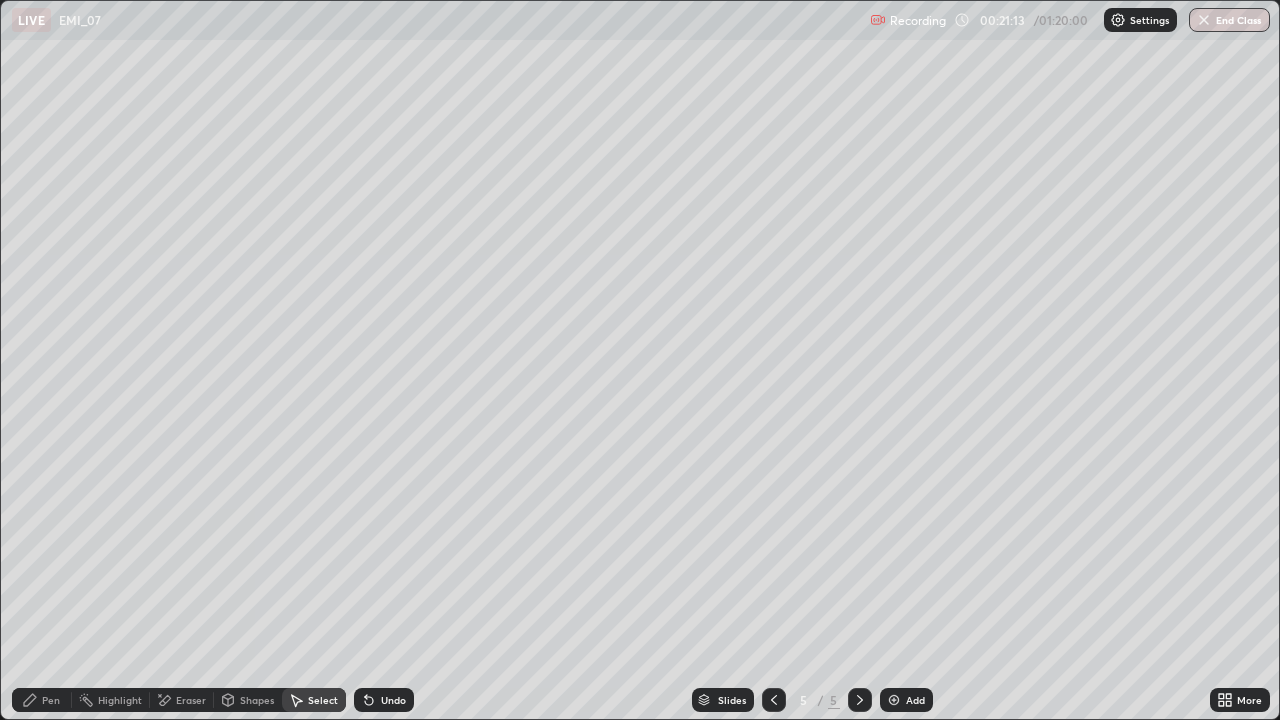 click on "Pen" at bounding box center [42, 700] 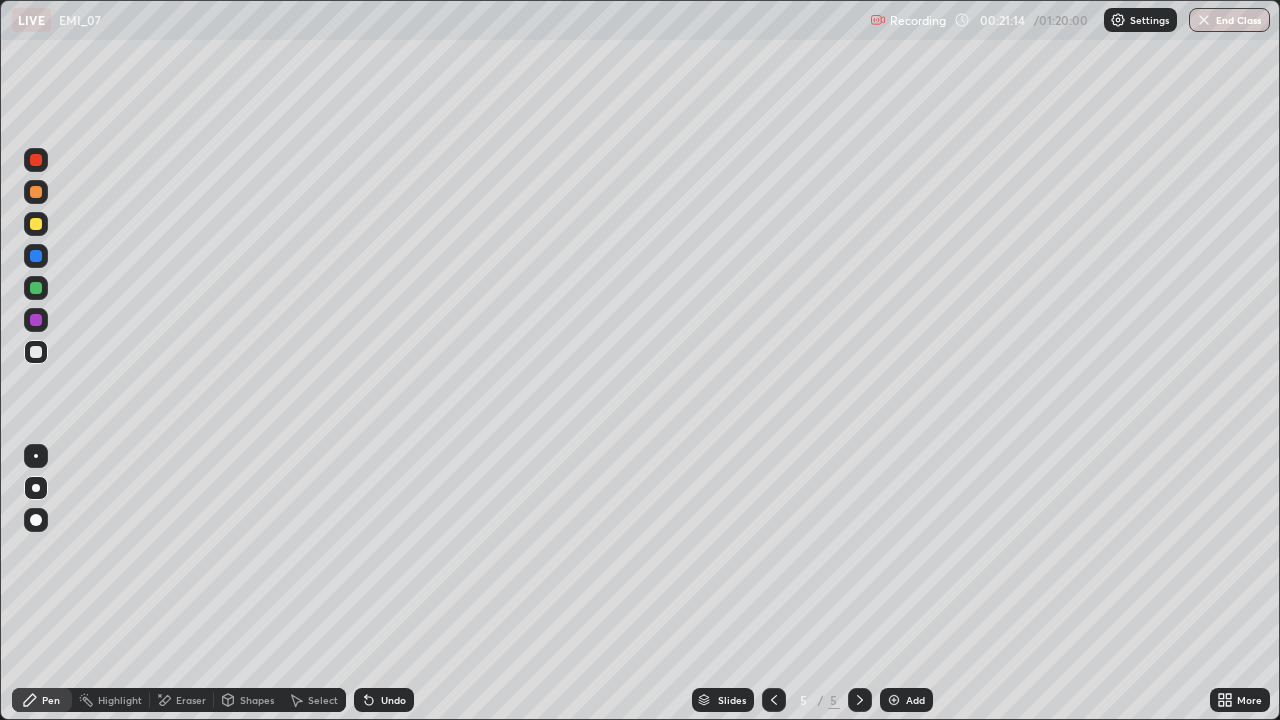 click at bounding box center [36, 488] 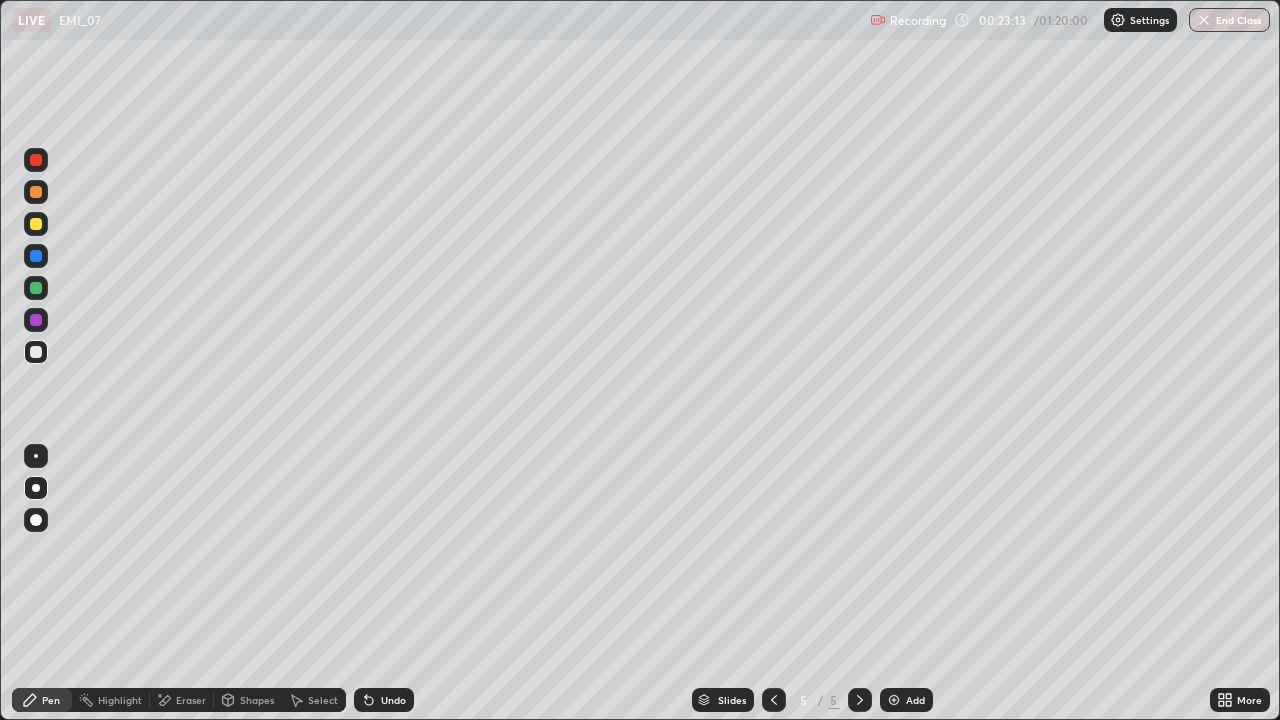 click on "Undo" at bounding box center [384, 700] 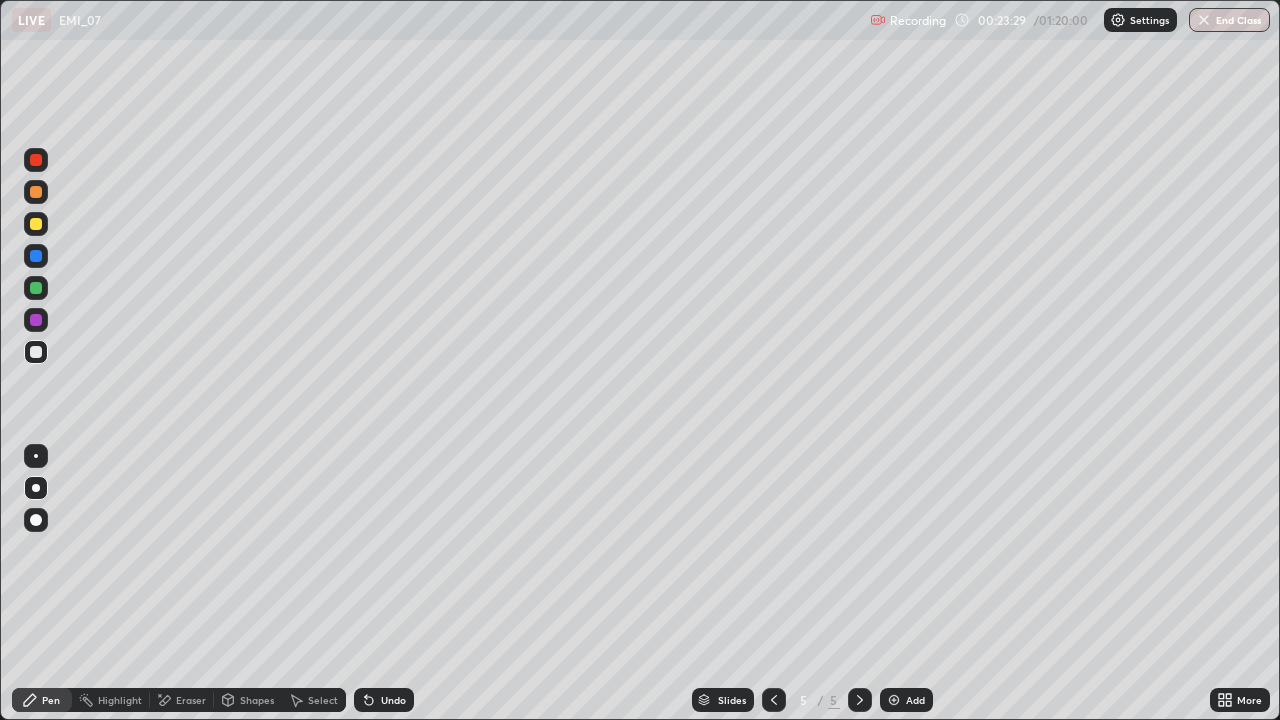 click on "Undo" at bounding box center (384, 700) 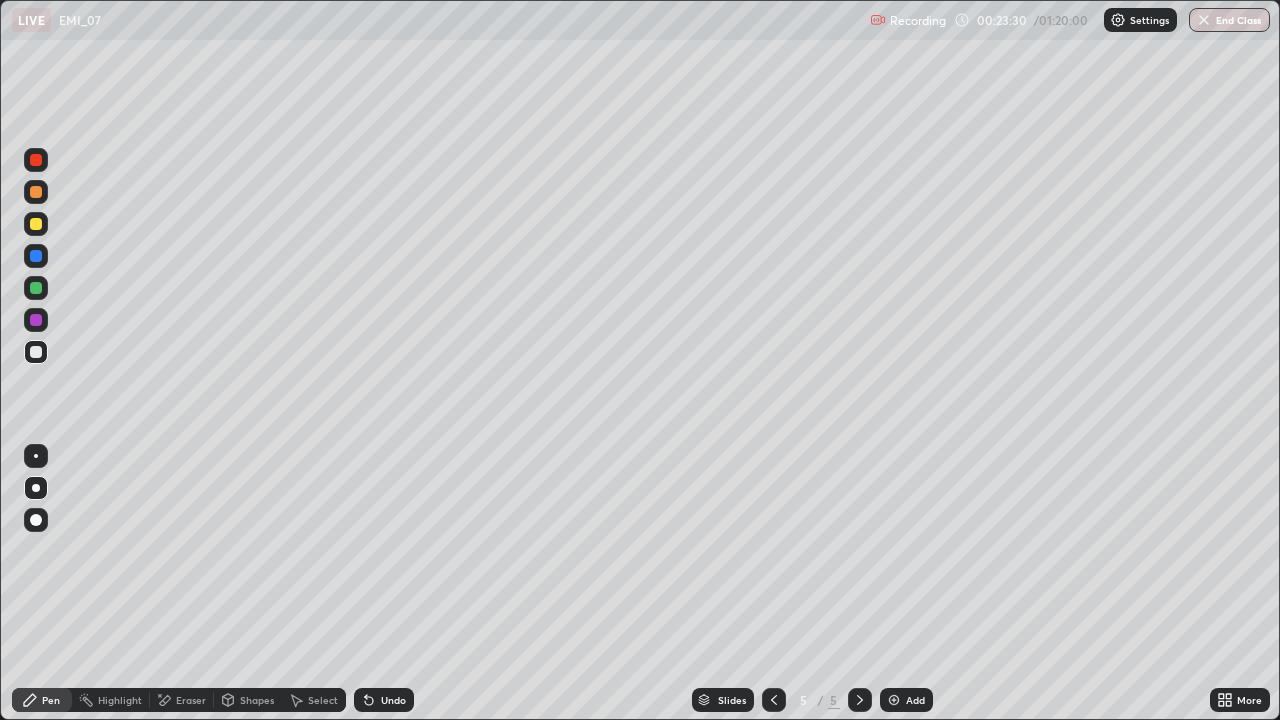 click 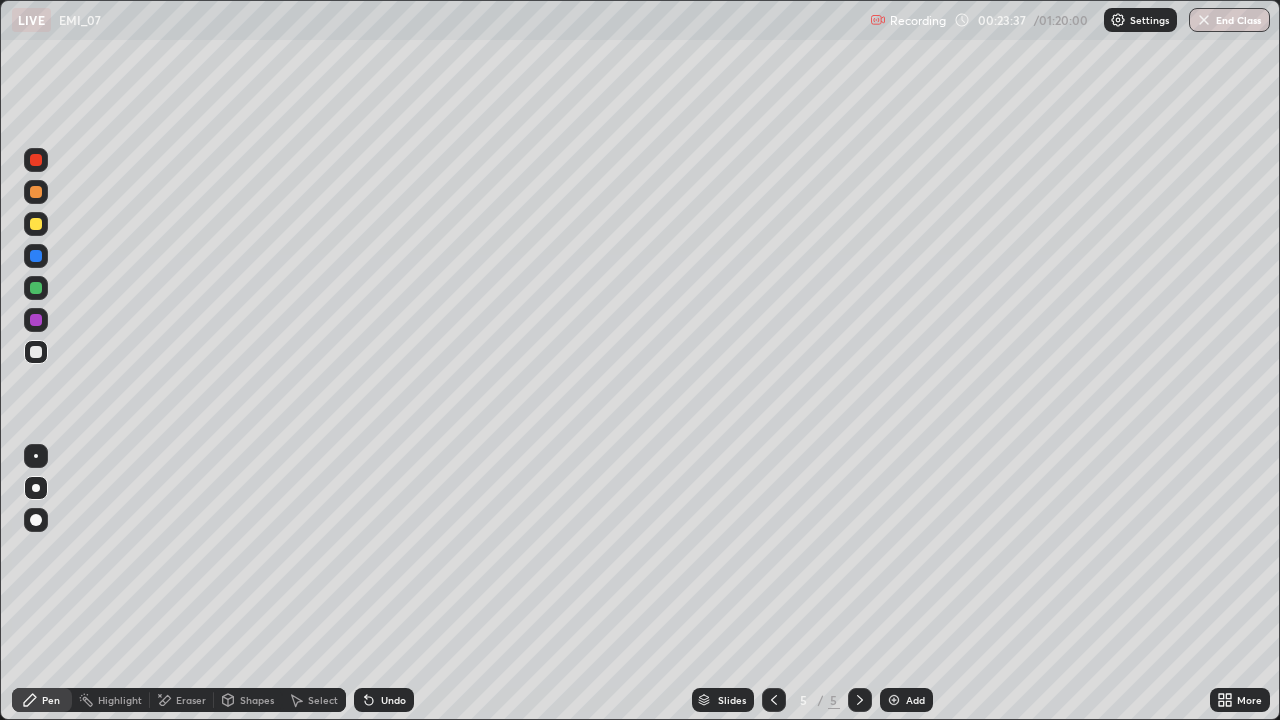 click on "Eraser" at bounding box center [191, 700] 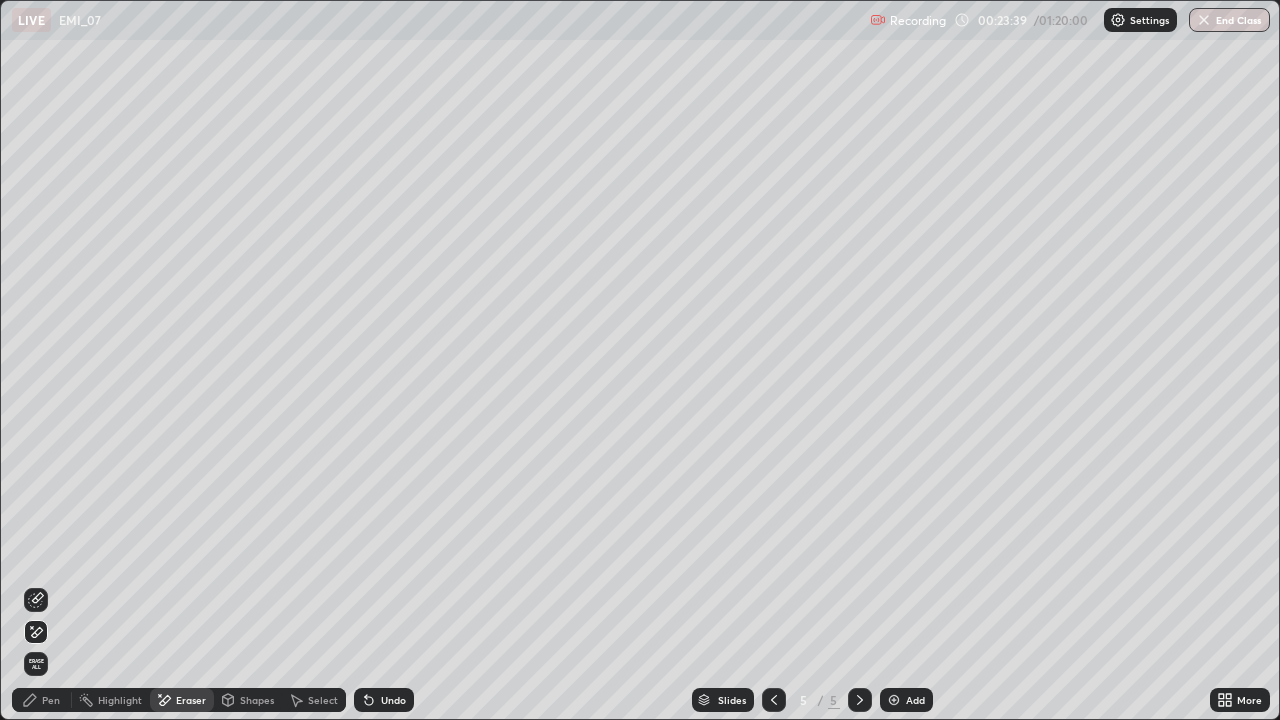 click on "Undo" at bounding box center [384, 700] 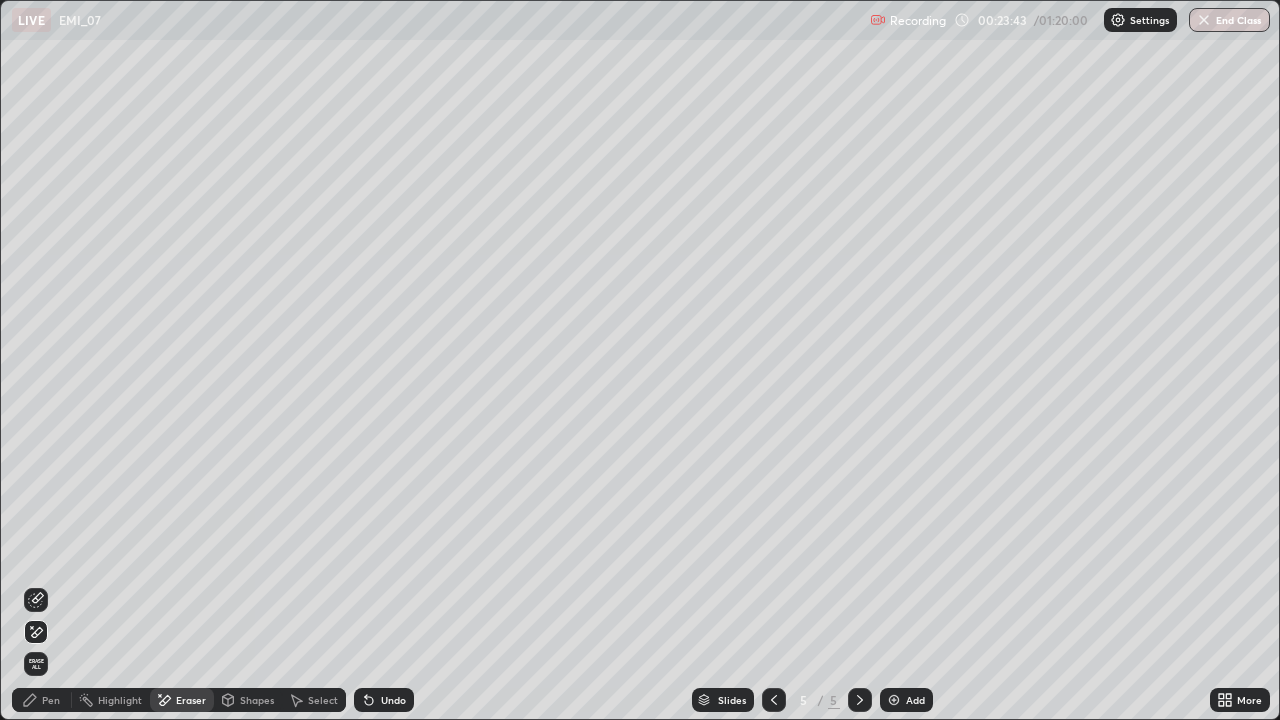 click on "Pen" at bounding box center (51, 700) 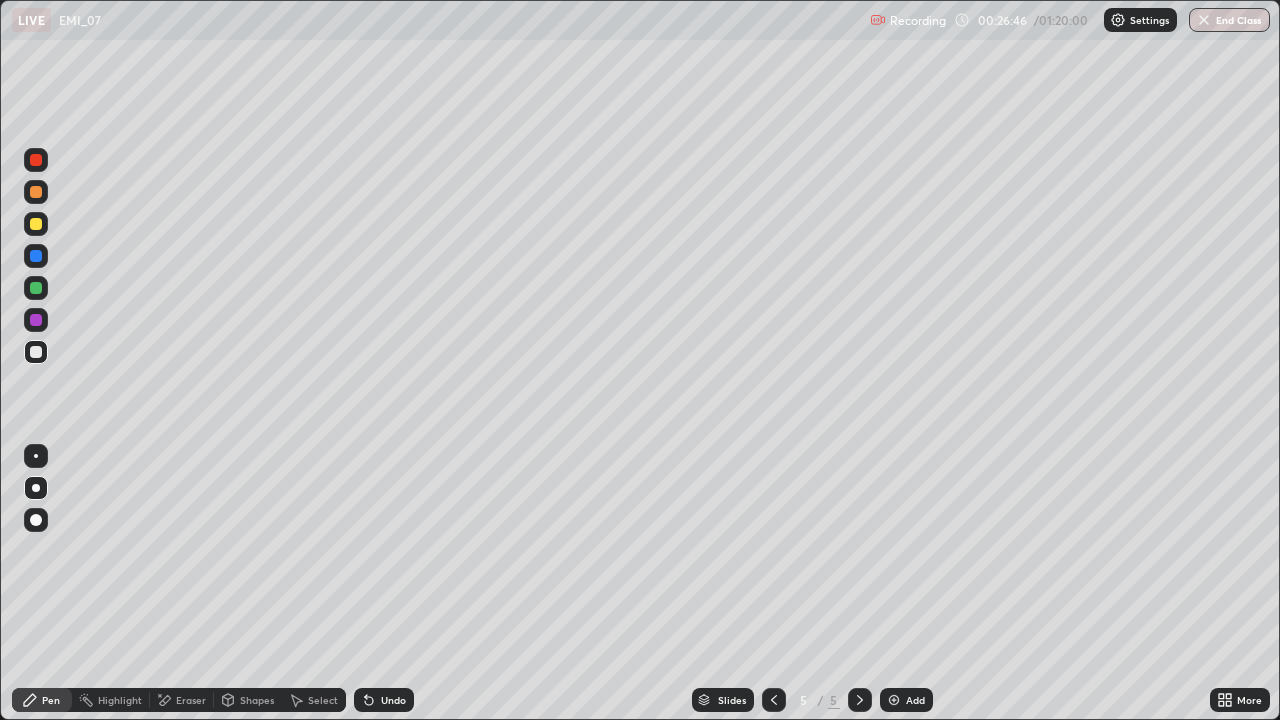 click on "Undo" at bounding box center (393, 700) 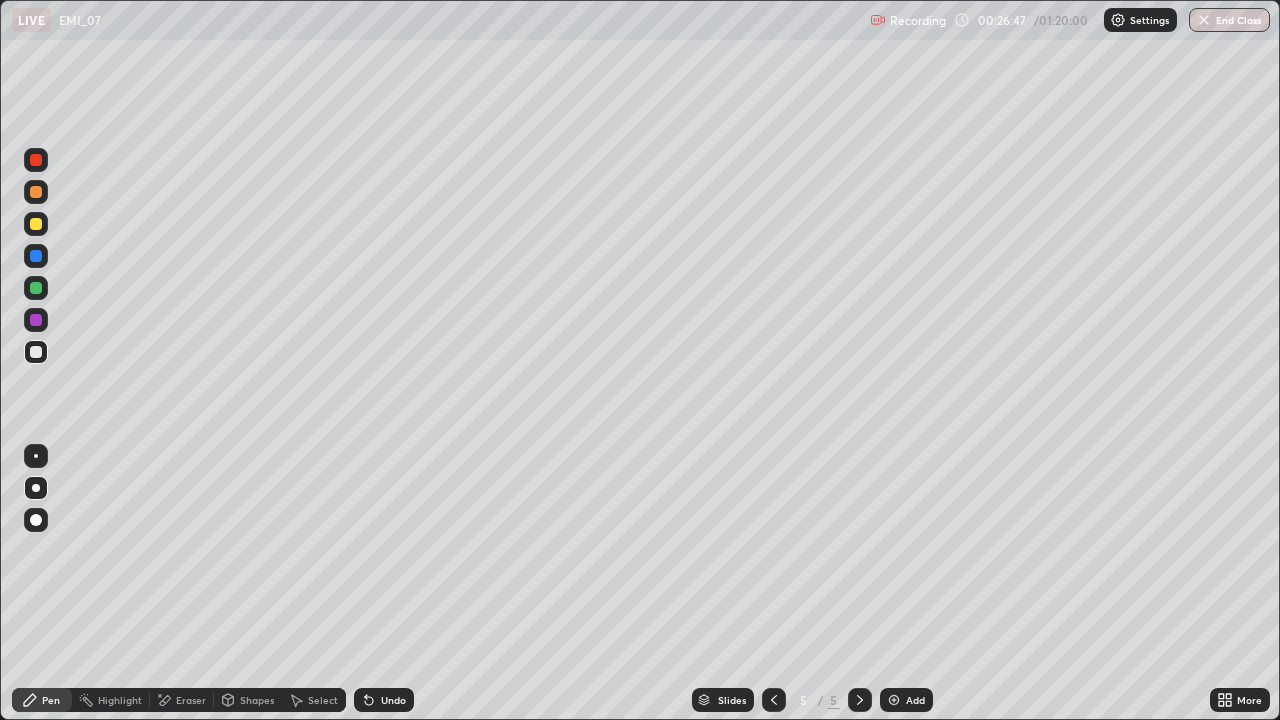 click on "Undo" at bounding box center [393, 700] 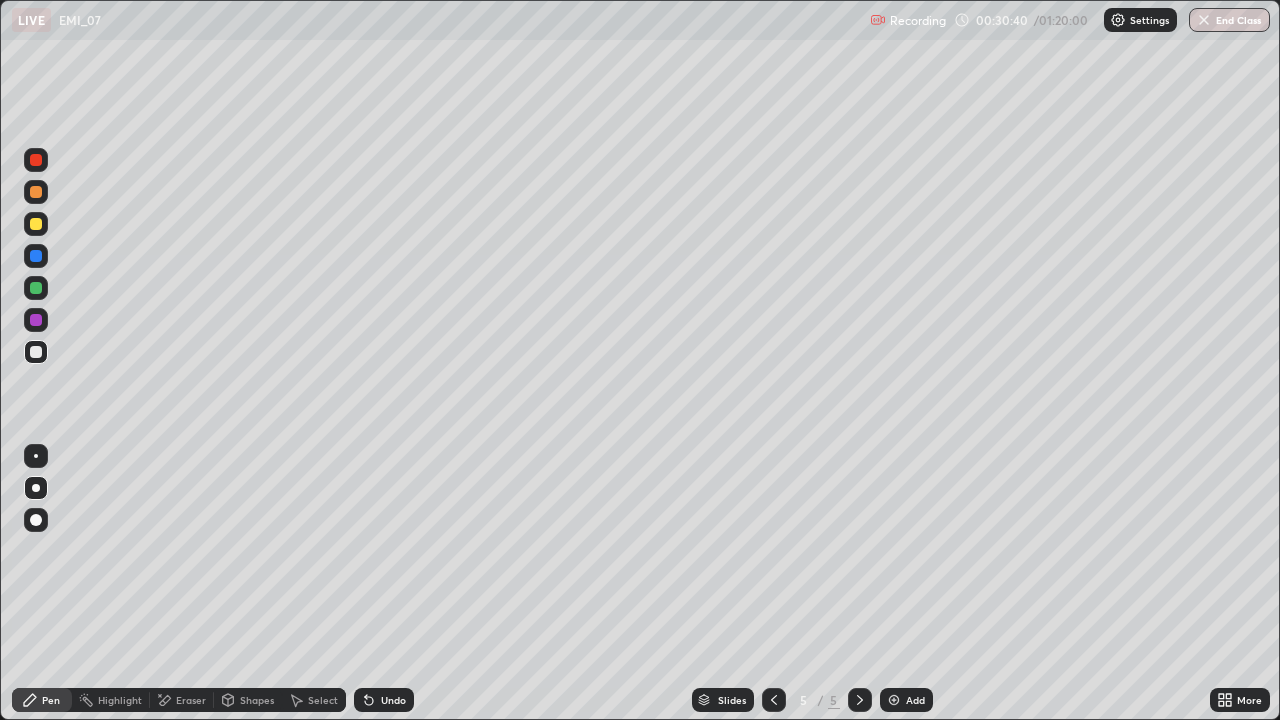 click 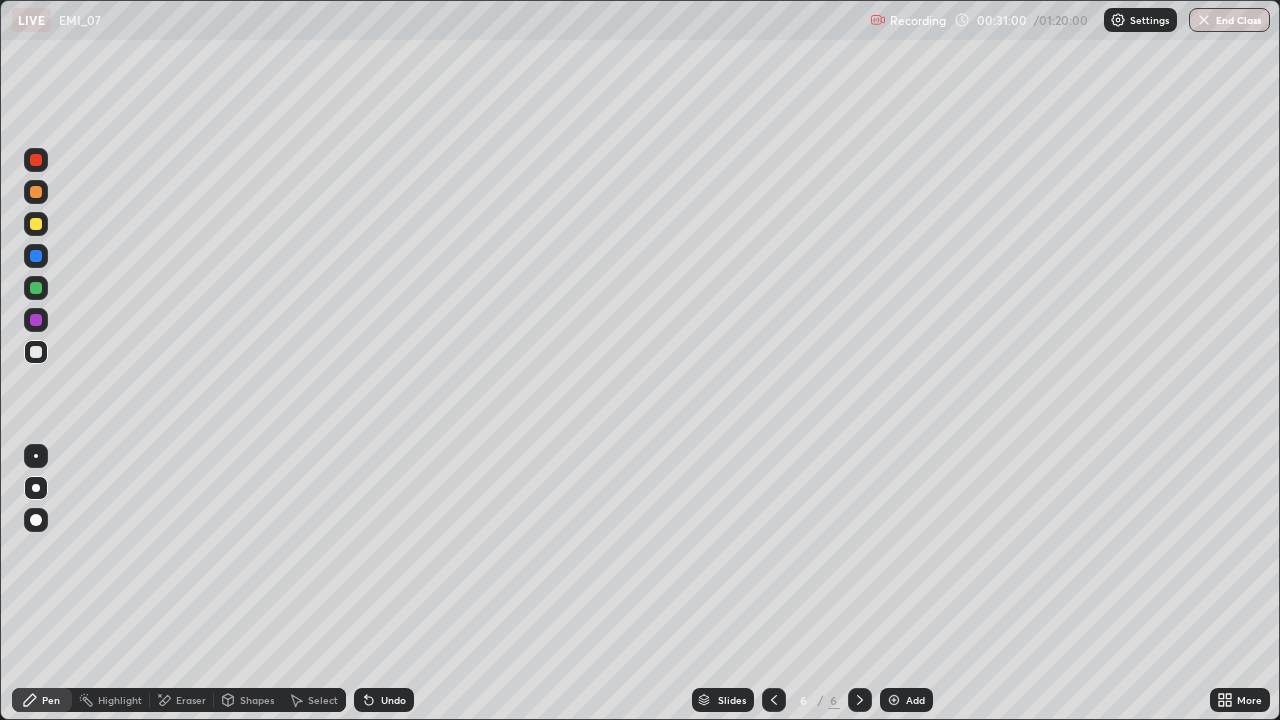 click on "Undo" at bounding box center (393, 700) 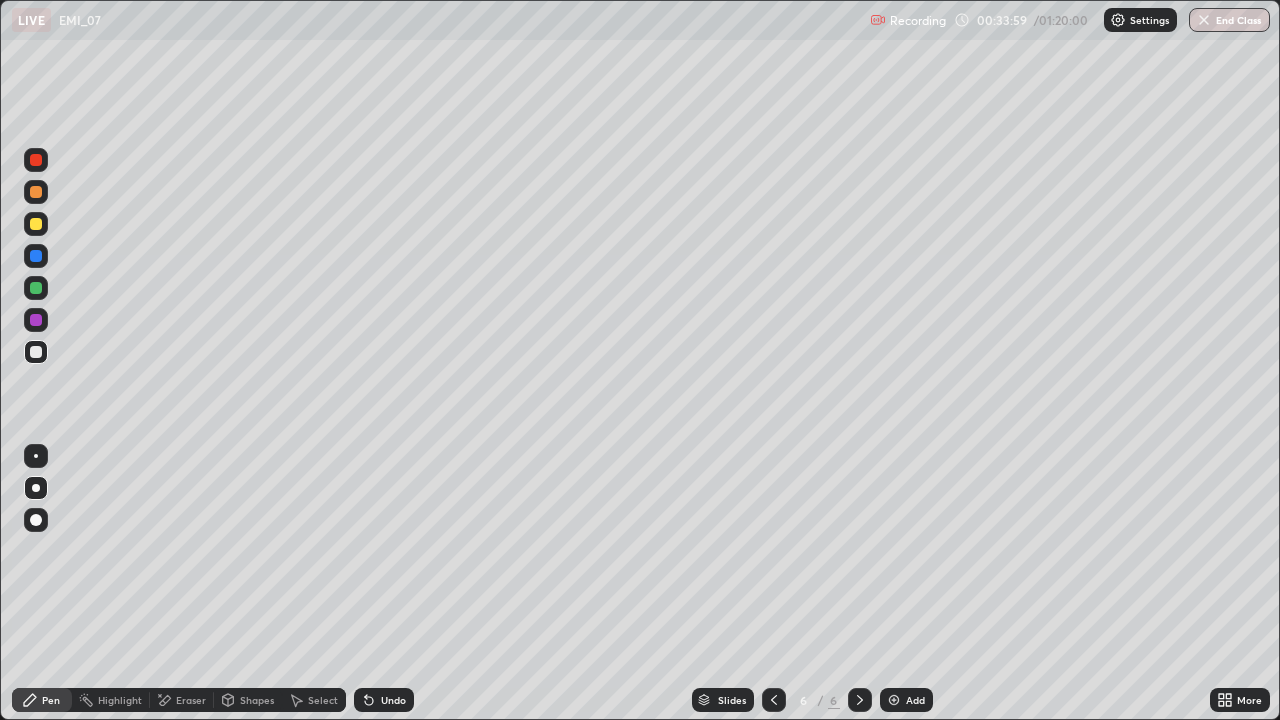 click on "Select" at bounding box center (323, 700) 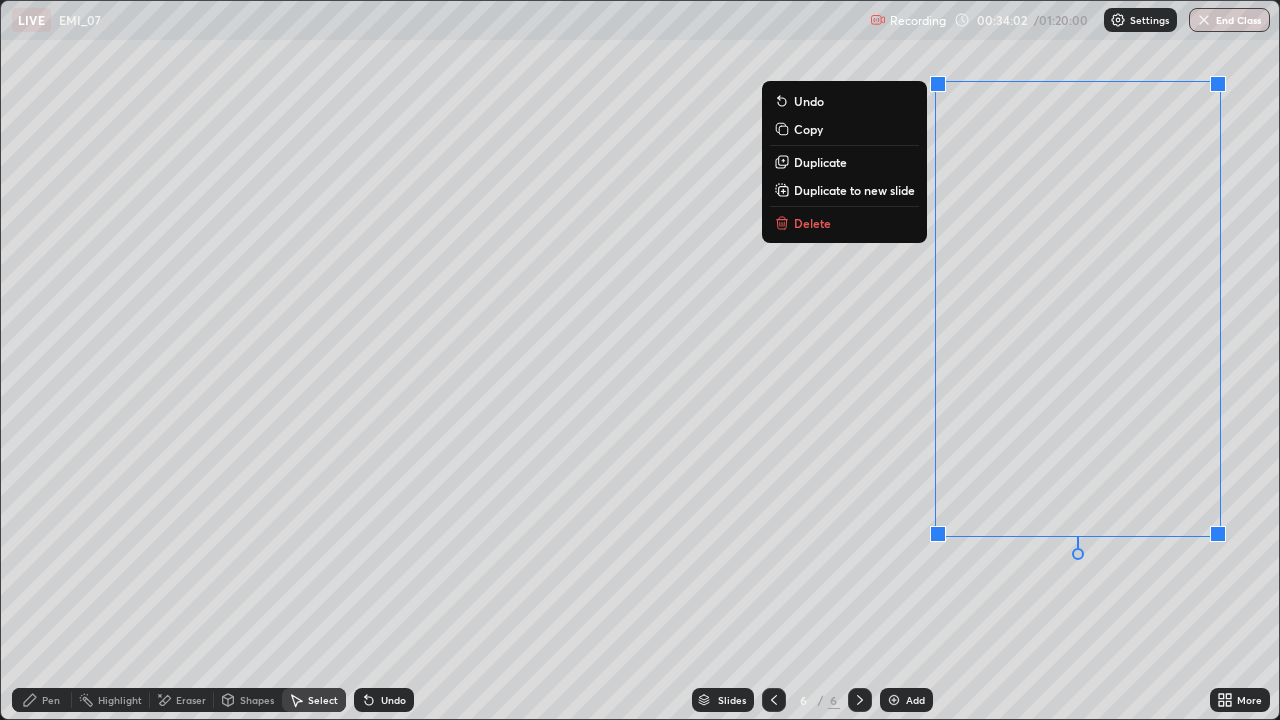 click on "Delete" at bounding box center [844, 223] 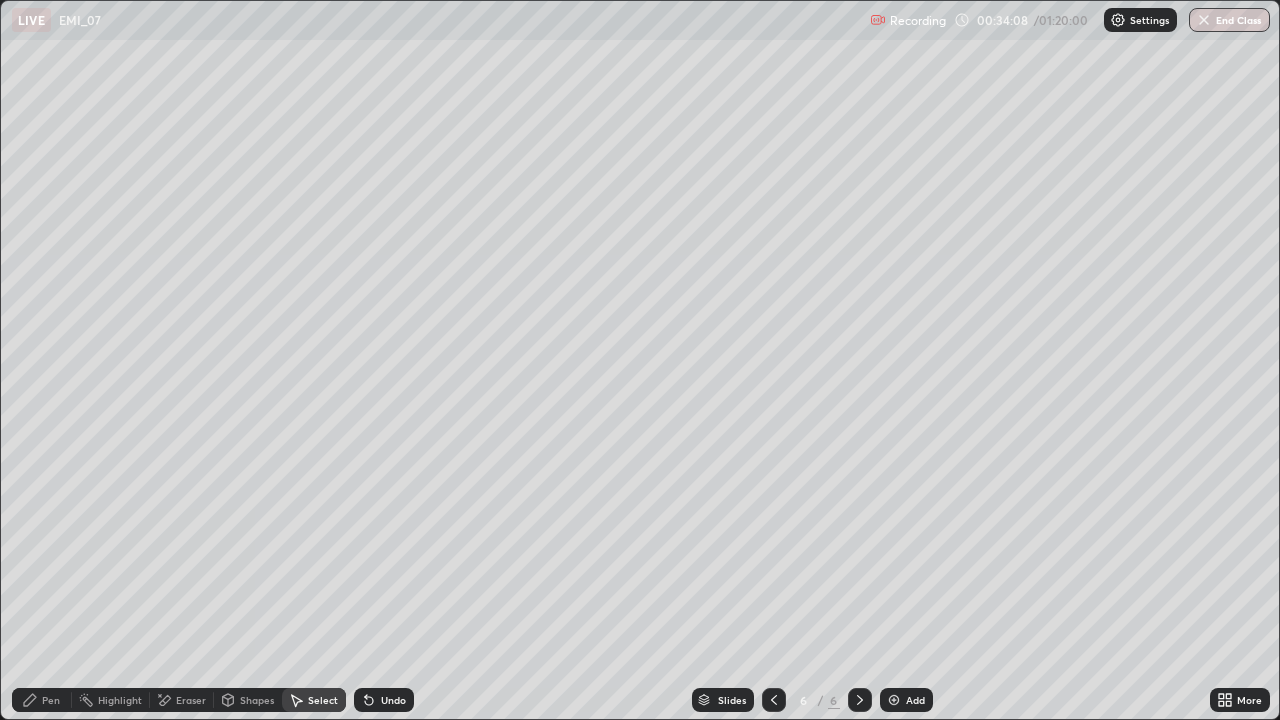 click on "Pen" at bounding box center [51, 700] 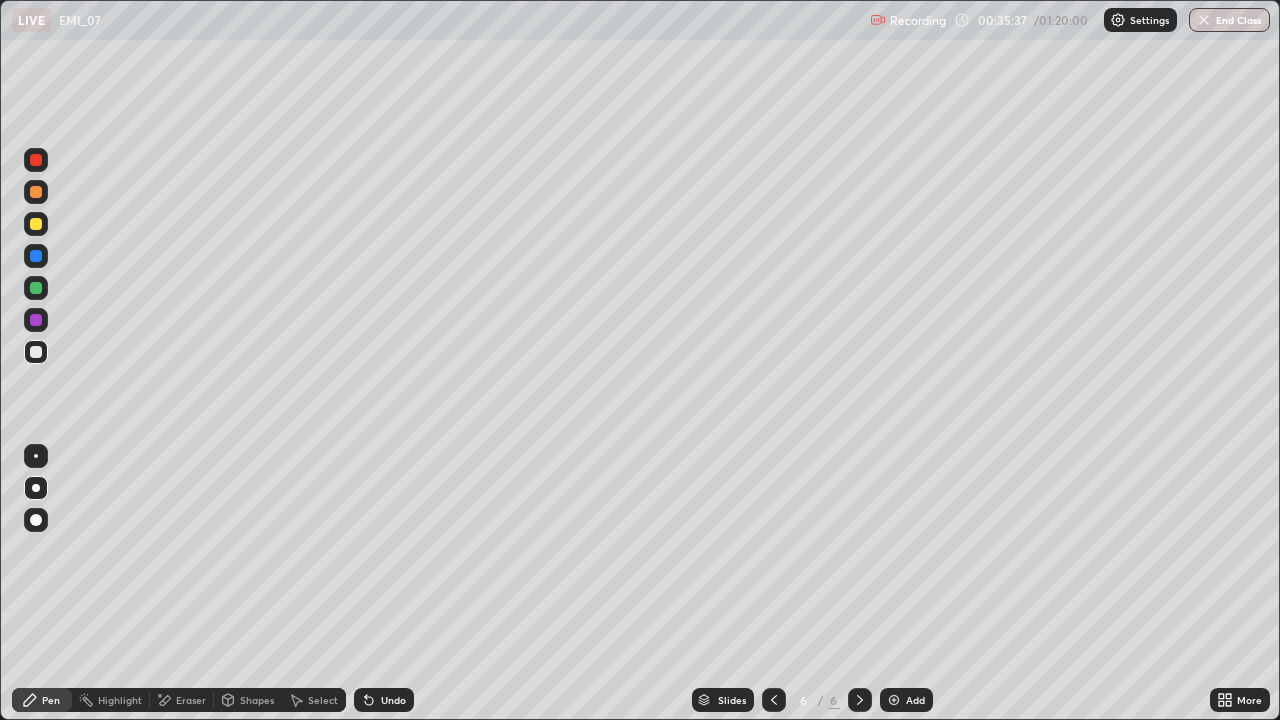 click on "Select" at bounding box center (323, 700) 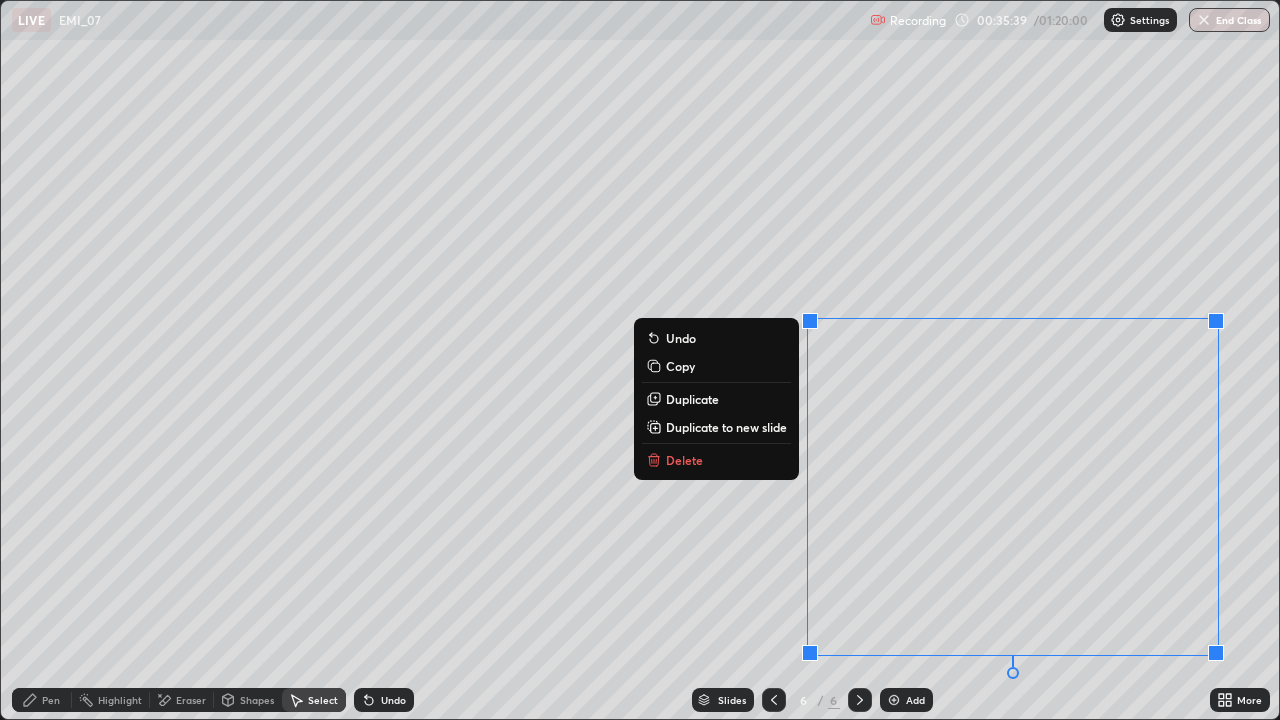 click on "Delete" at bounding box center [716, 460] 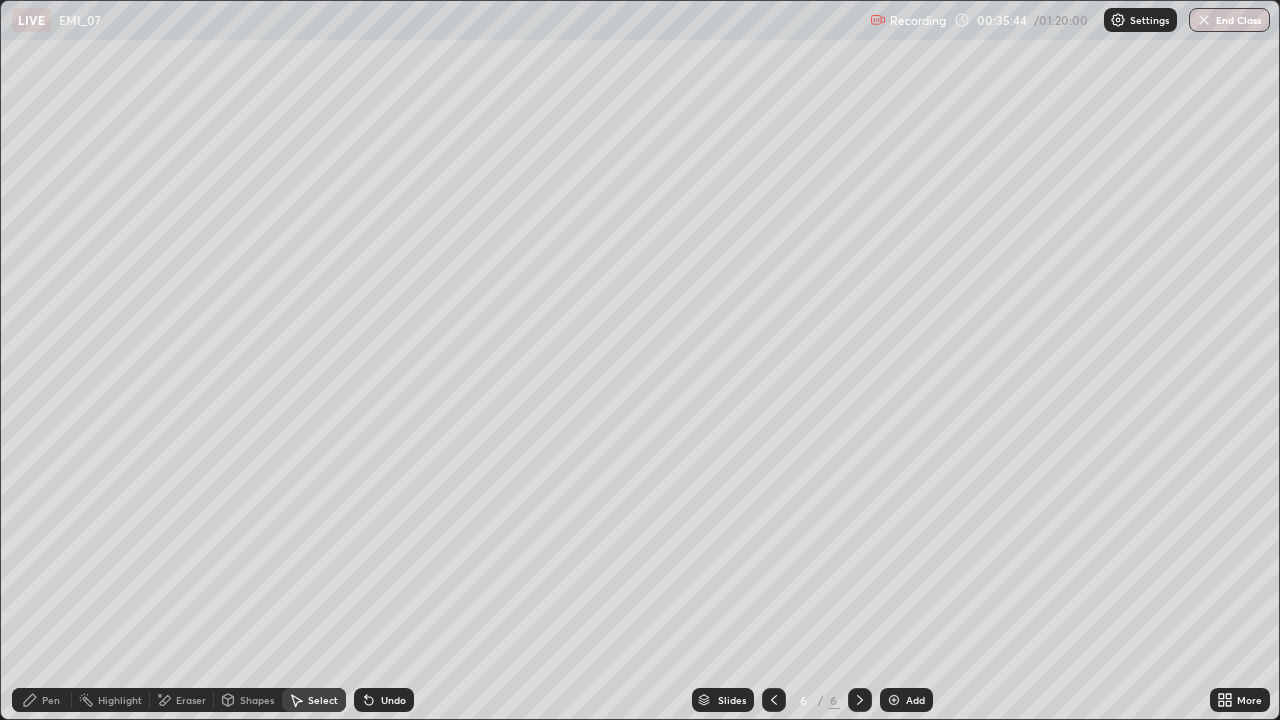 click on "Pen" at bounding box center (51, 700) 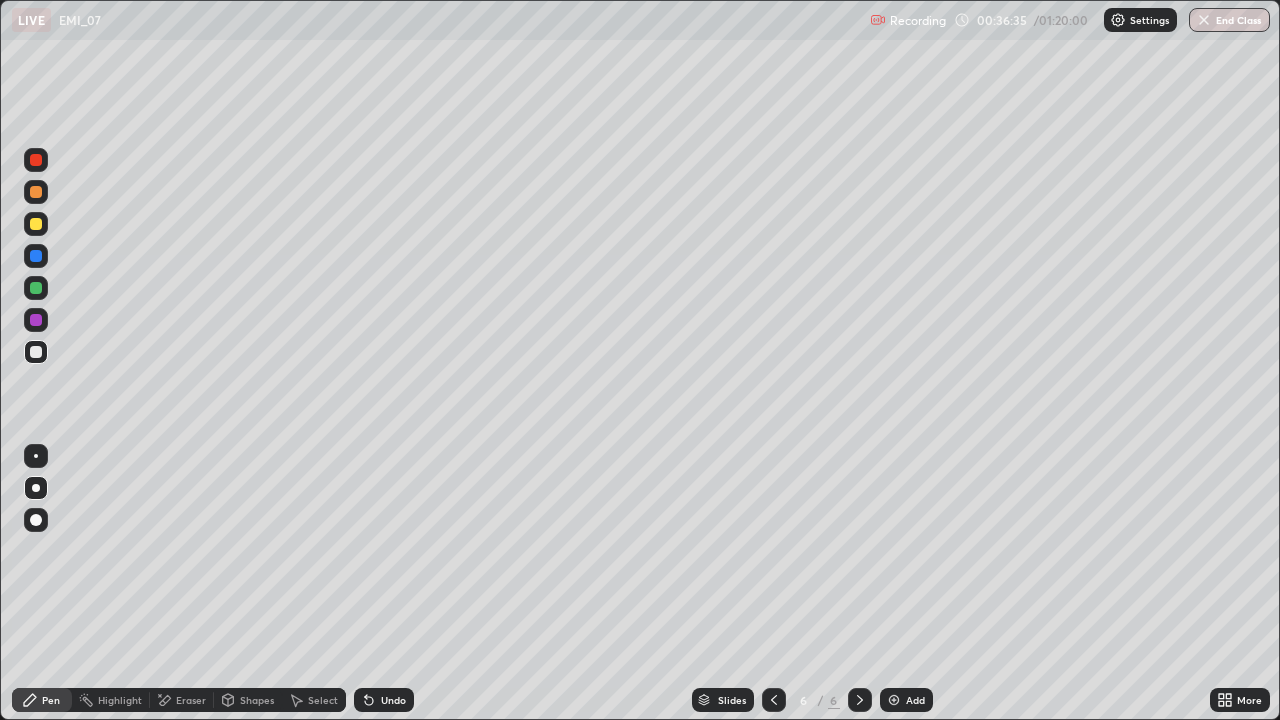 click on "Undo" at bounding box center [393, 700] 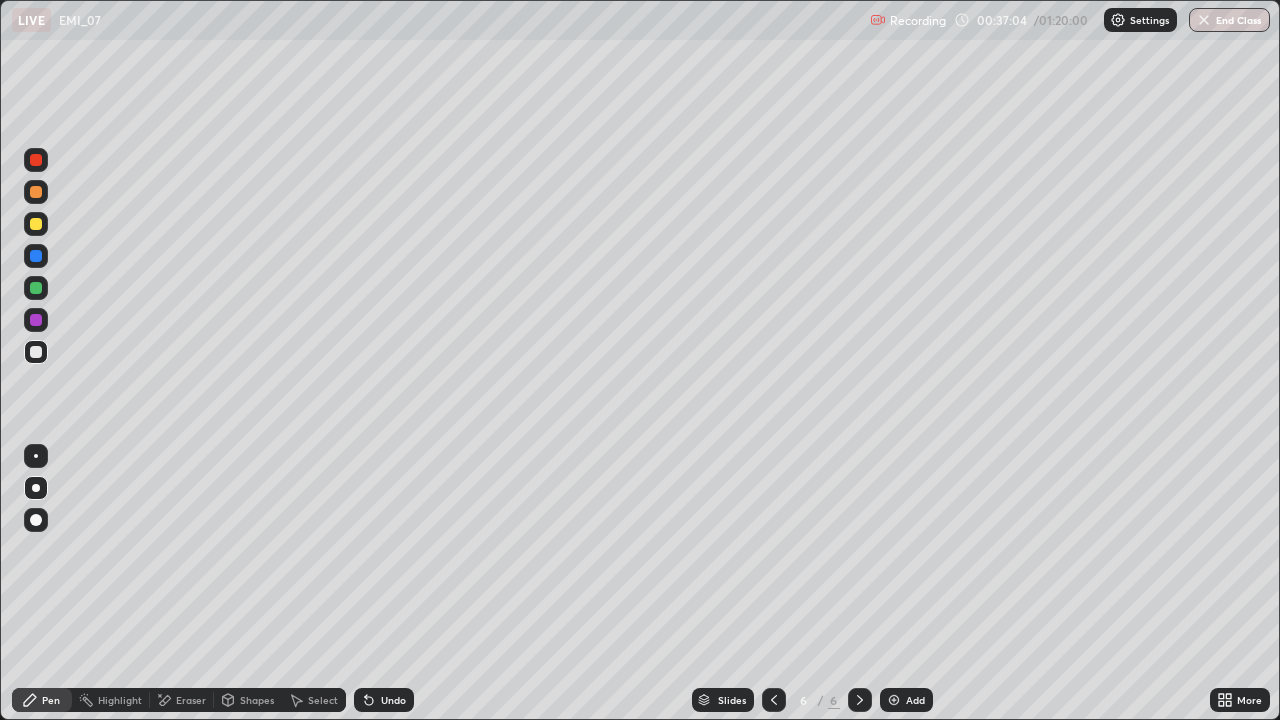 click on "Select" at bounding box center [323, 700] 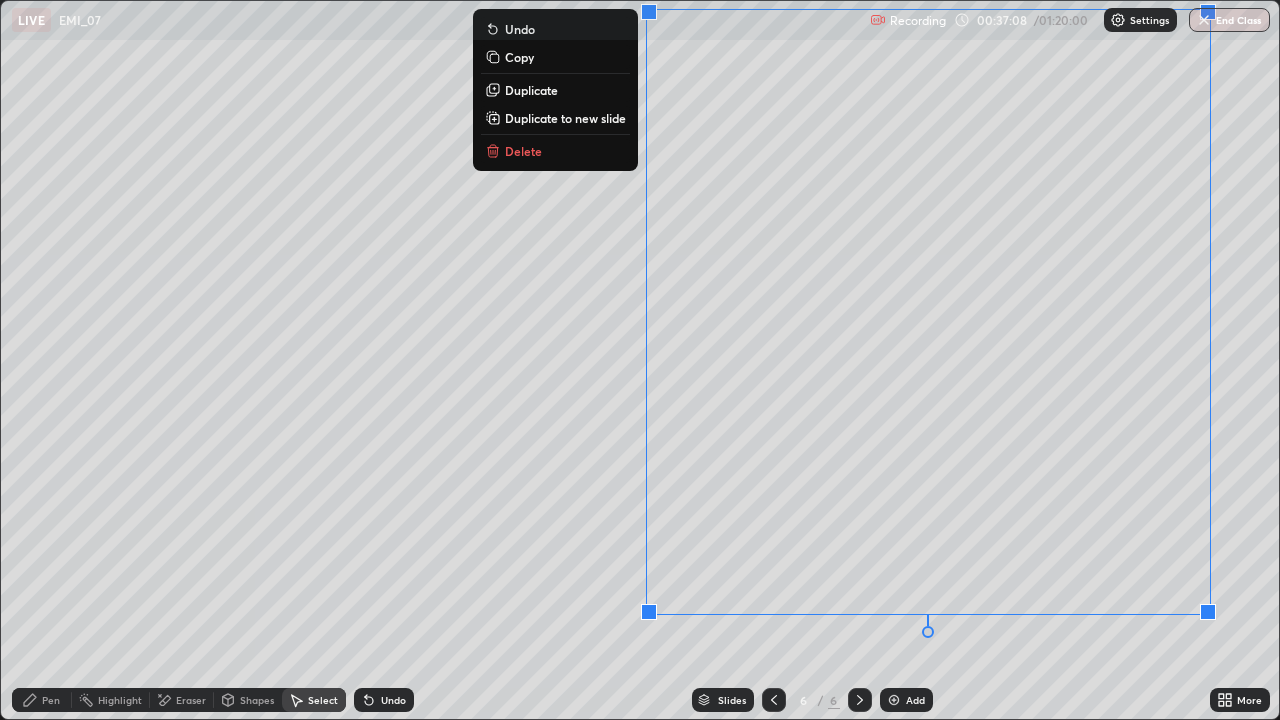 click on "Duplicate to new slide" at bounding box center (565, 118) 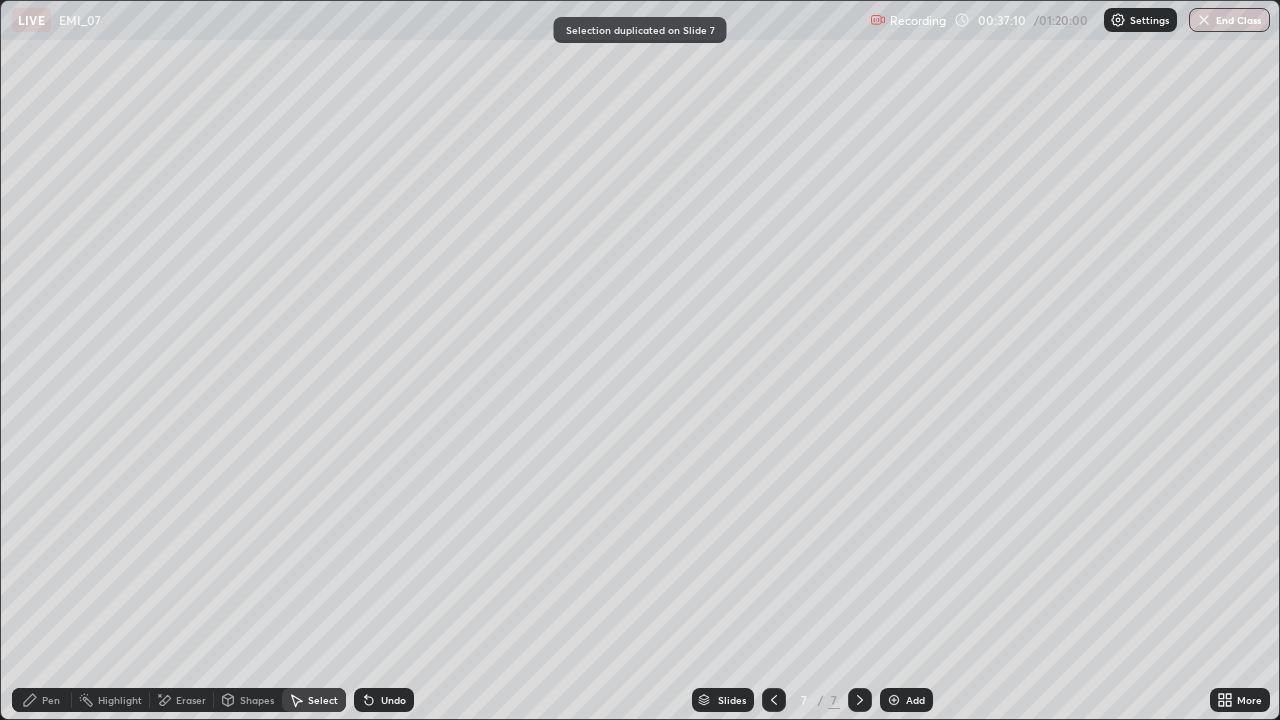 click on "Pen" at bounding box center [51, 700] 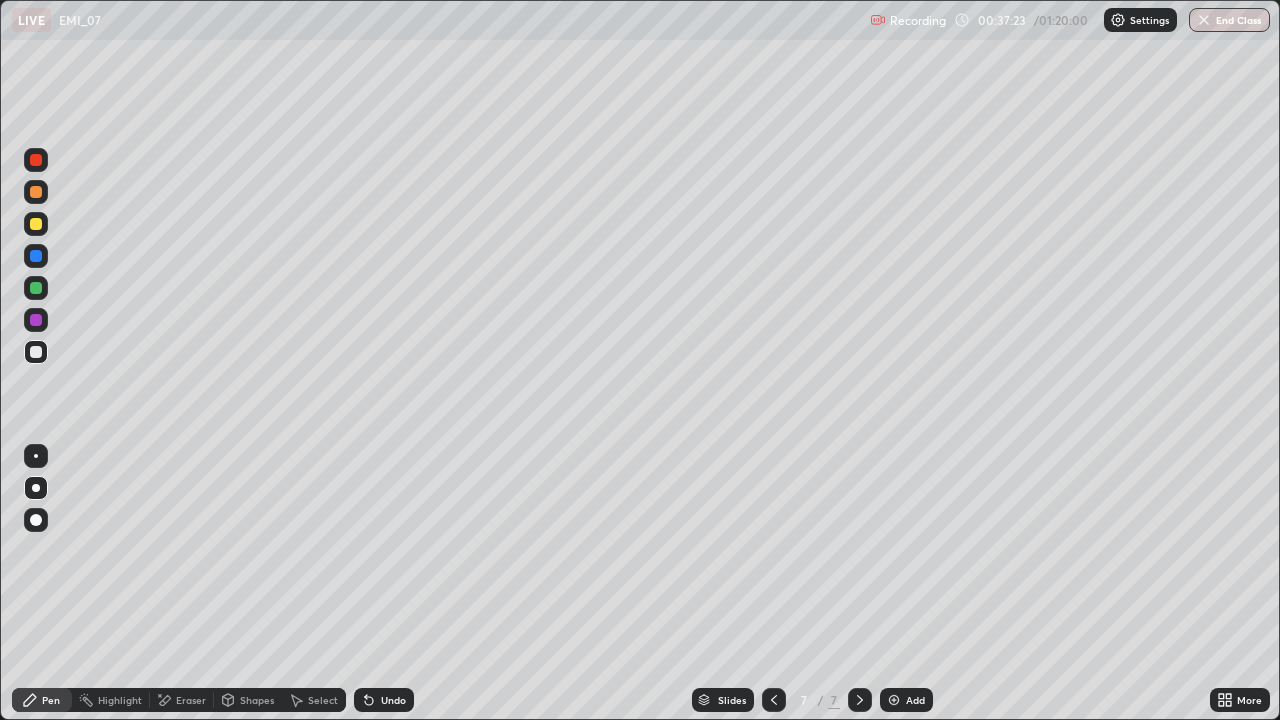 click on "Undo" at bounding box center (380, 700) 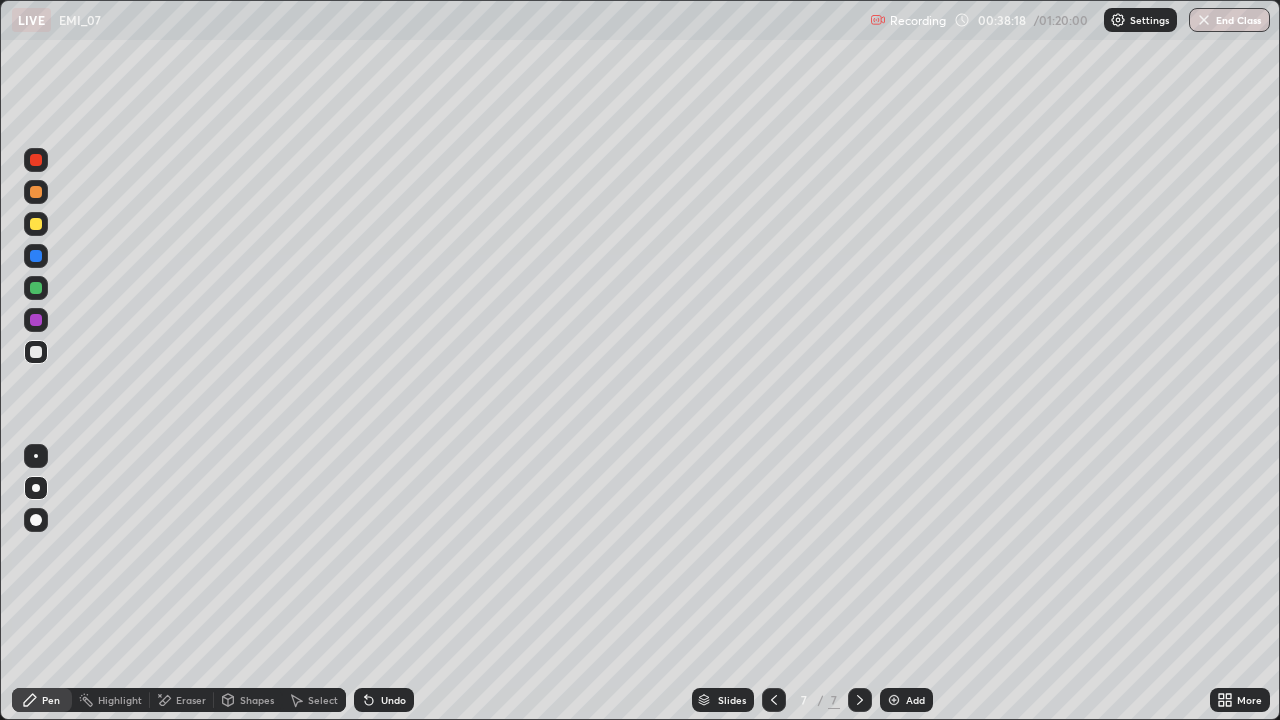 click on "Undo" at bounding box center [393, 700] 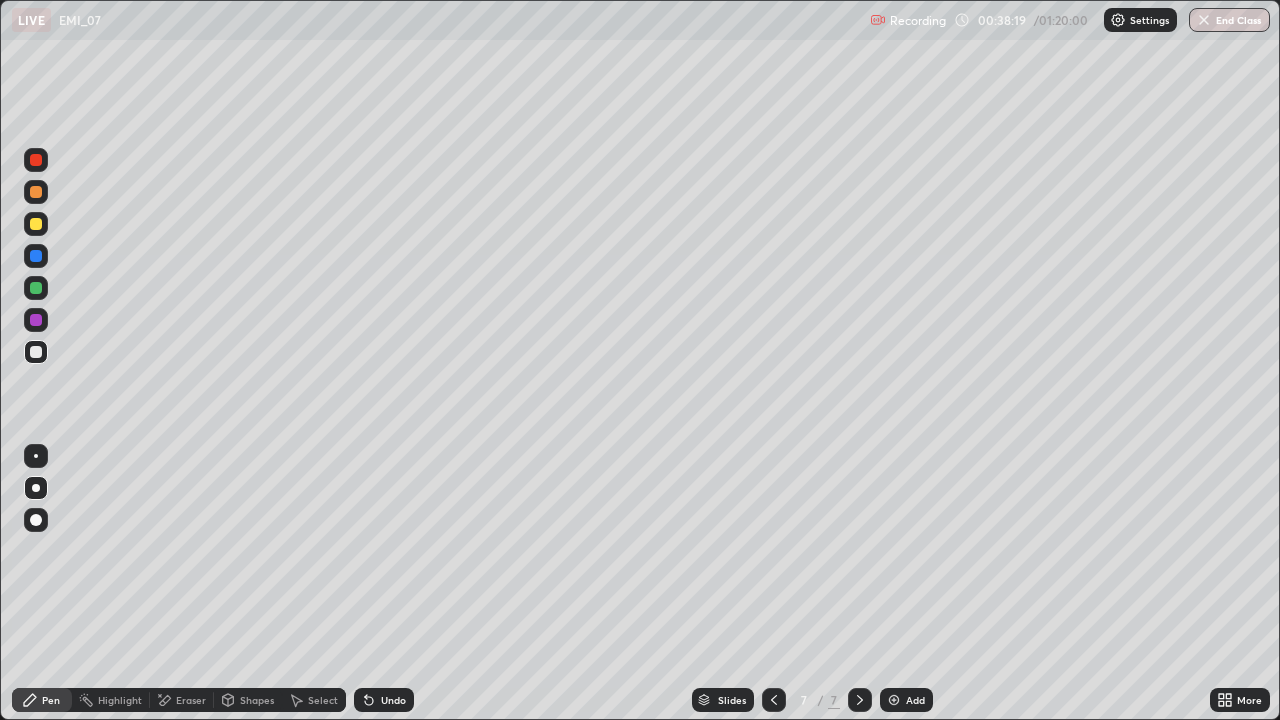 click on "Undo" at bounding box center (384, 700) 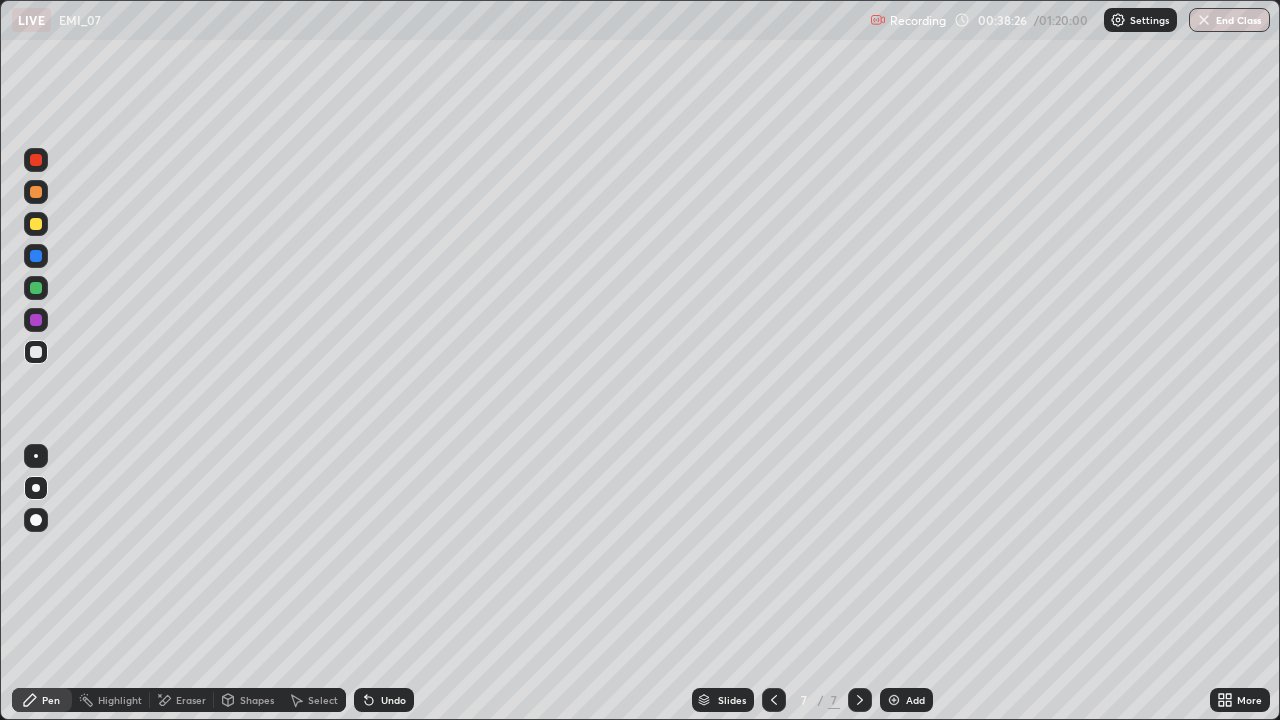 click on "Undo" at bounding box center [393, 700] 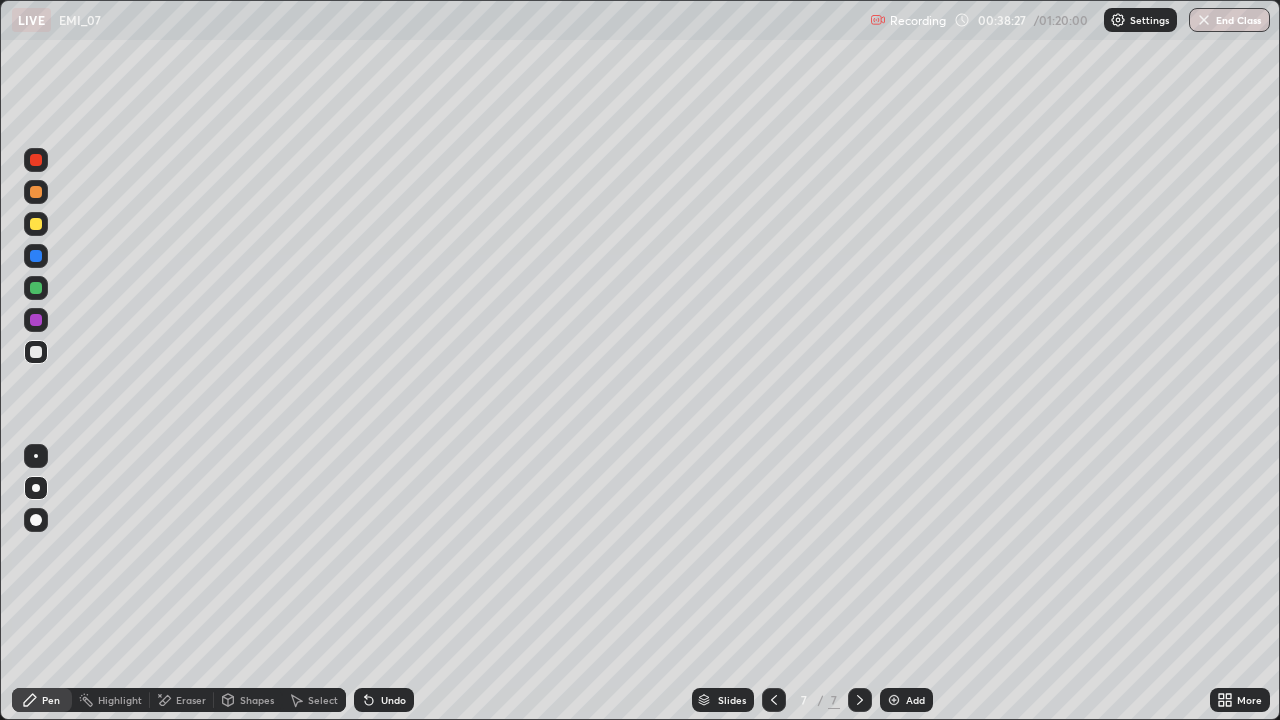 click 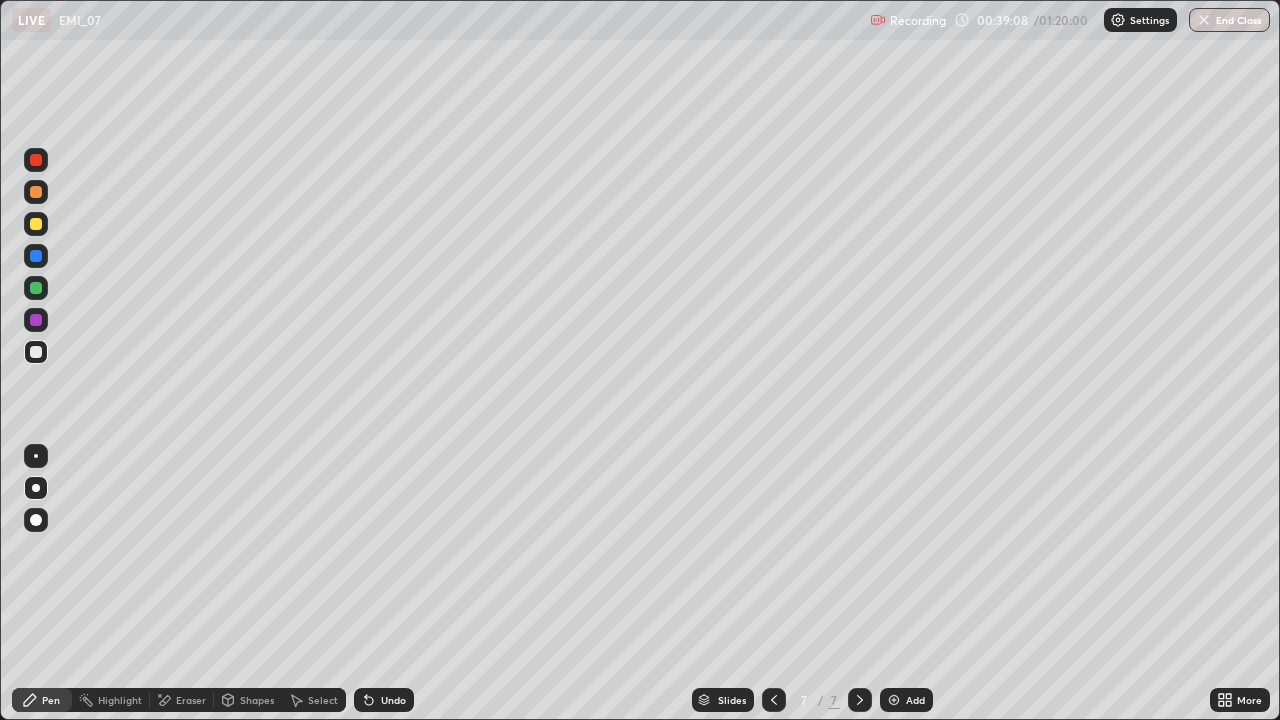 click on "Undo" at bounding box center (393, 700) 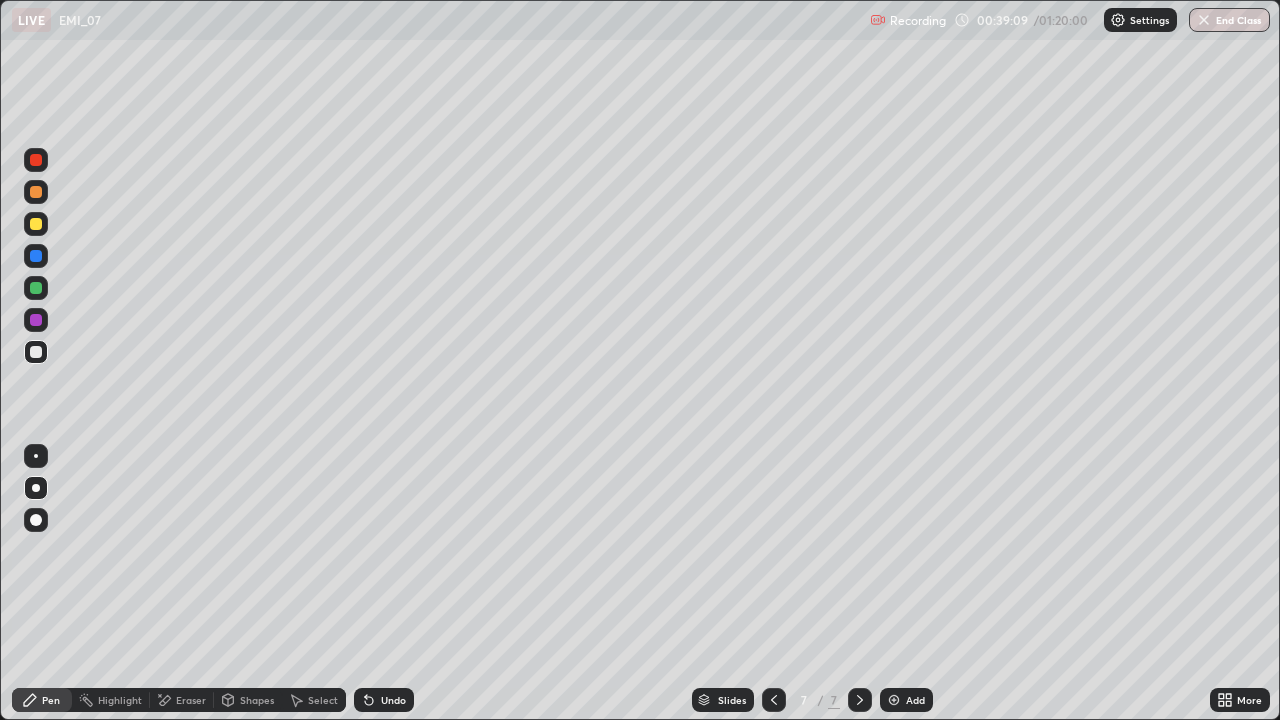 click on "Undo" at bounding box center (393, 700) 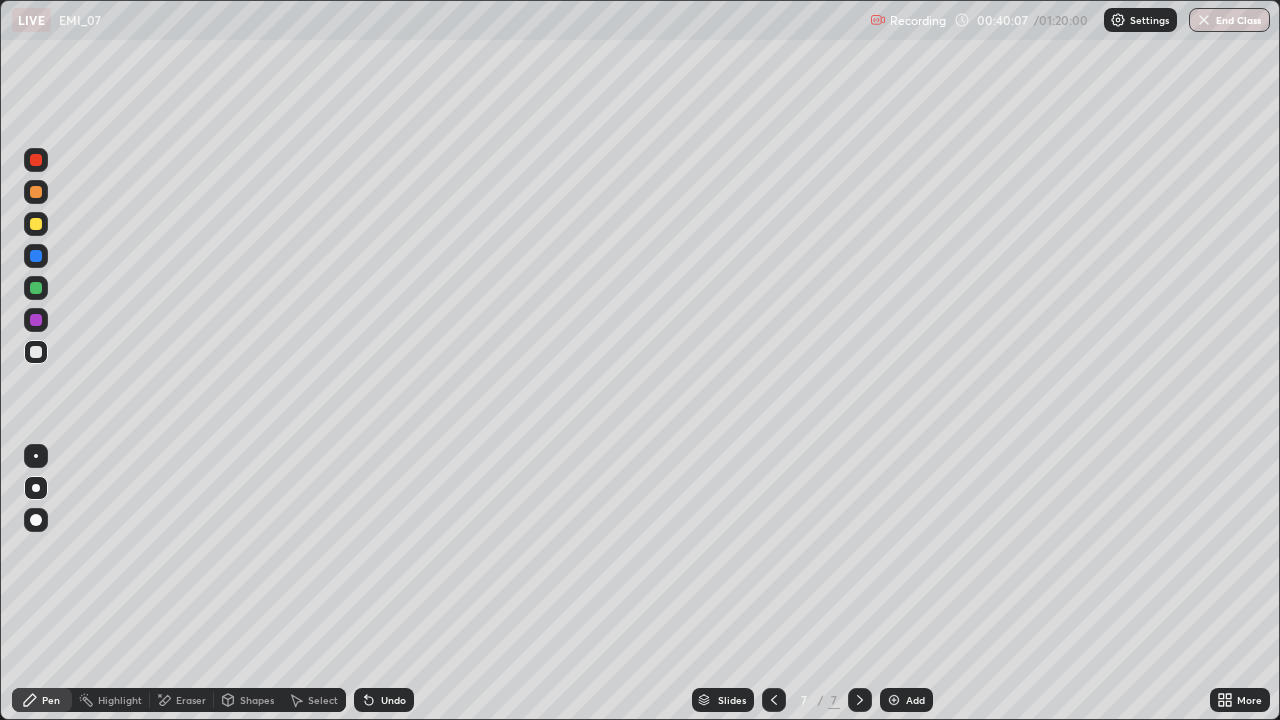 click on "Undo" at bounding box center (393, 700) 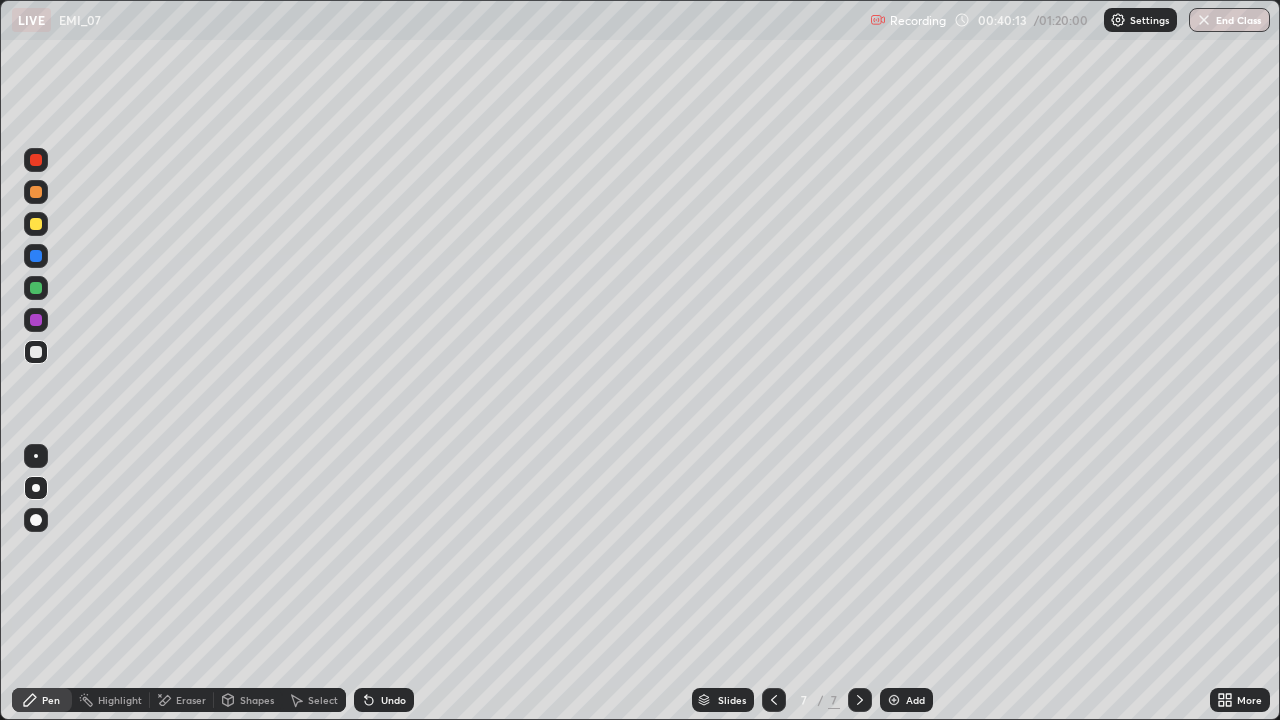 click on "Select" at bounding box center (323, 700) 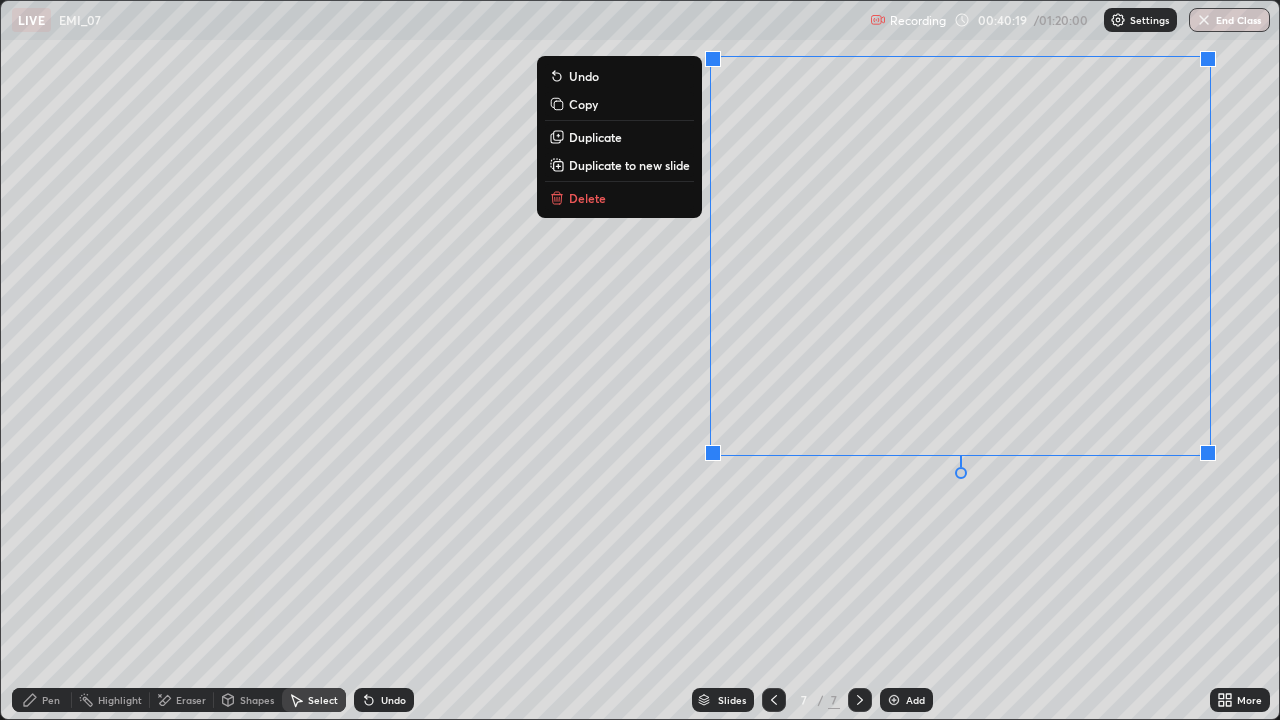 click on "Delete" at bounding box center [619, 198] 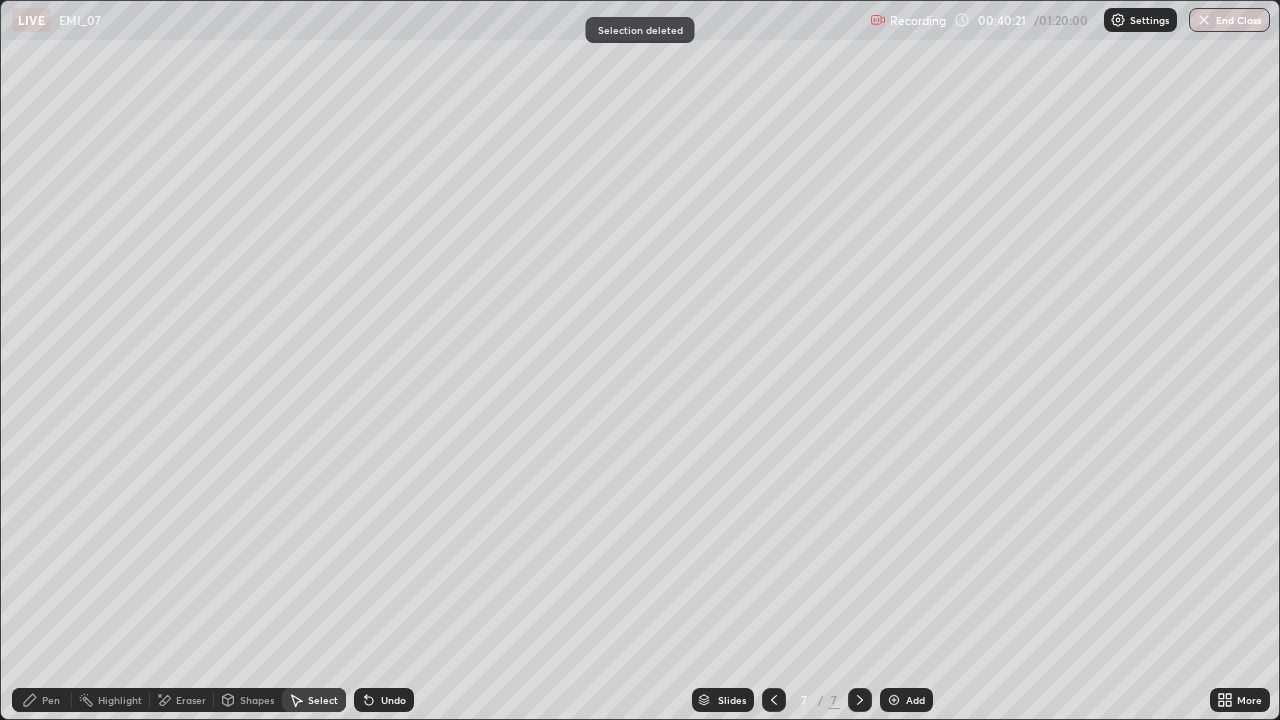 click on "Pen" at bounding box center (42, 700) 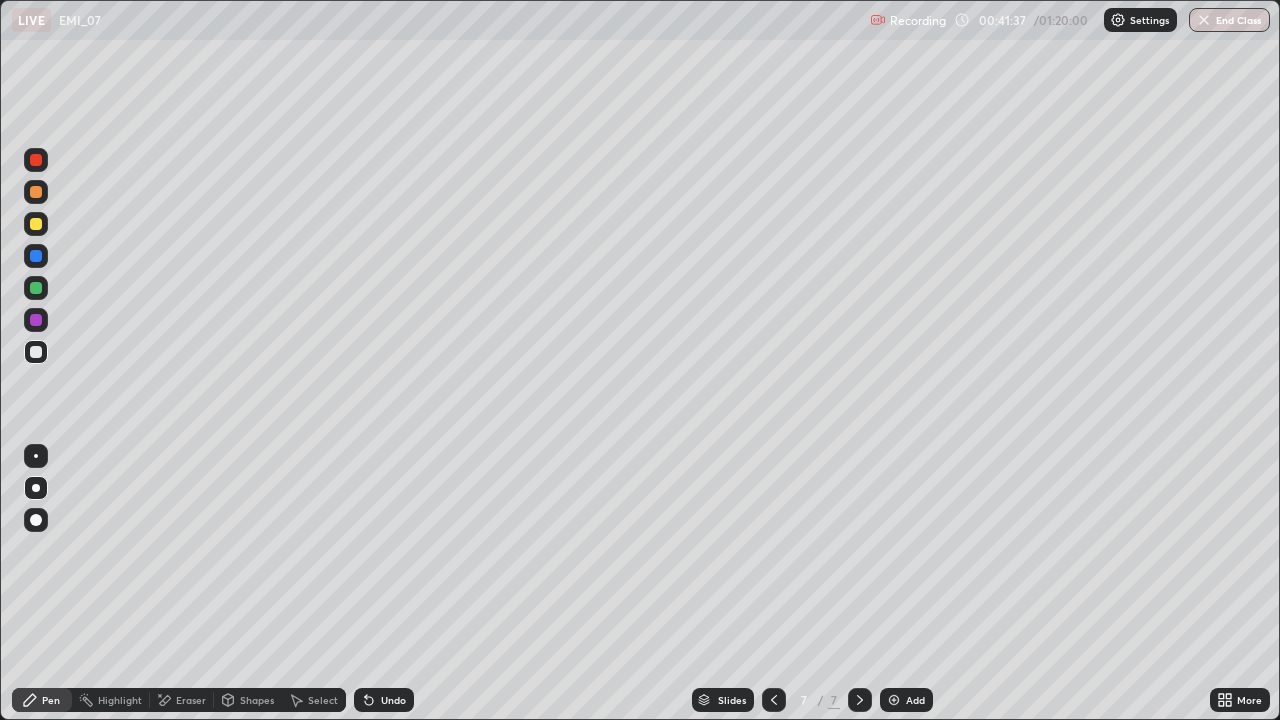 click on "Undo" at bounding box center [393, 700] 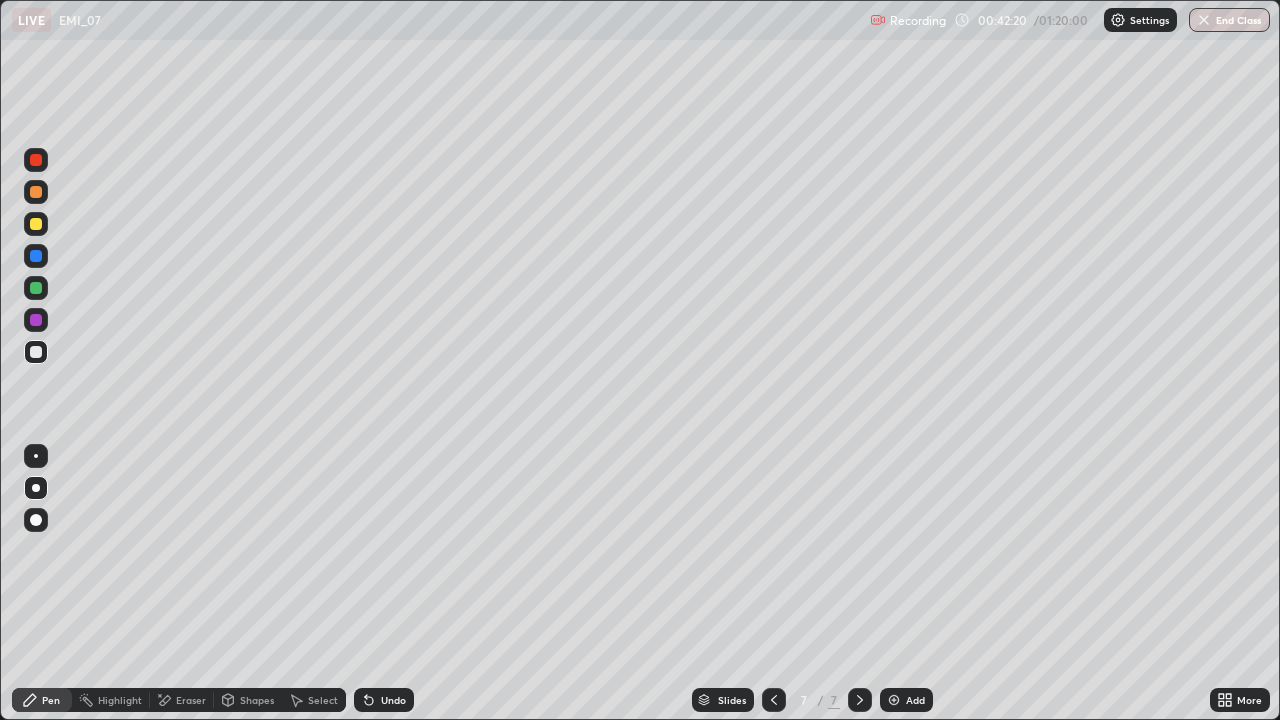 click 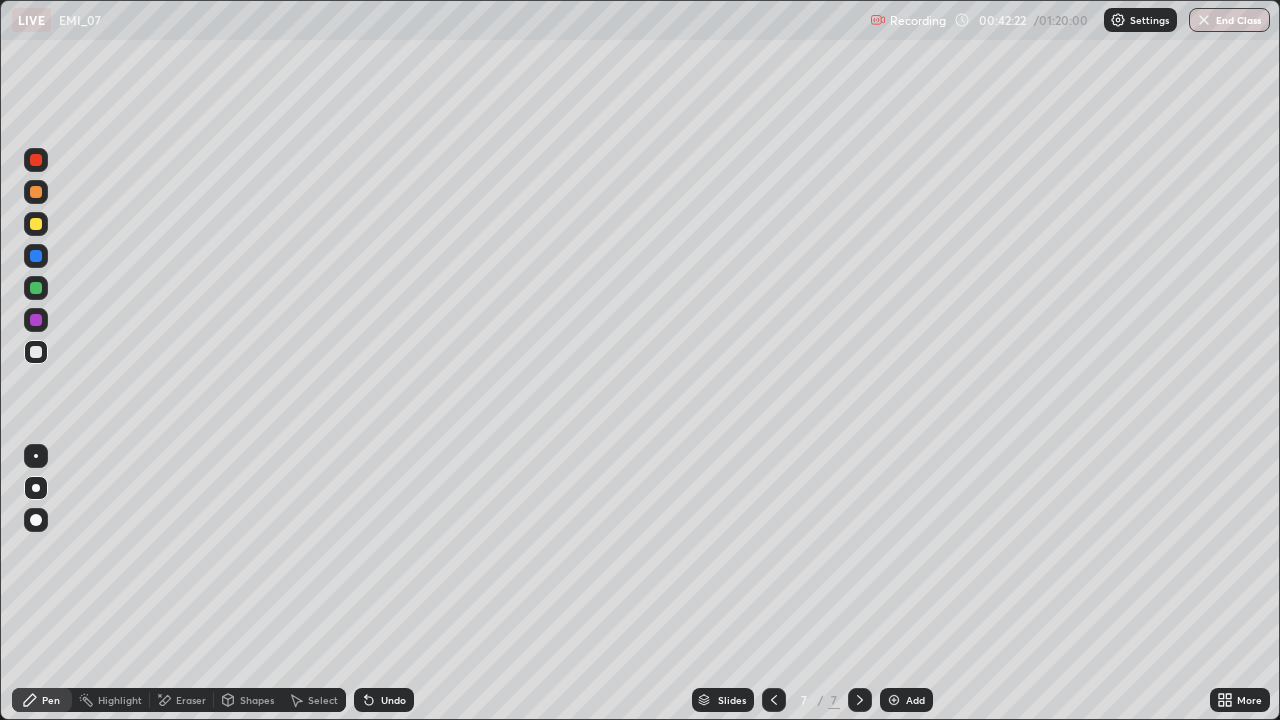click on "Undo" at bounding box center [393, 700] 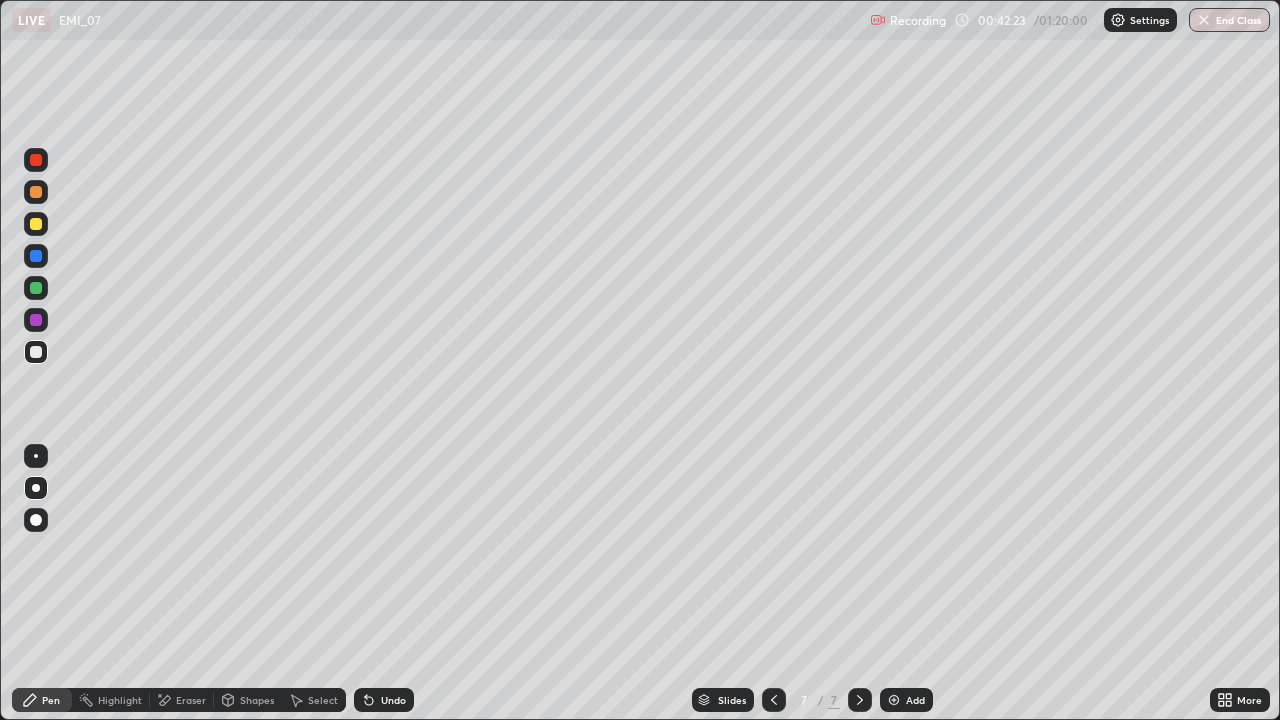 click on "Undo" at bounding box center (393, 700) 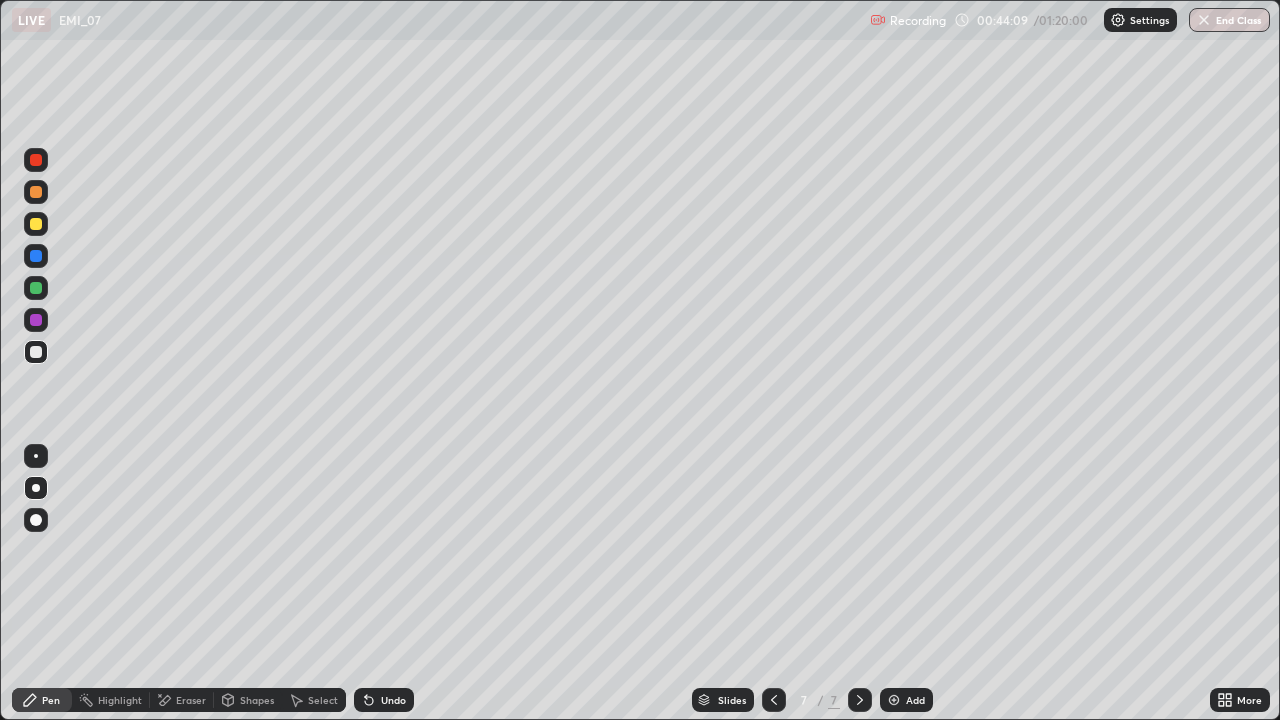 click on "Undo" at bounding box center [384, 700] 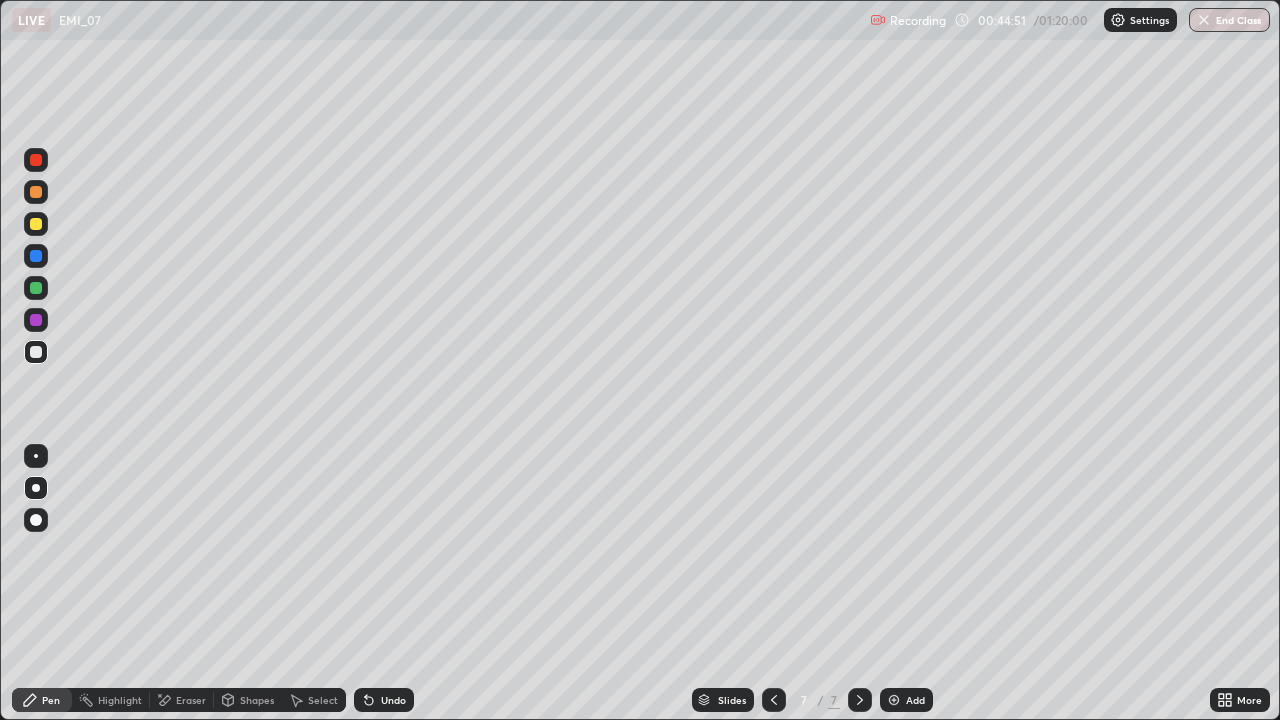 click at bounding box center (860, 700) 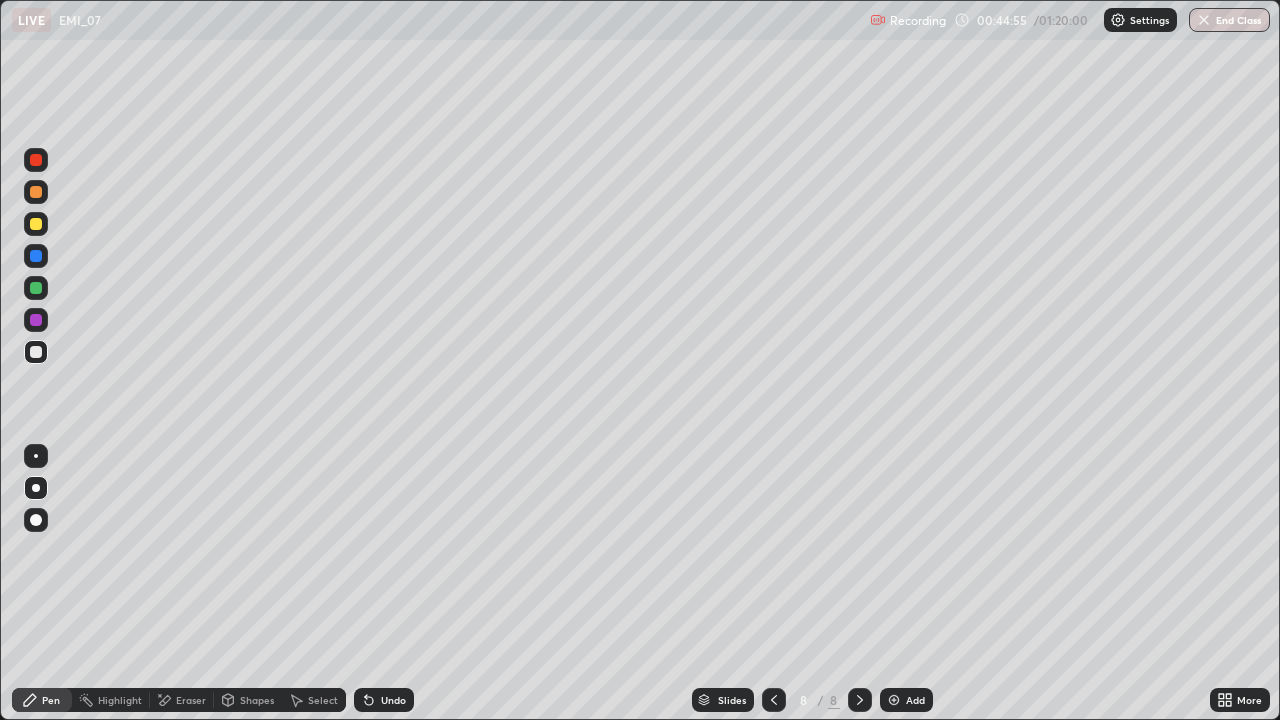 click at bounding box center (36, 352) 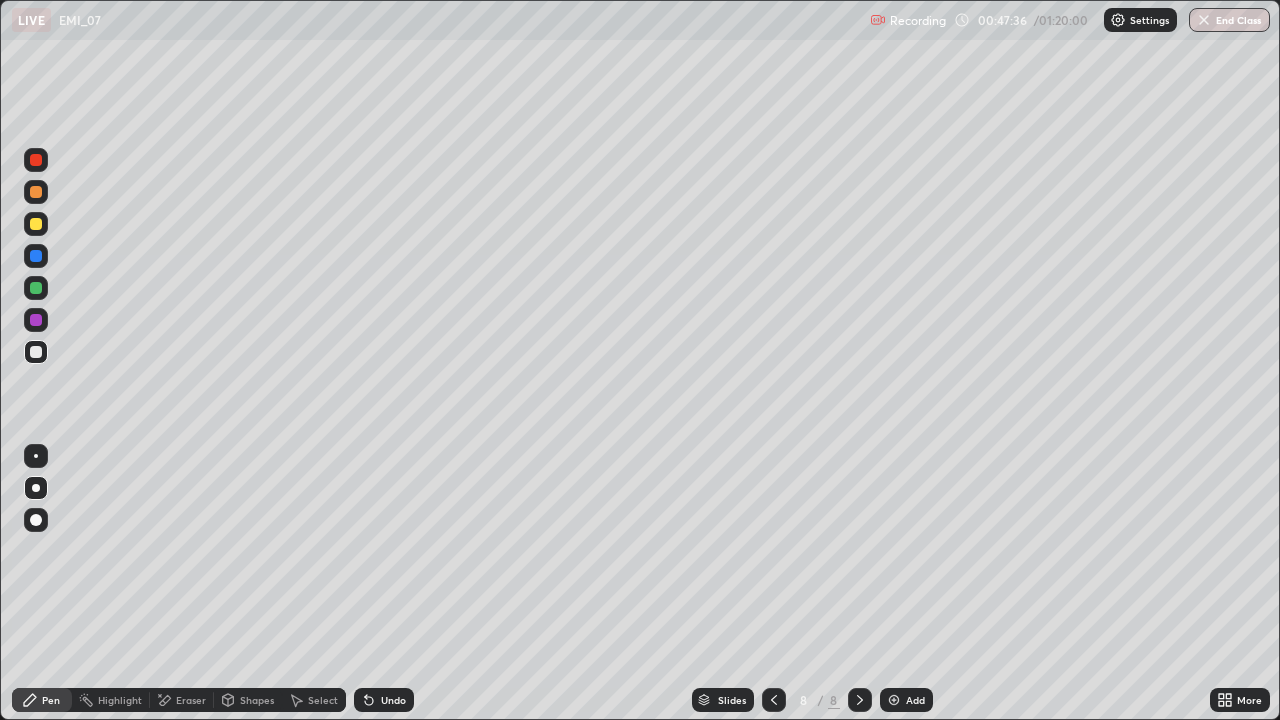 click on "Select" at bounding box center (323, 700) 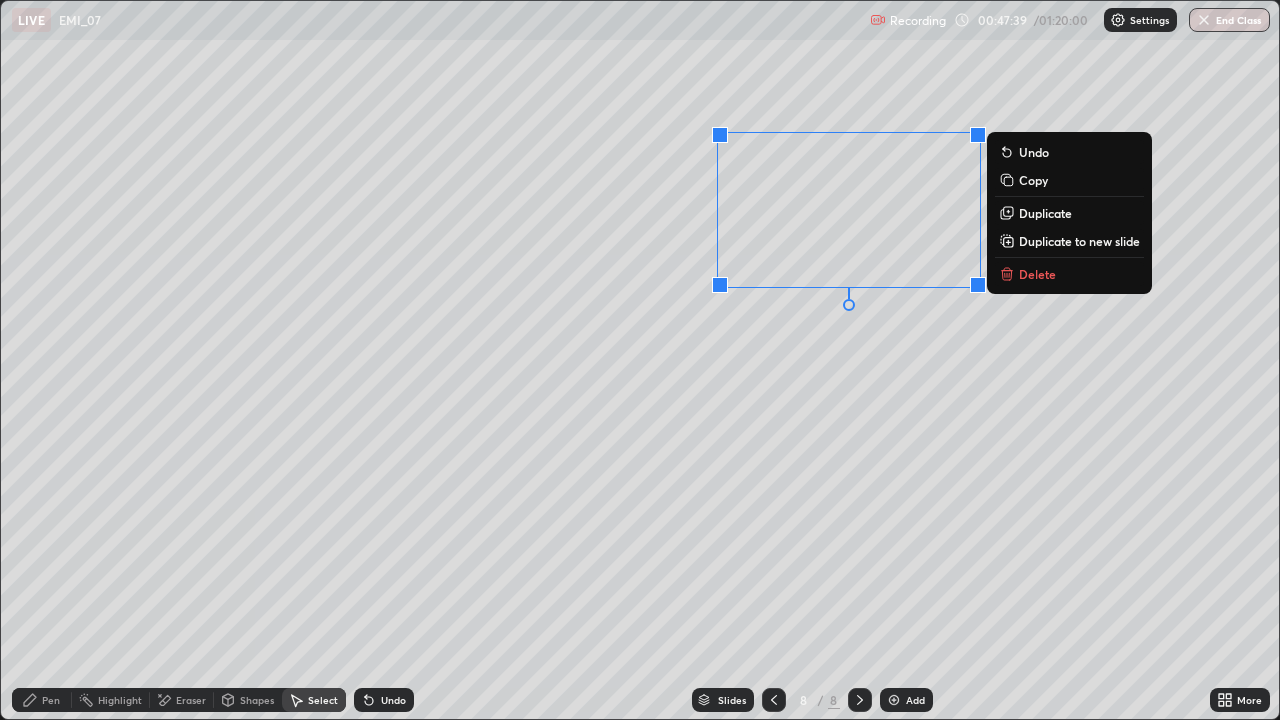 click on "Delete" at bounding box center [1037, 274] 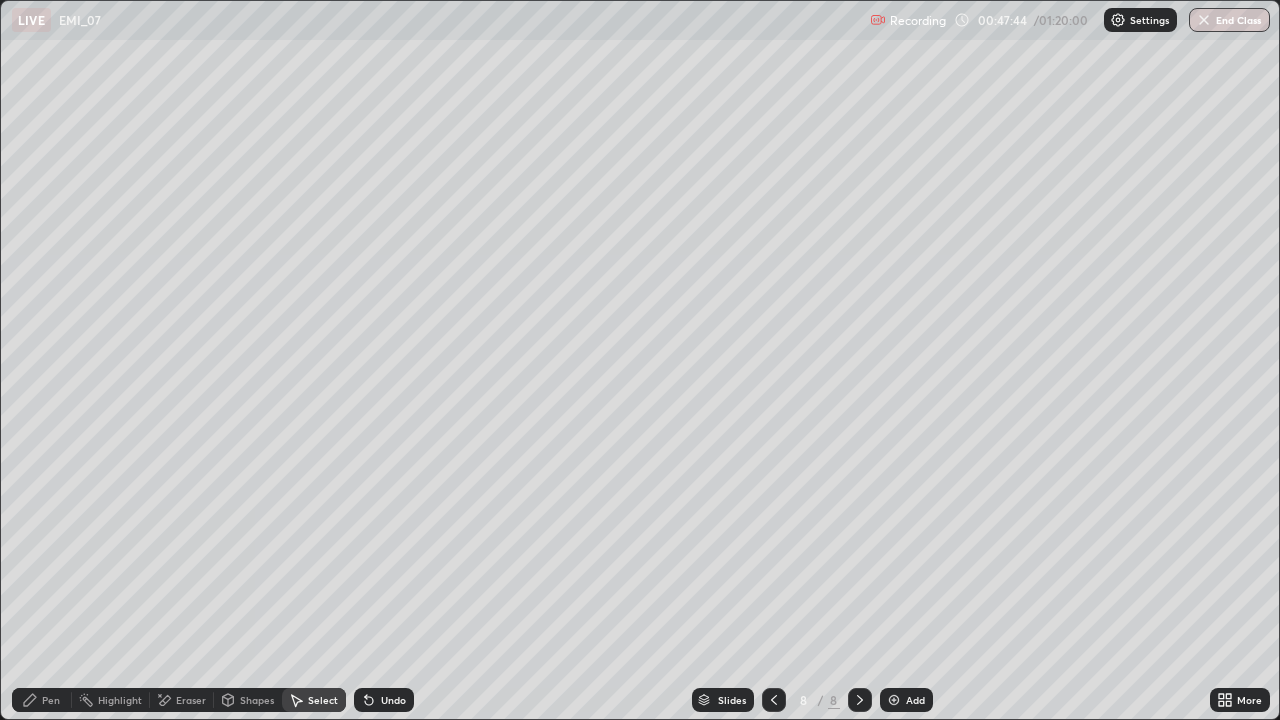 click on "Pen" at bounding box center (51, 700) 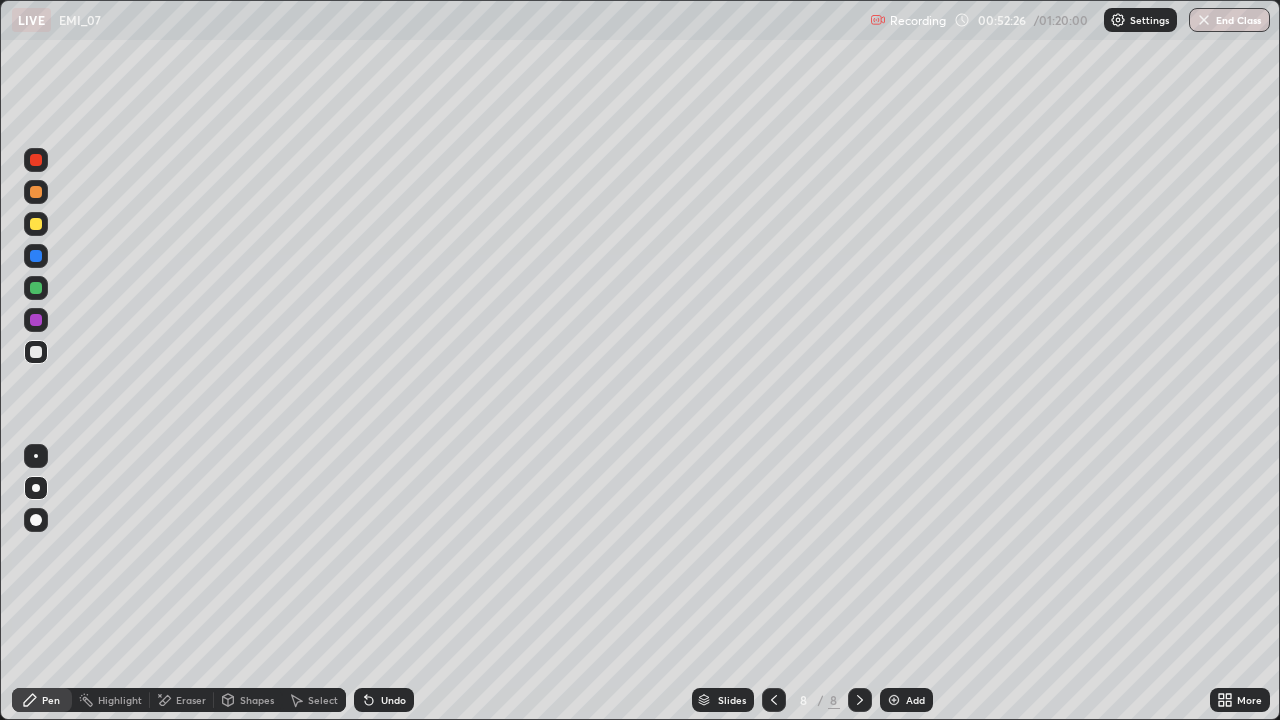 click on "Select" at bounding box center [323, 700] 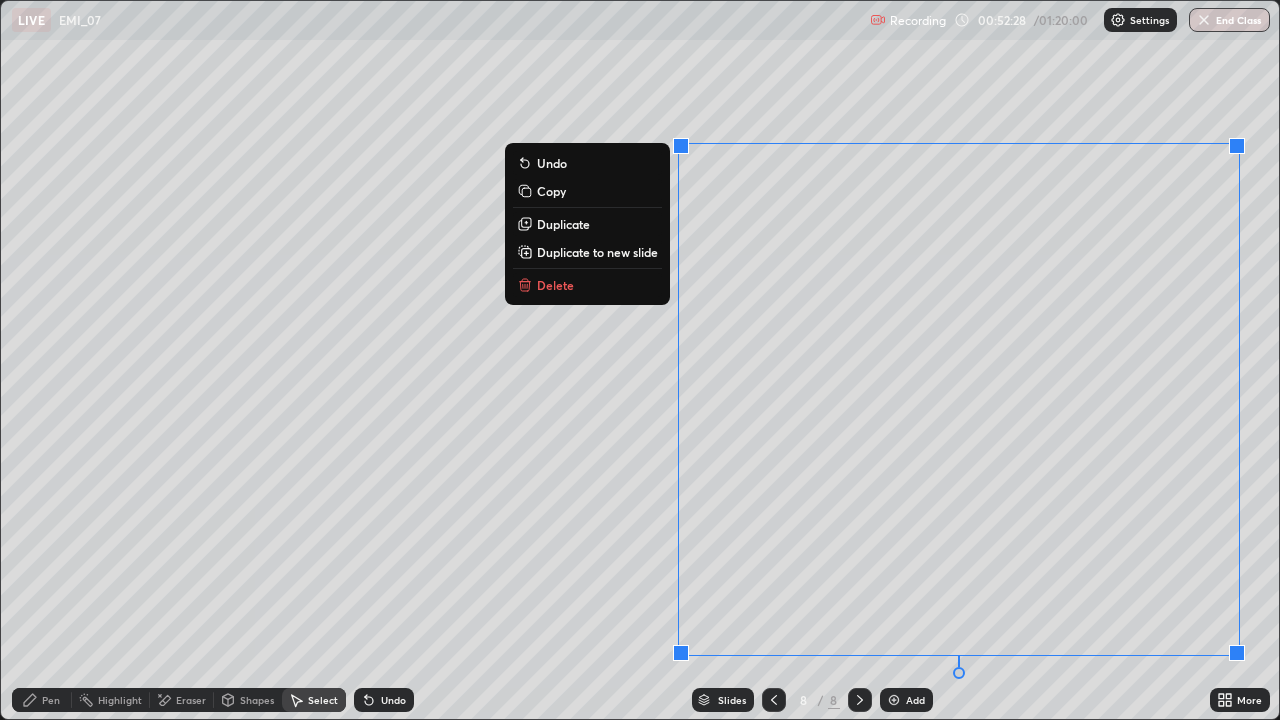 click on "Delete" at bounding box center (587, 285) 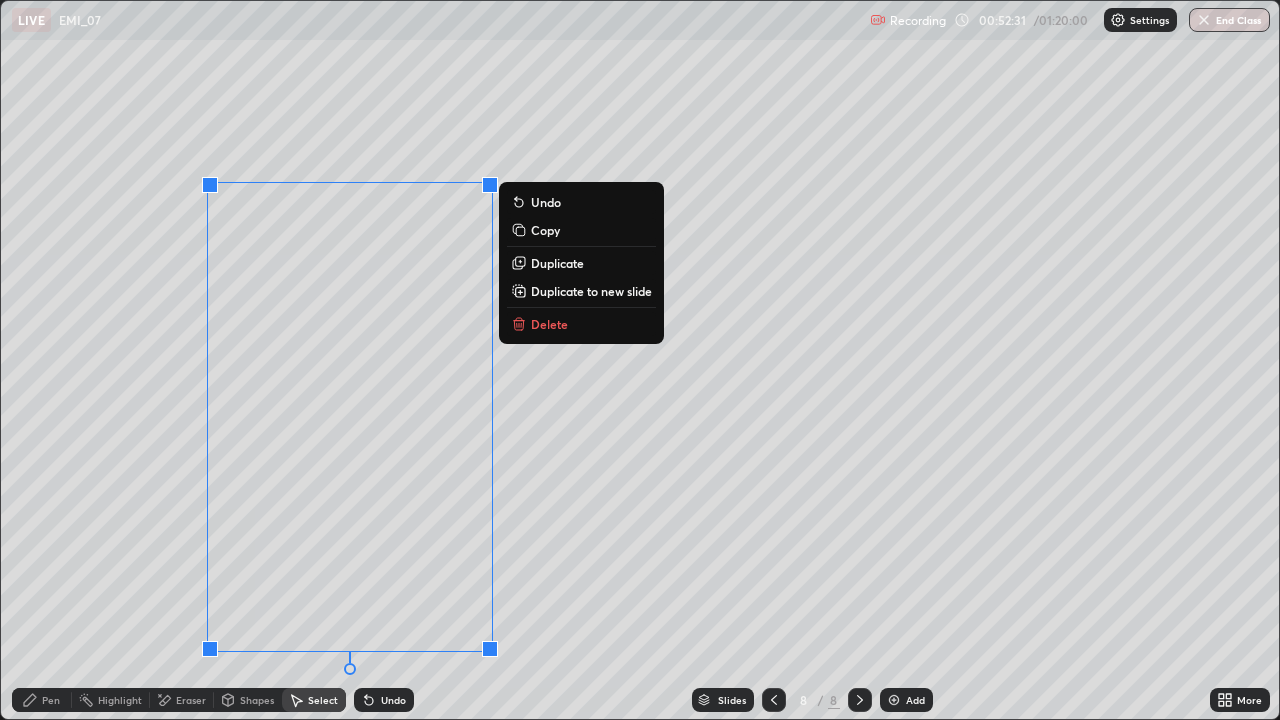 click on "Delete" at bounding box center (549, 324) 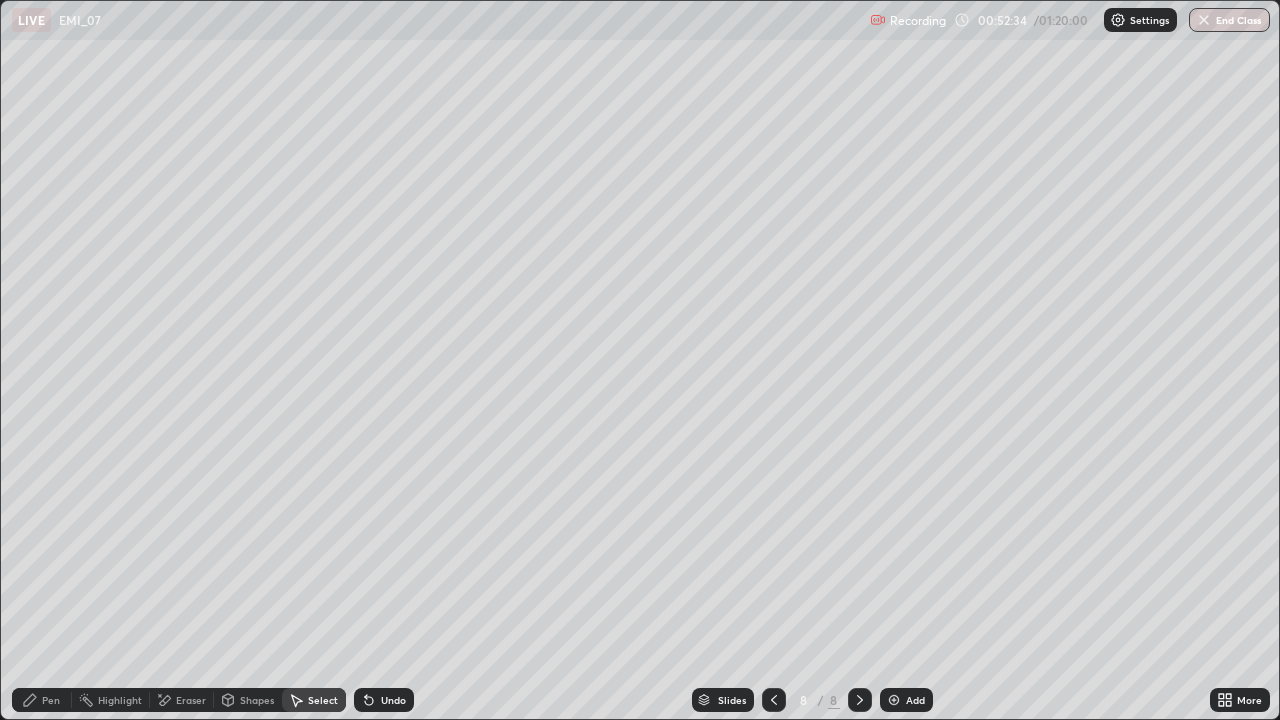 click on "Pen" at bounding box center (51, 700) 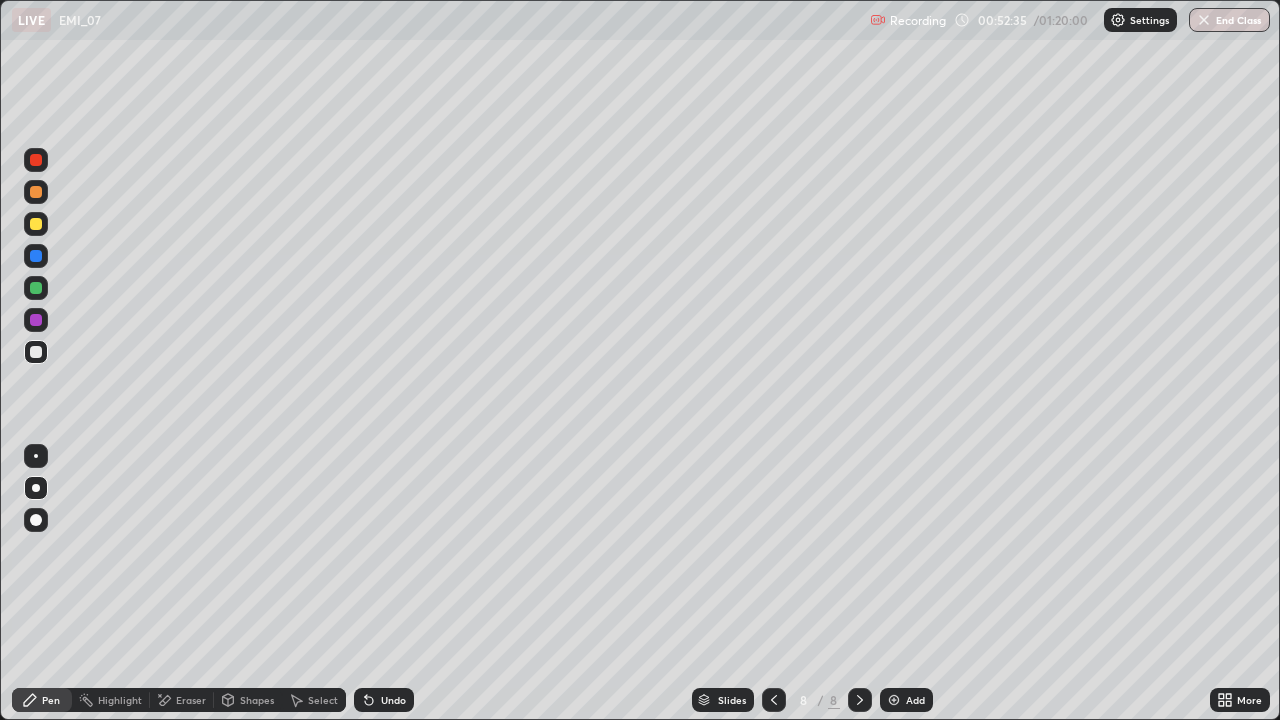 click 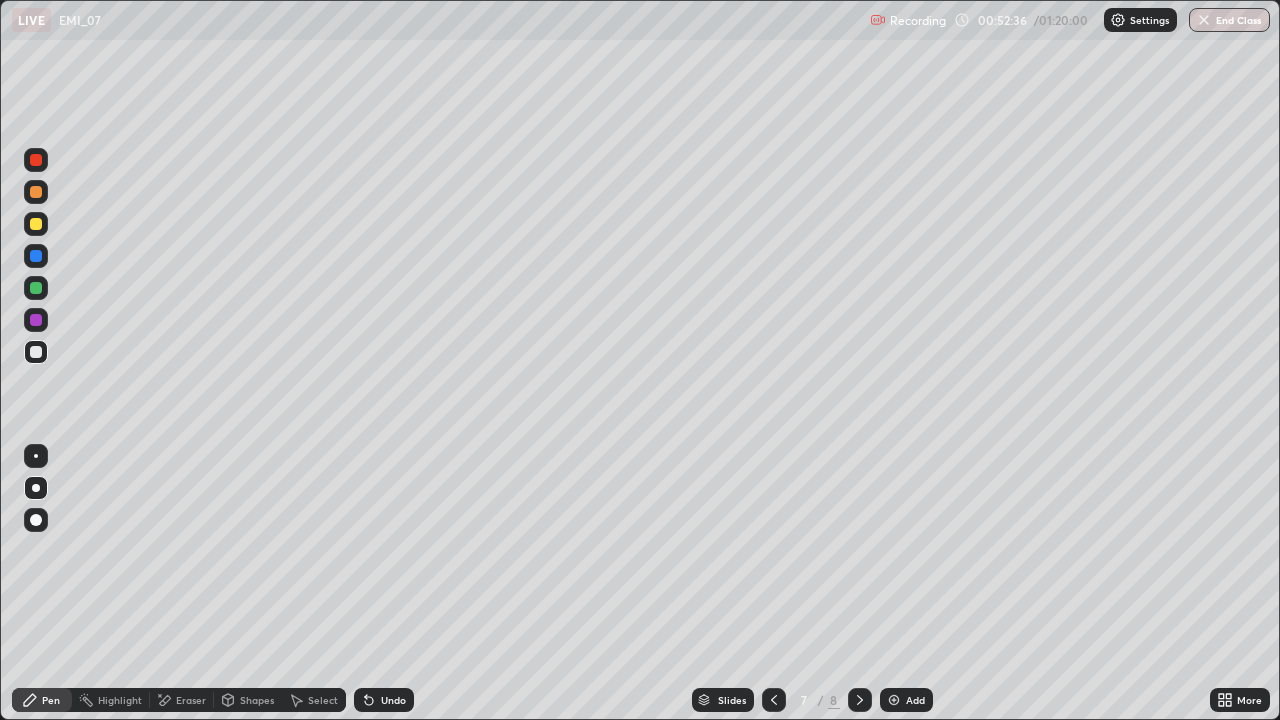 click 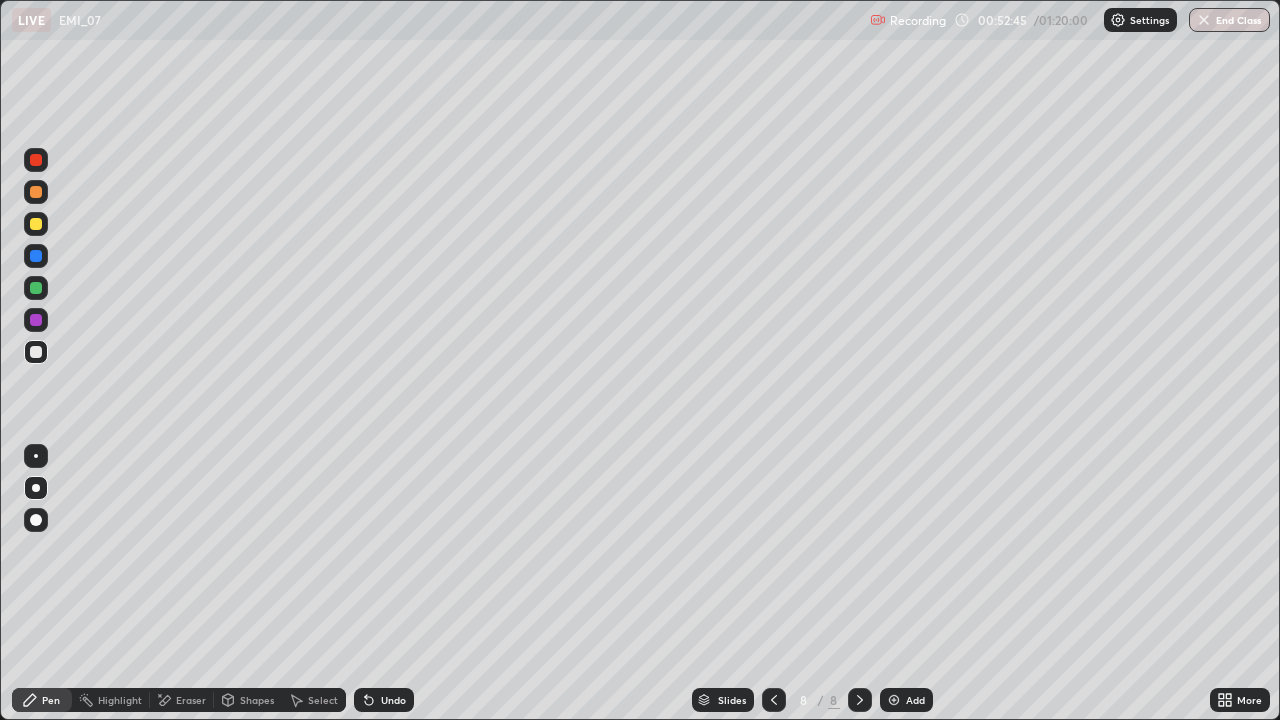 click on "Undo" at bounding box center (393, 700) 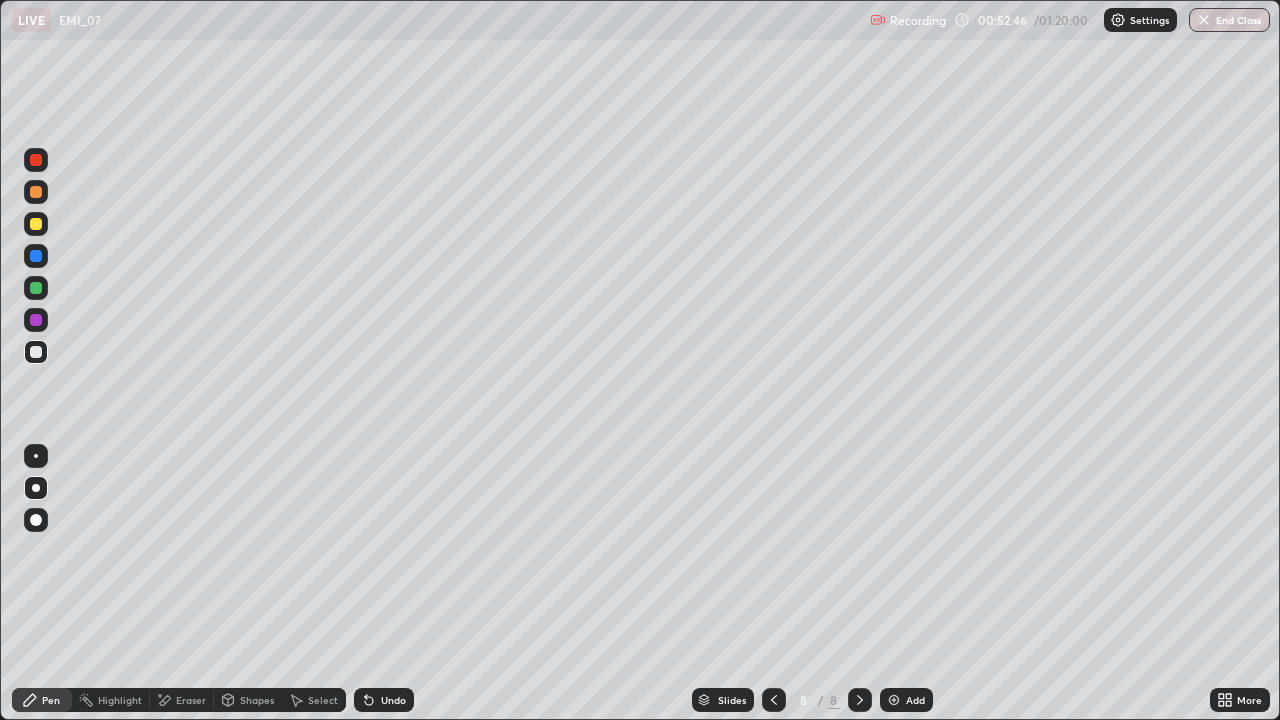 click 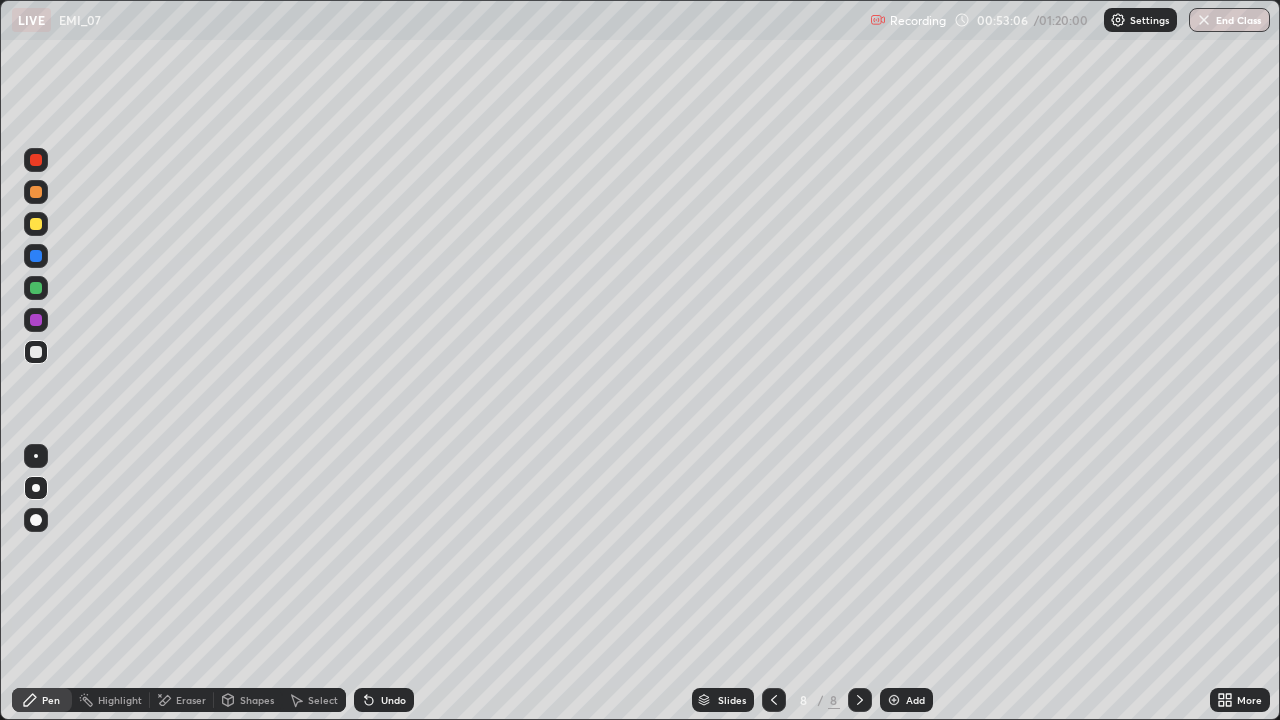 click on "Undo" at bounding box center (393, 700) 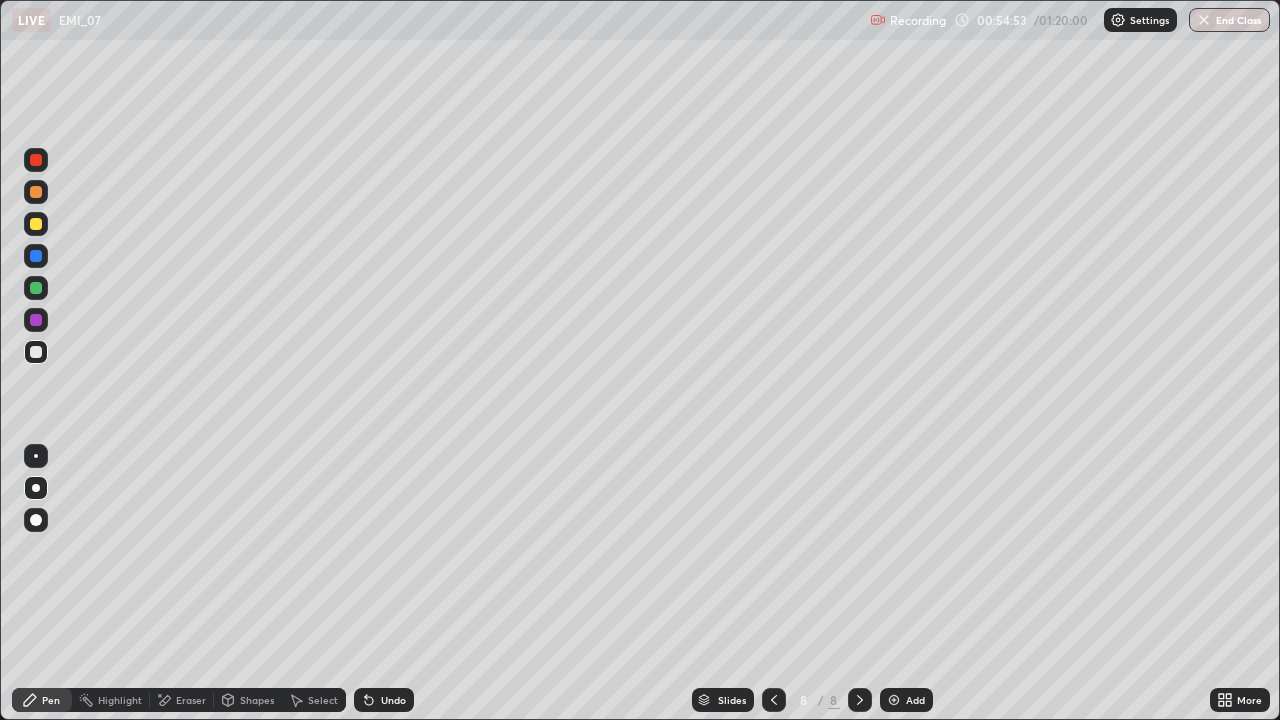 click on "Shapes" at bounding box center (257, 700) 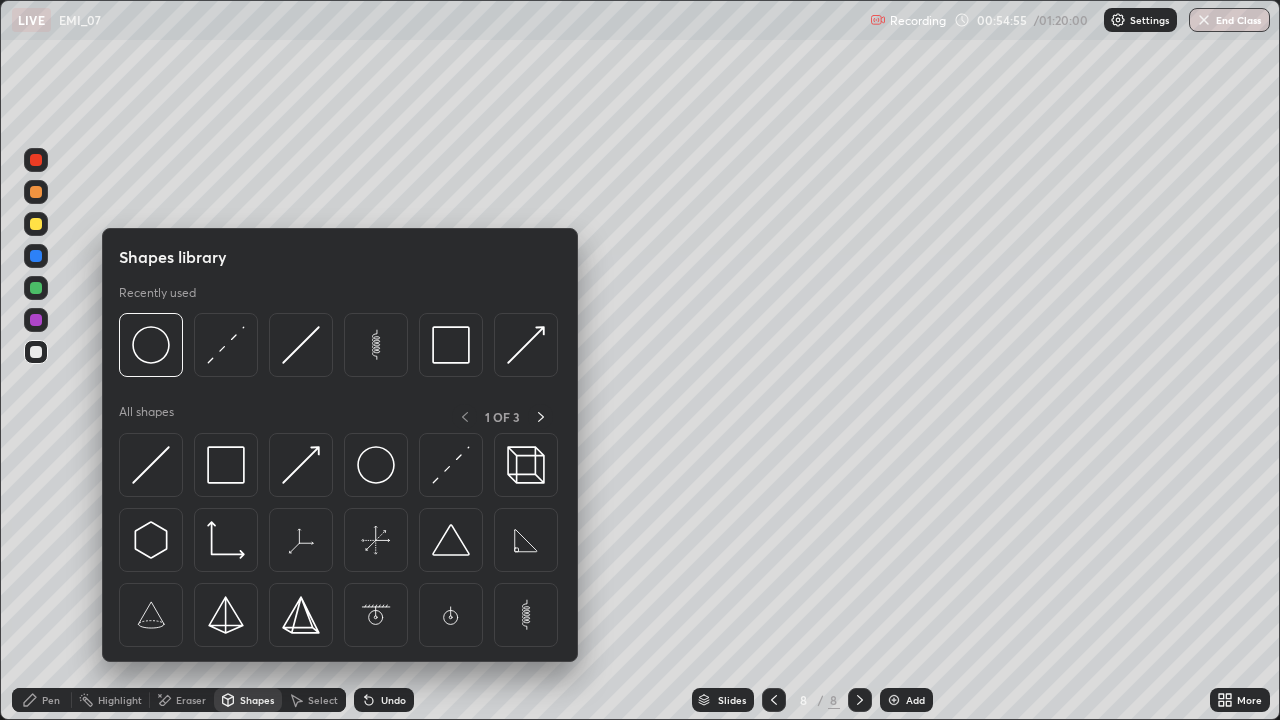 click on "Eraser" at bounding box center (191, 700) 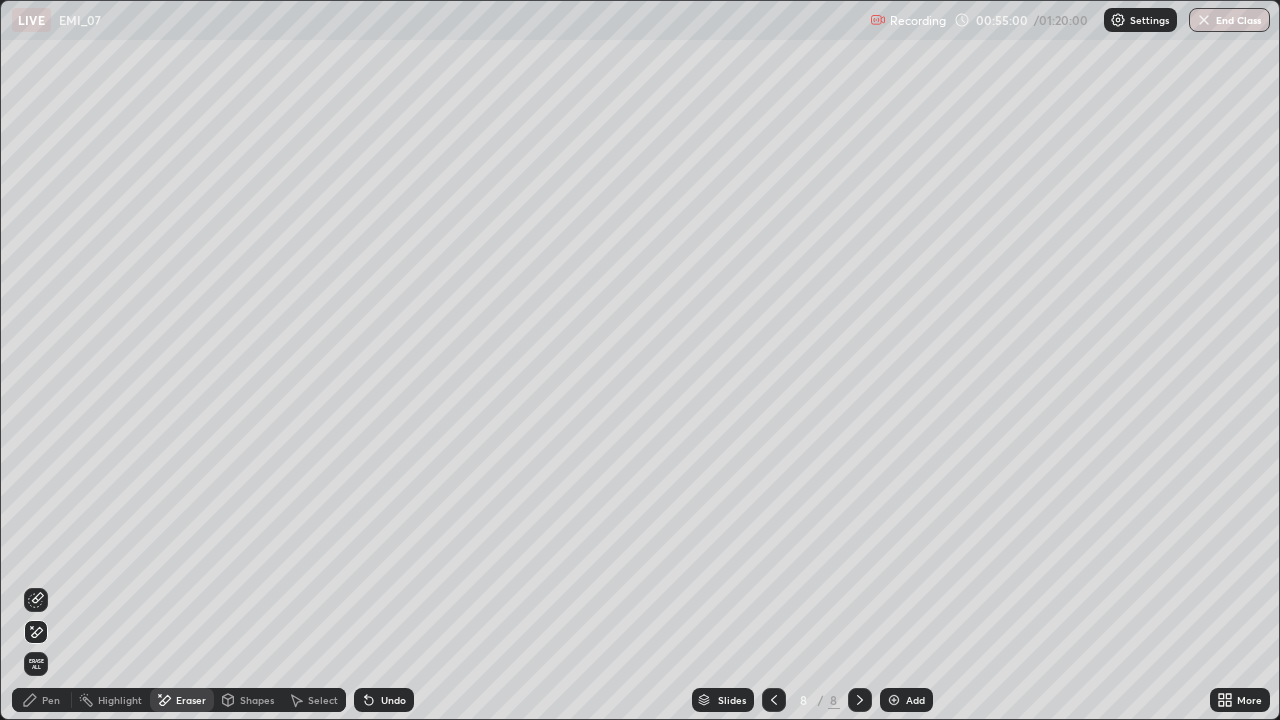 click on "Undo" at bounding box center (393, 700) 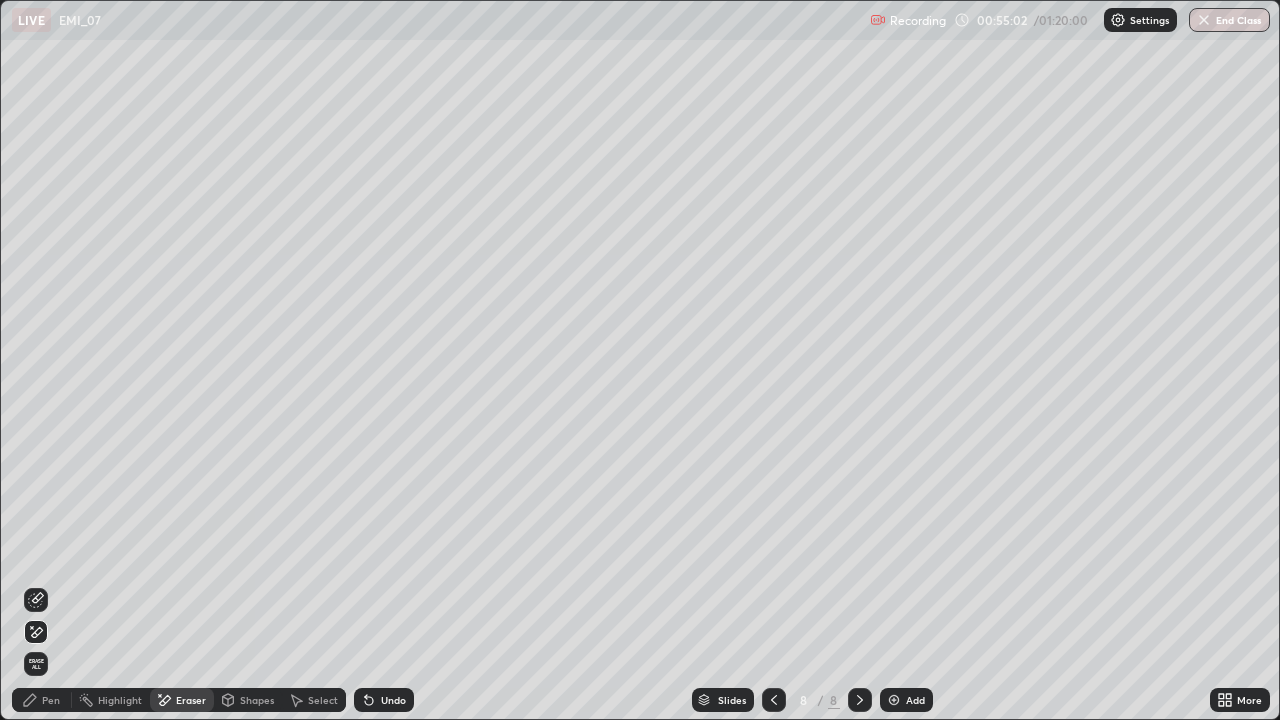 click on "Undo" at bounding box center [393, 700] 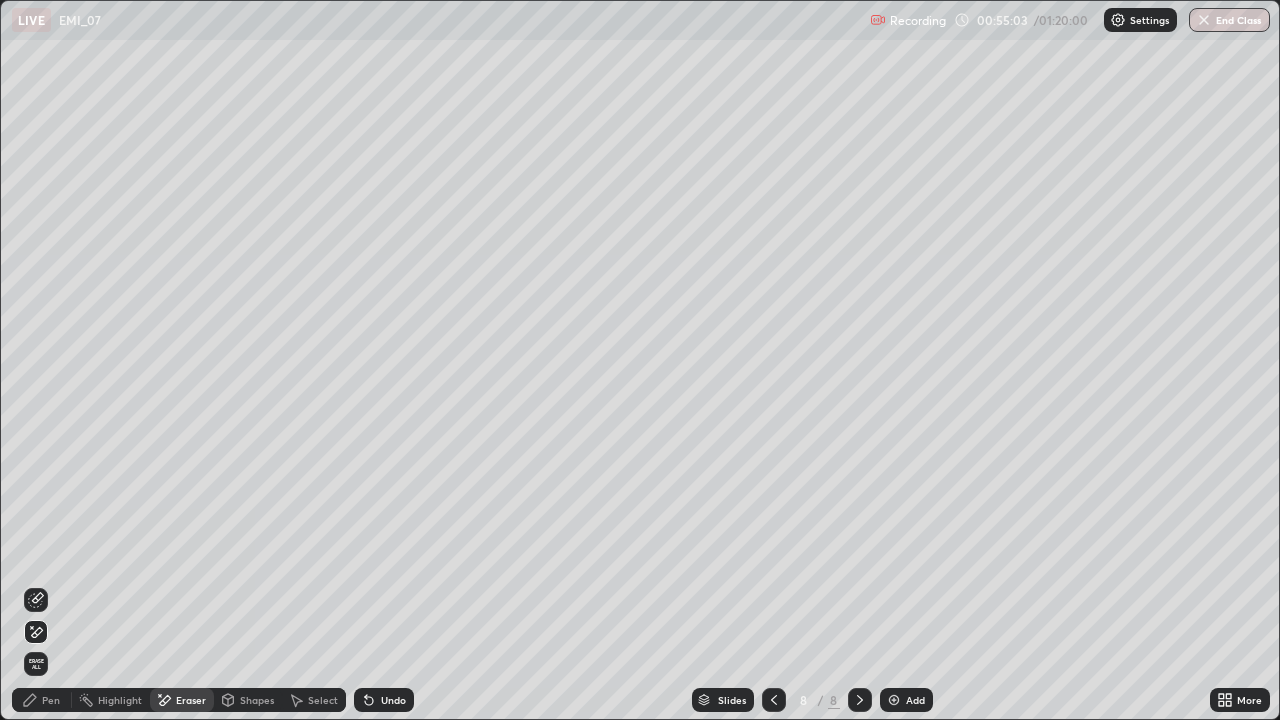 click on "Pen" at bounding box center [42, 700] 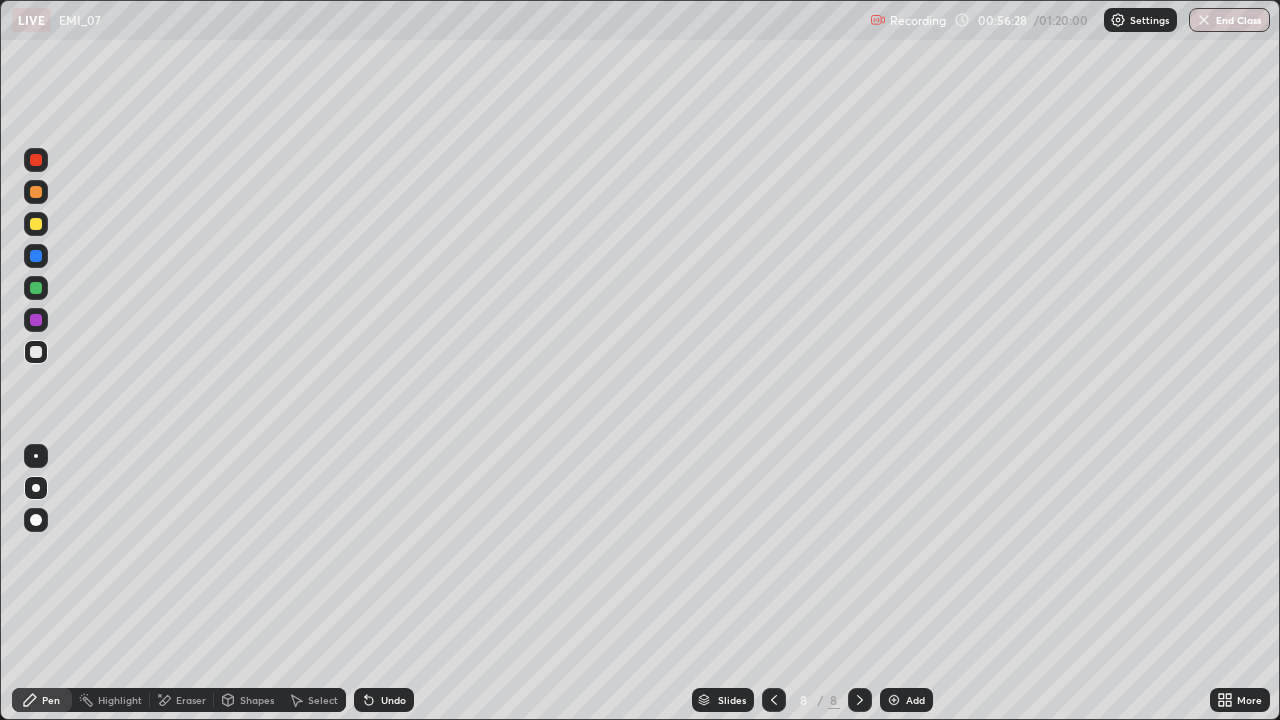 click on "Select" at bounding box center [314, 700] 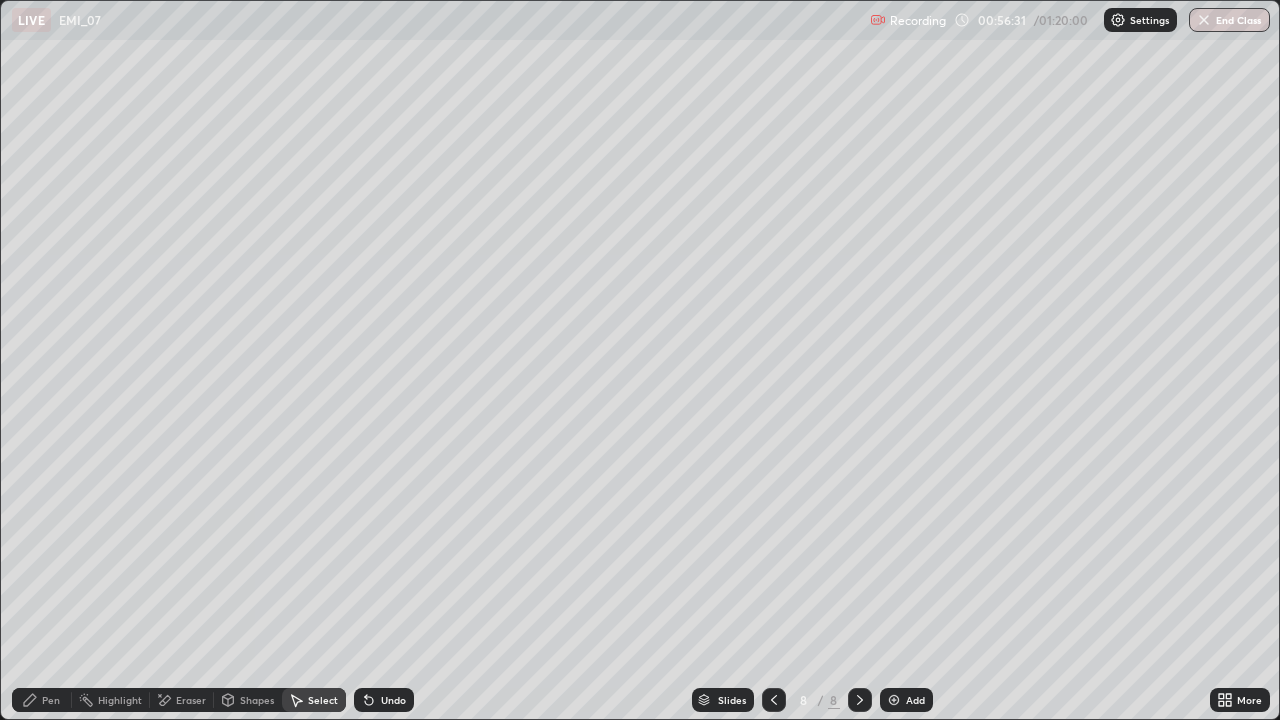 click on "Pen" at bounding box center (51, 700) 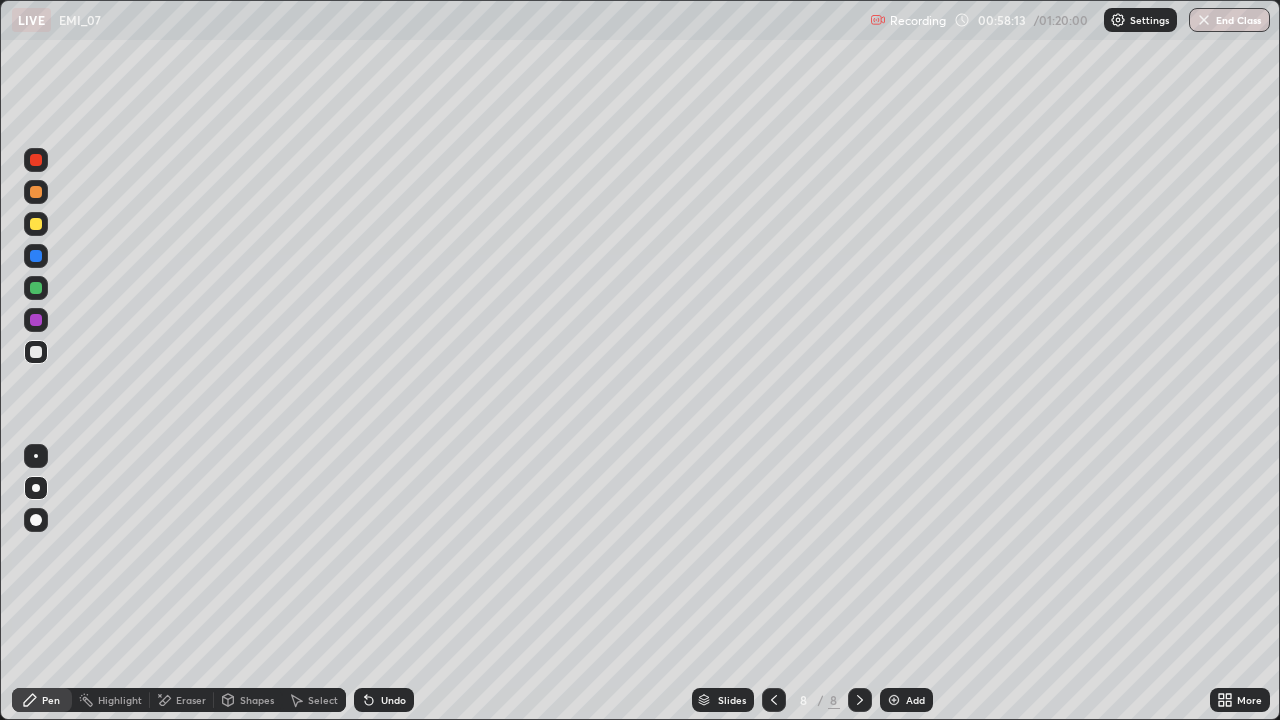 click on "Select" at bounding box center [314, 700] 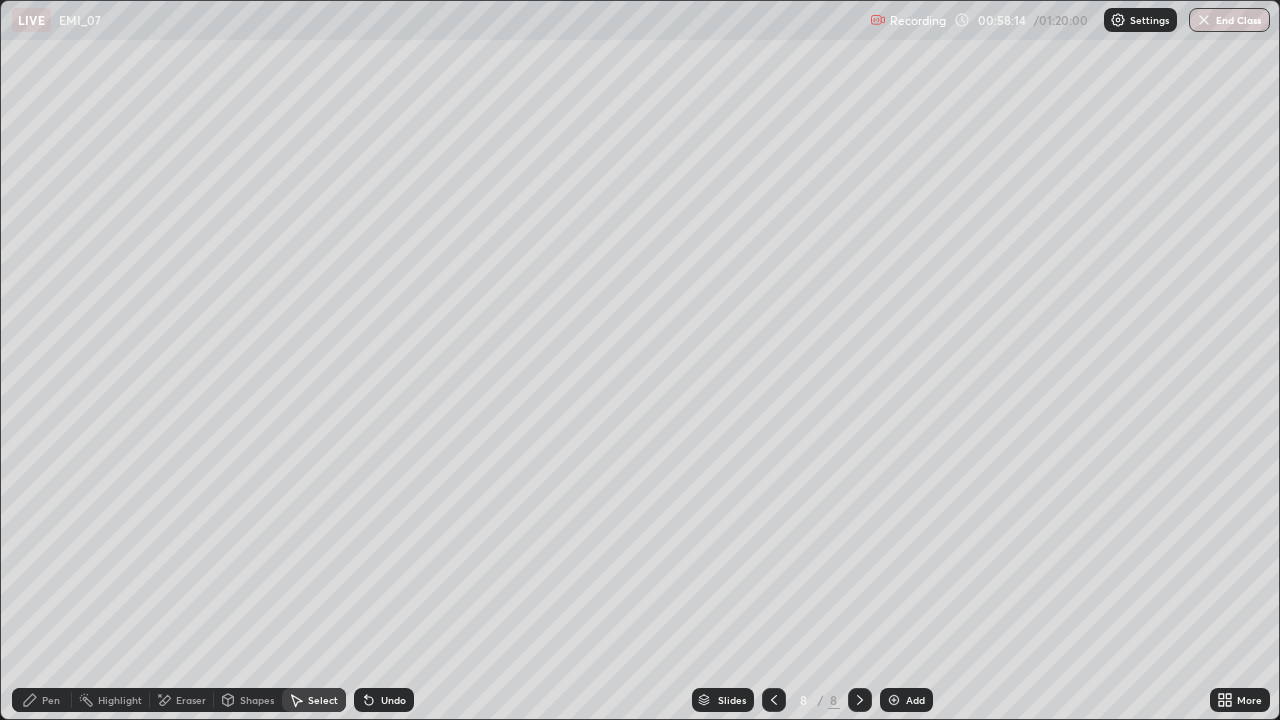 click 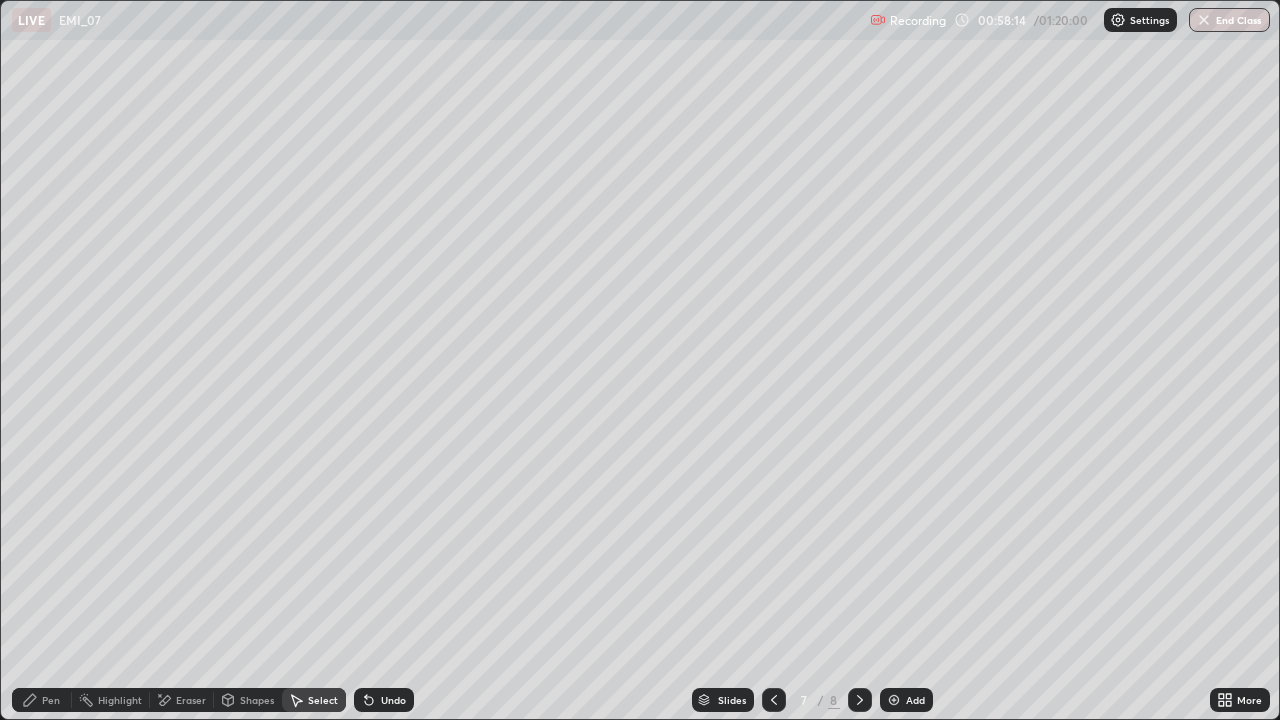 click 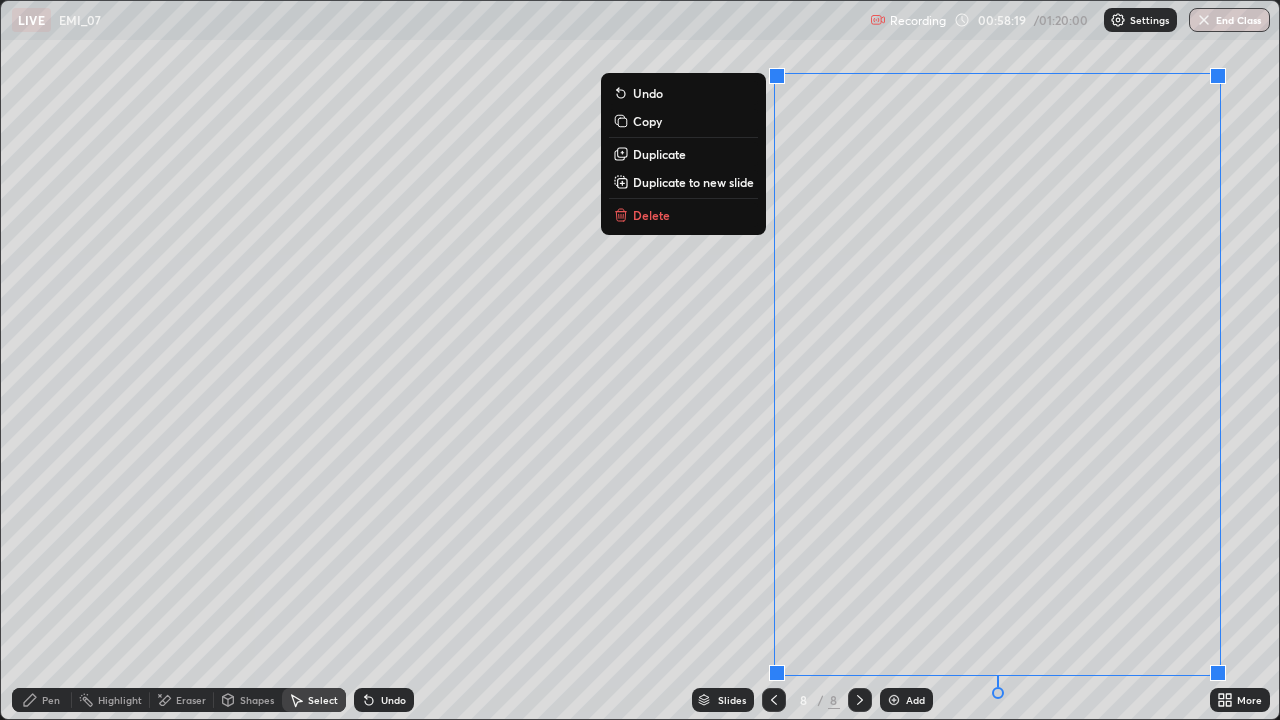 click on "Duplicate to new slide" at bounding box center [693, 182] 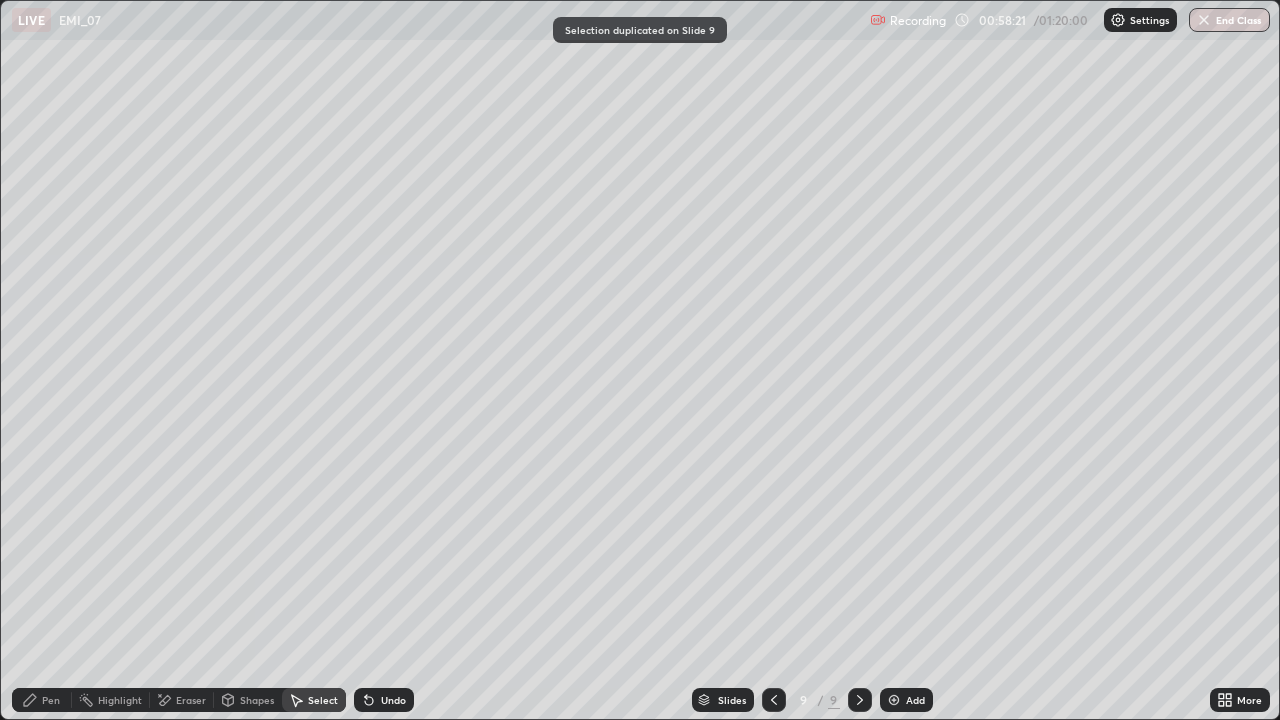 click on "Pen" at bounding box center [42, 700] 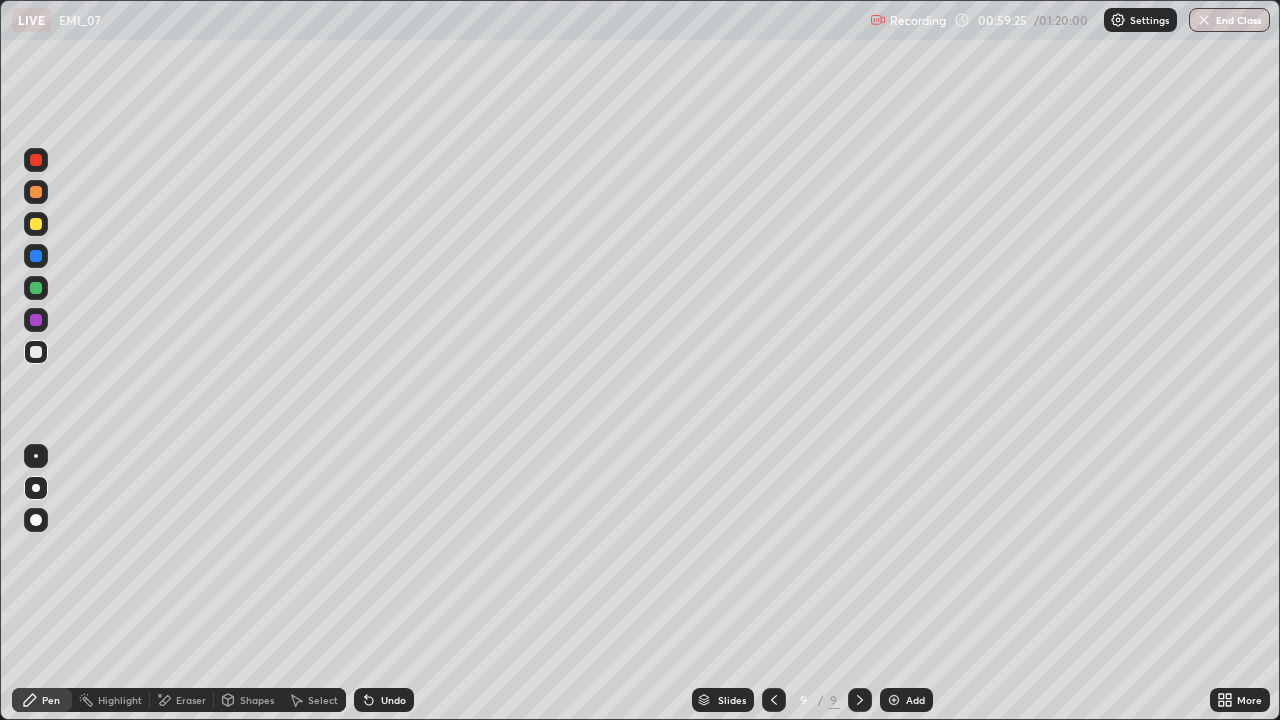 click on "Undo" at bounding box center [393, 700] 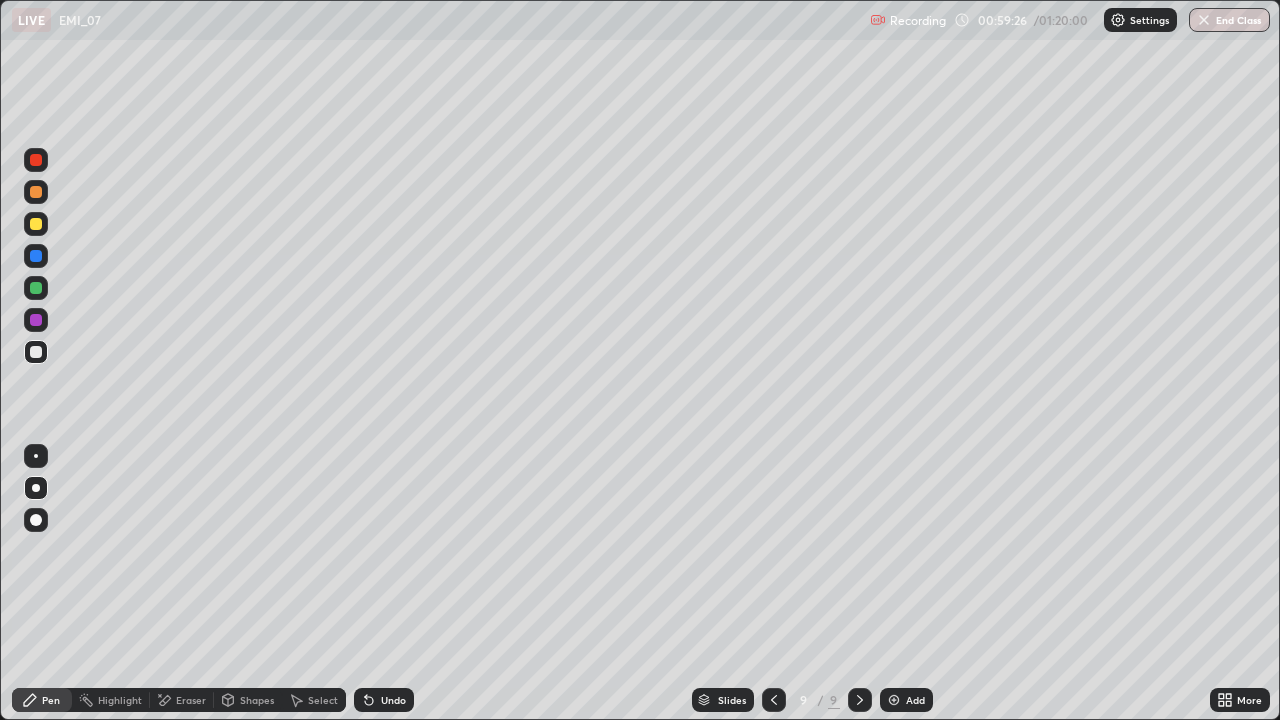 click on "Undo" at bounding box center (384, 700) 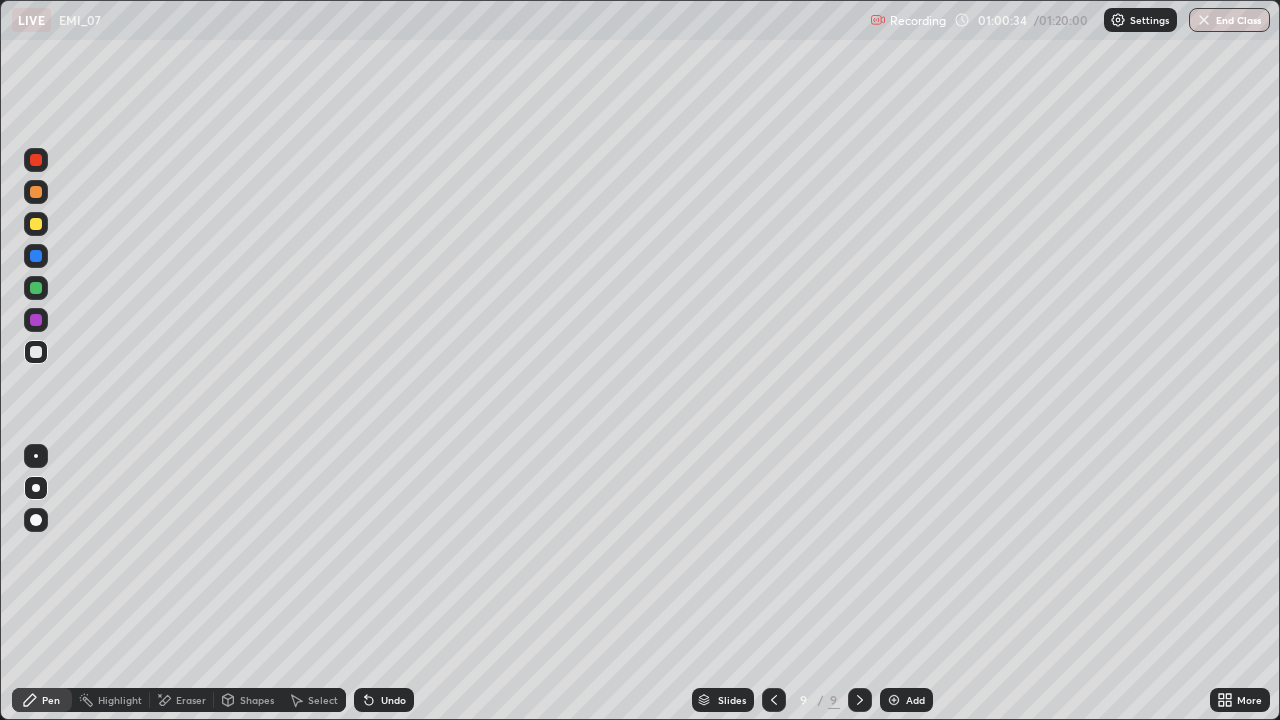 click at bounding box center (36, 288) 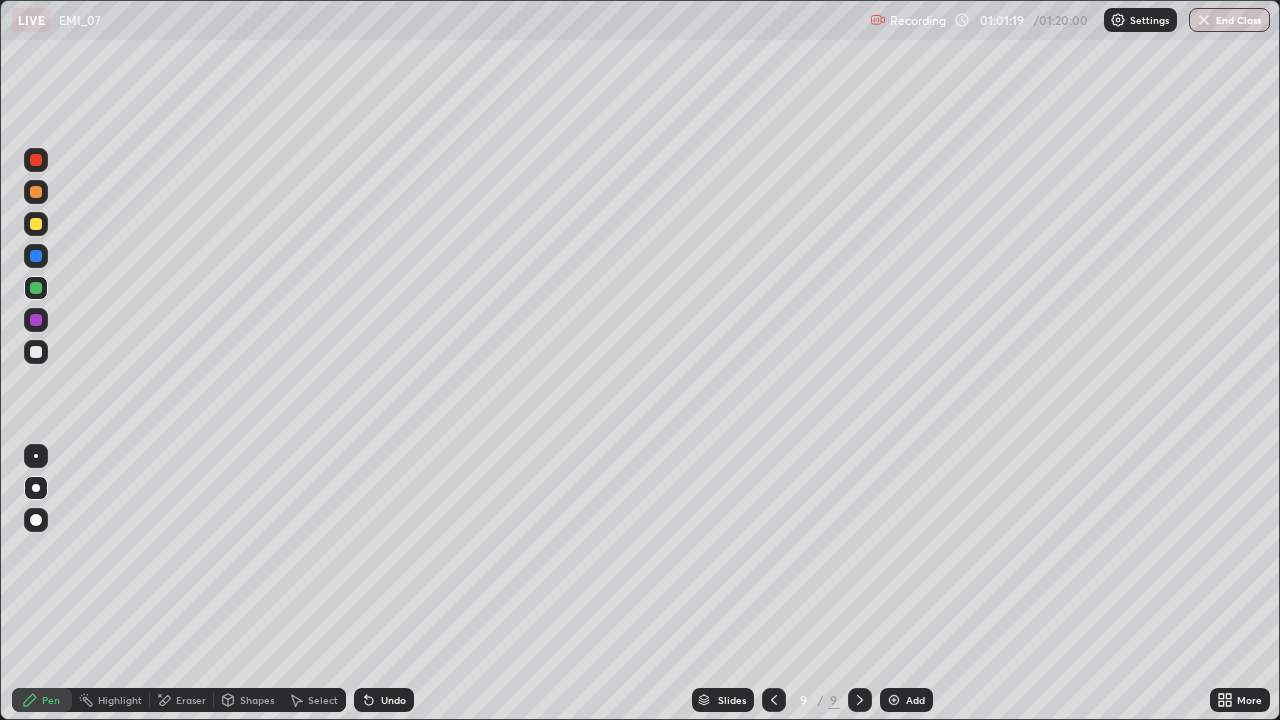 click on "Select" at bounding box center [323, 700] 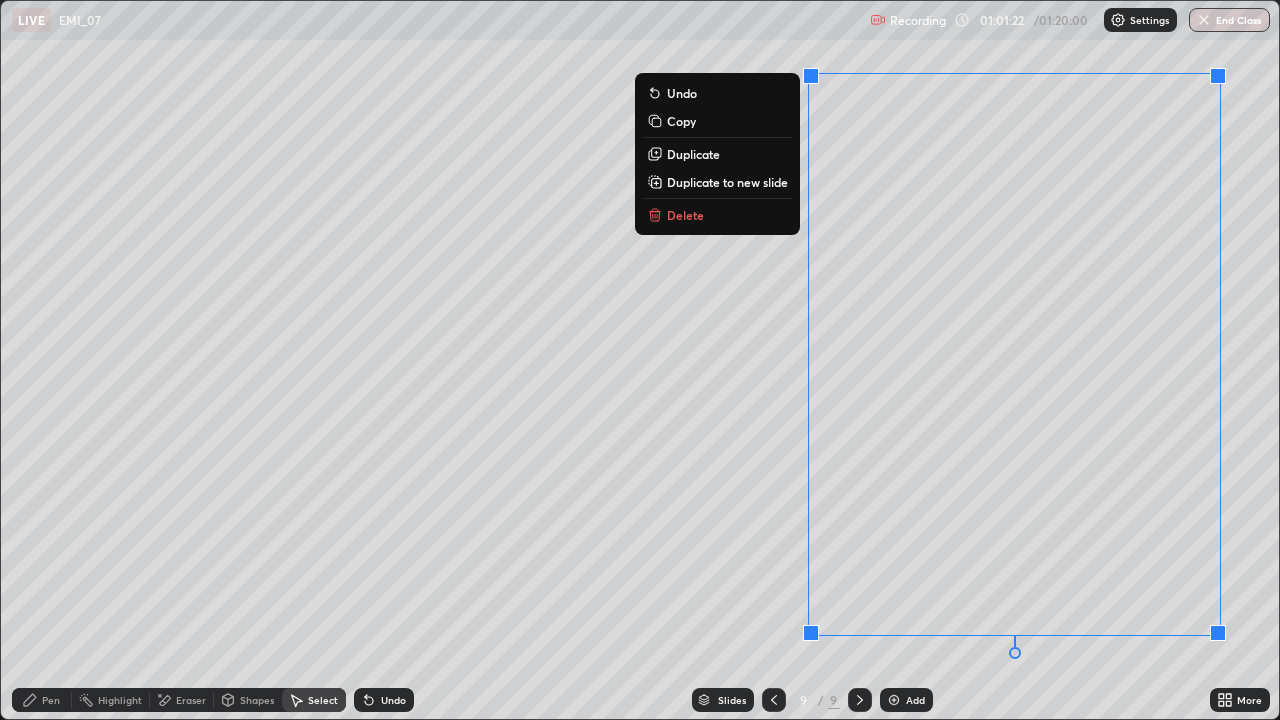 click on "Delete" at bounding box center [717, 215] 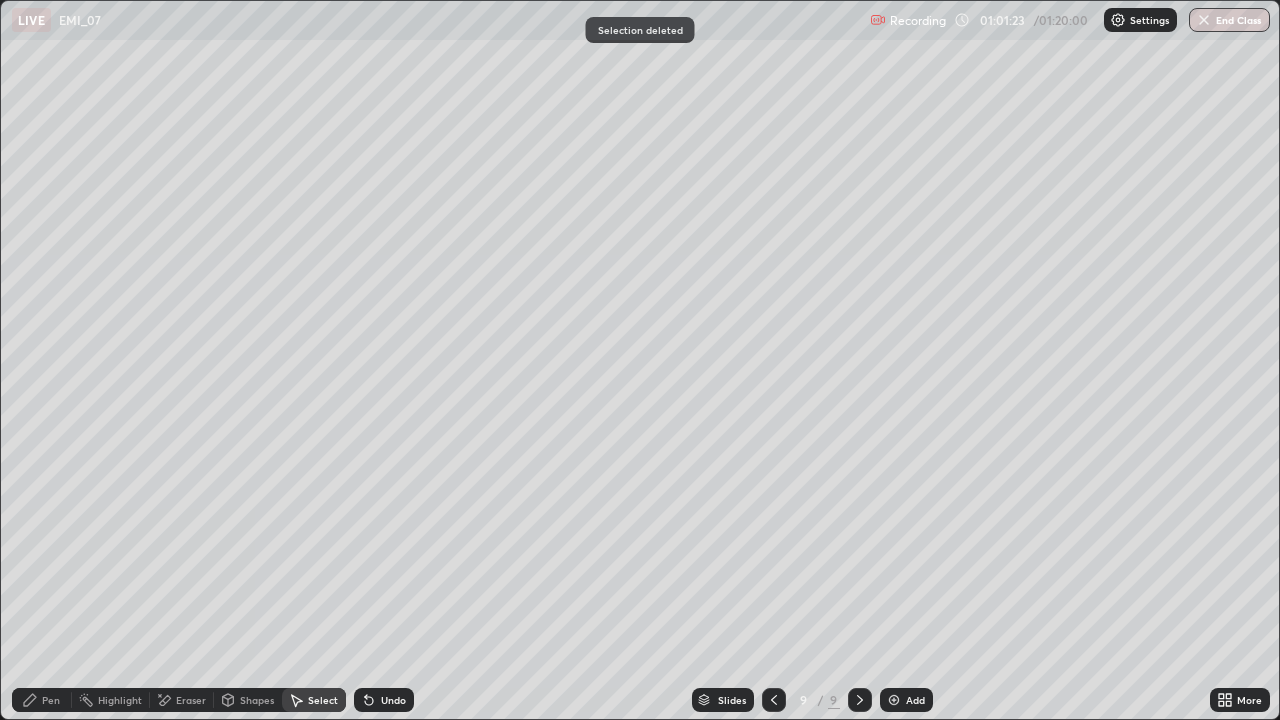 click on "Pen" at bounding box center (51, 700) 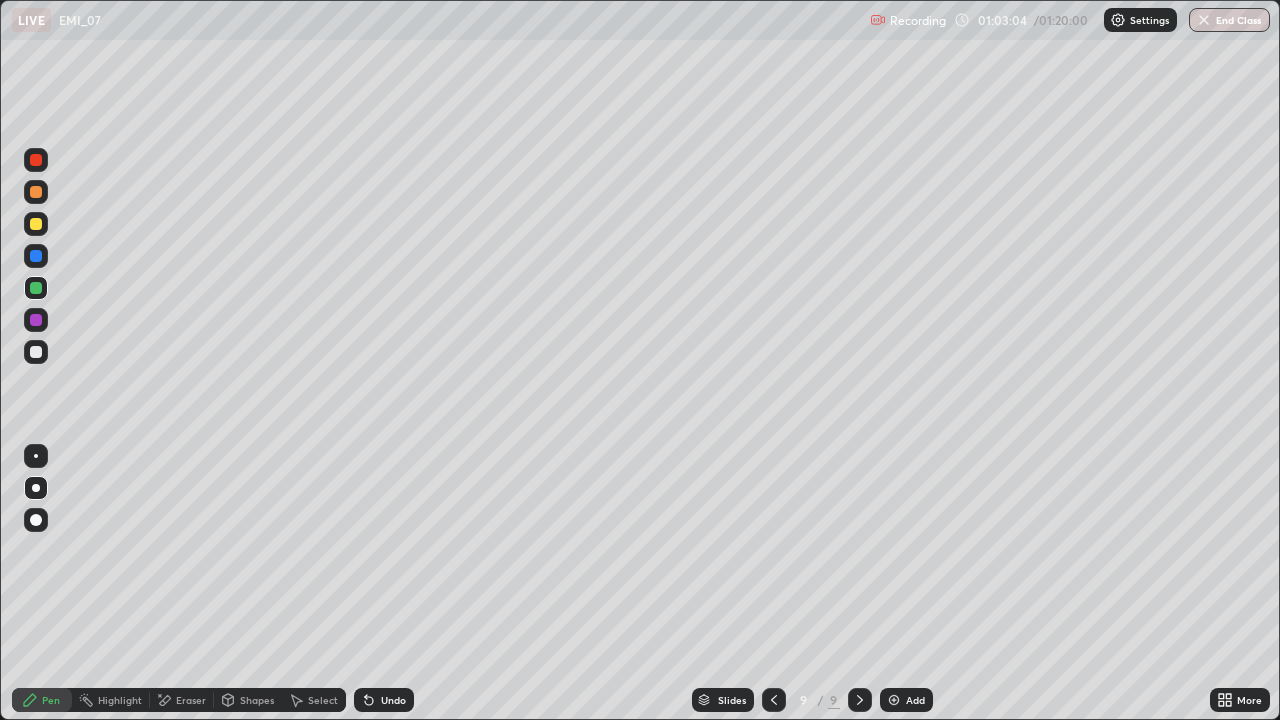 click at bounding box center [36, 352] 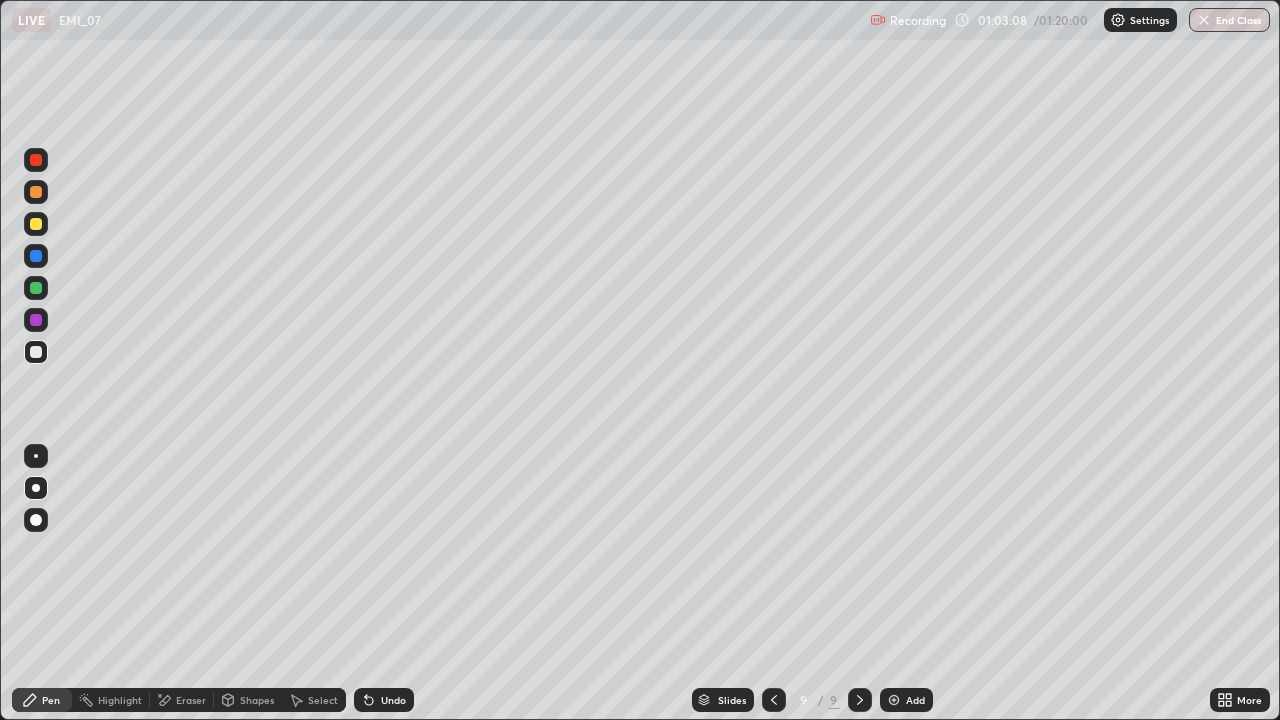 click on "Eraser" at bounding box center [191, 700] 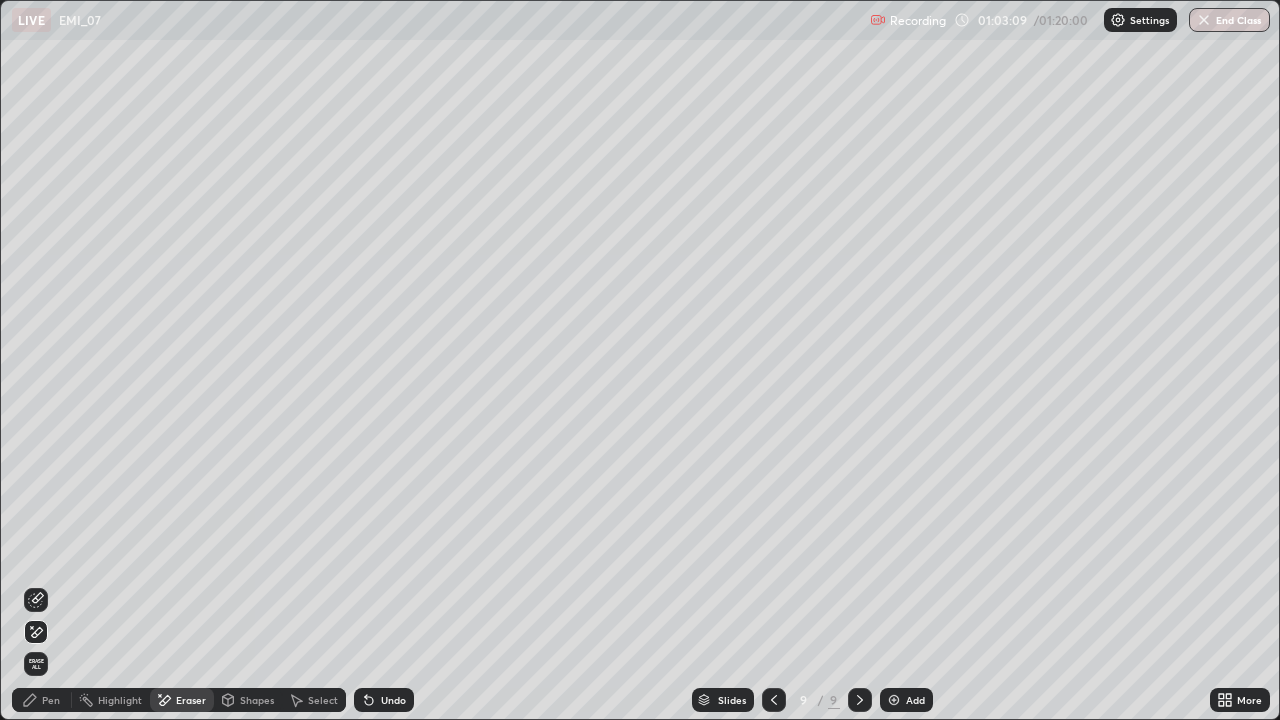 click 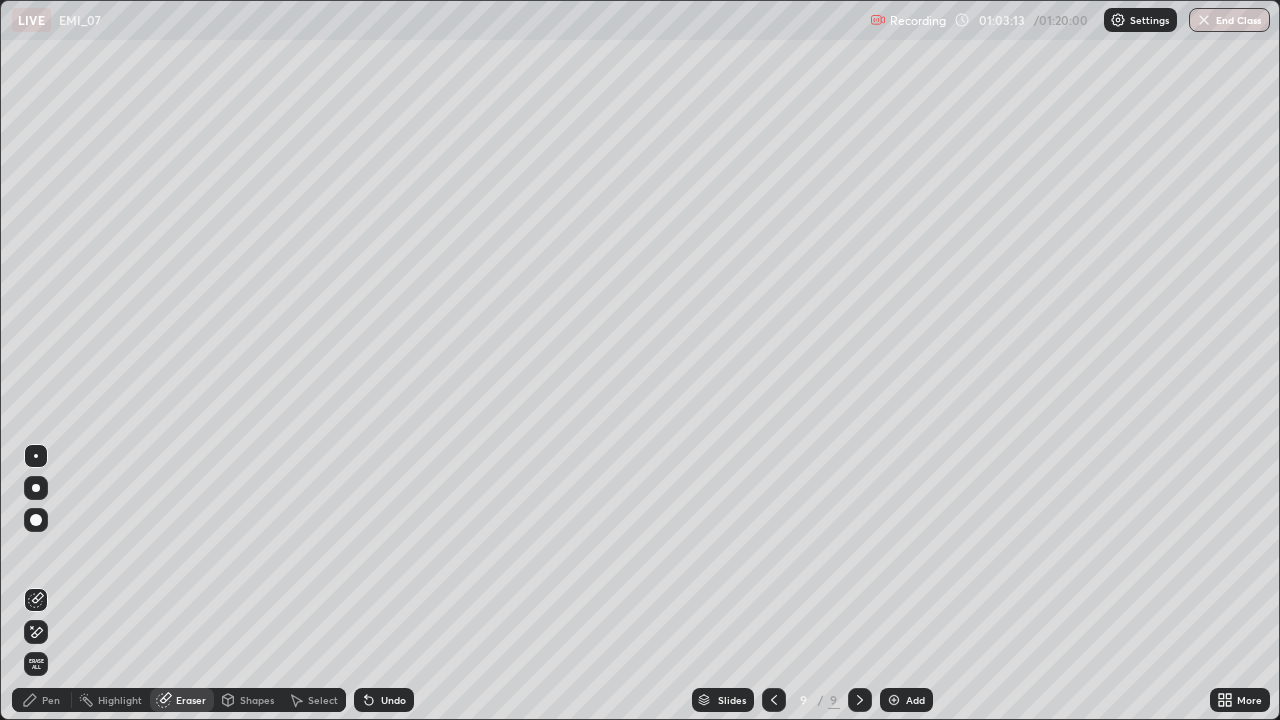 click on "Pen" at bounding box center [42, 700] 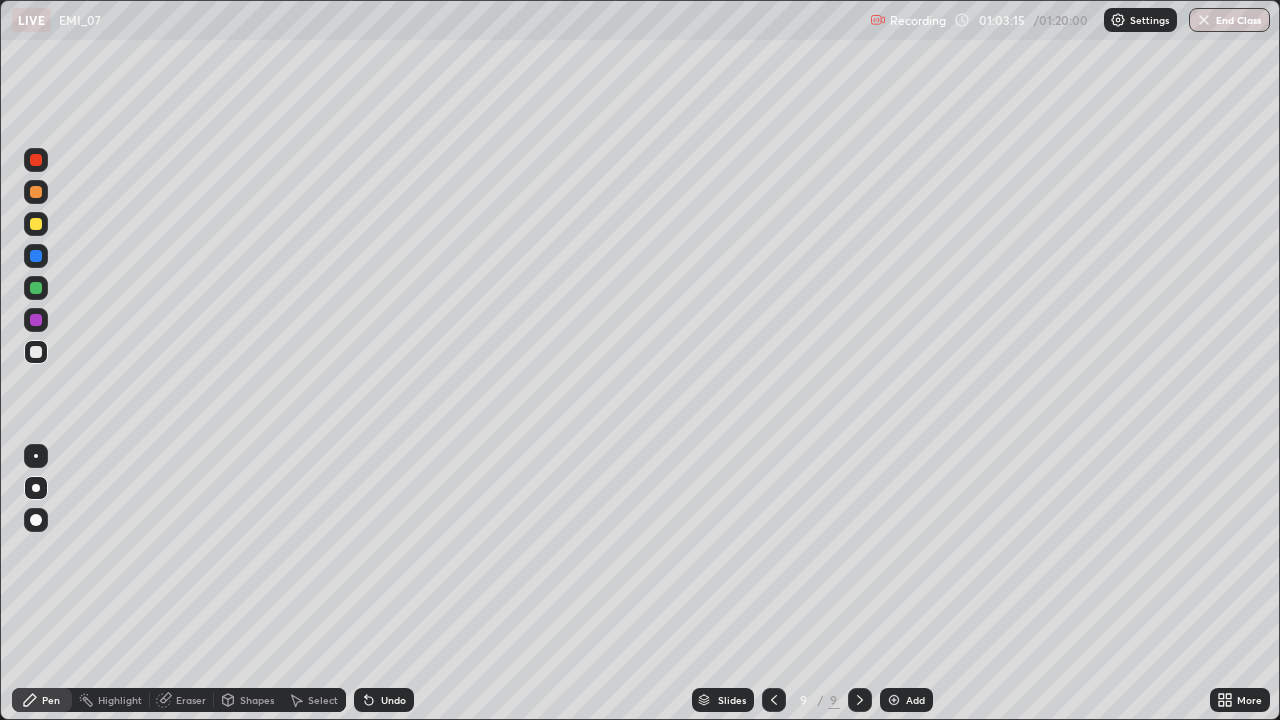 click at bounding box center (36, 288) 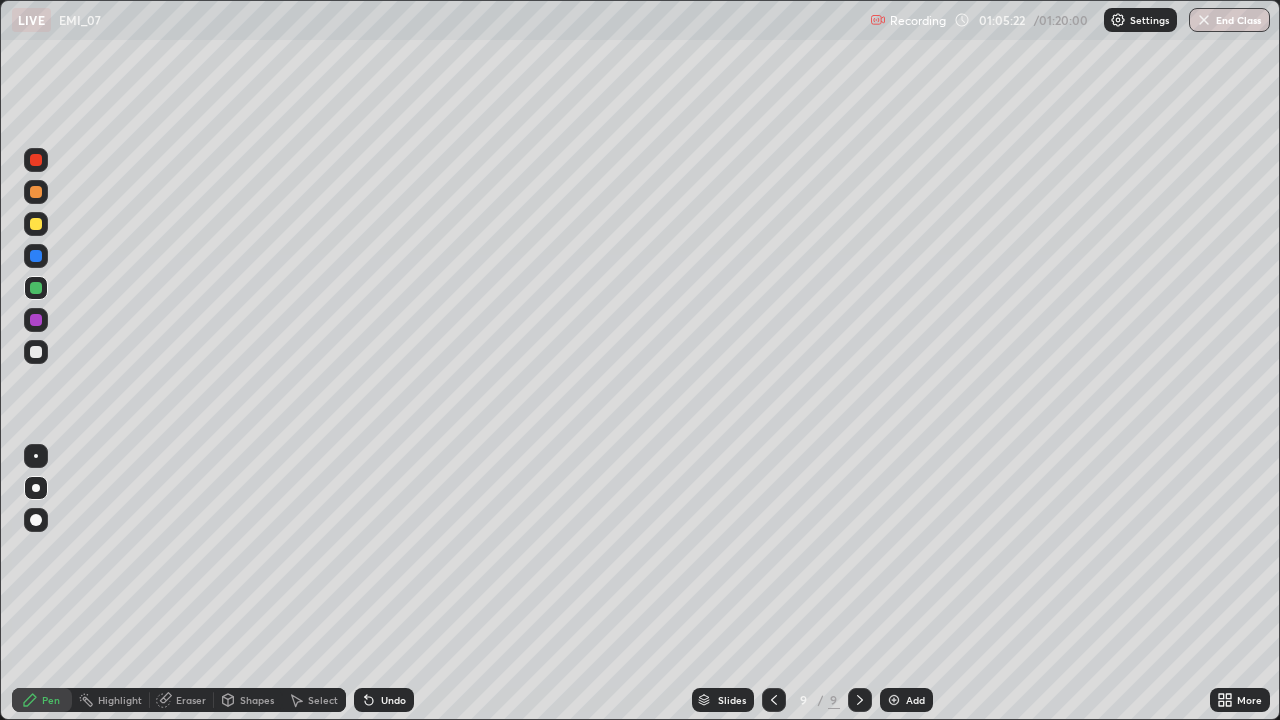 click on "Undo" at bounding box center [393, 700] 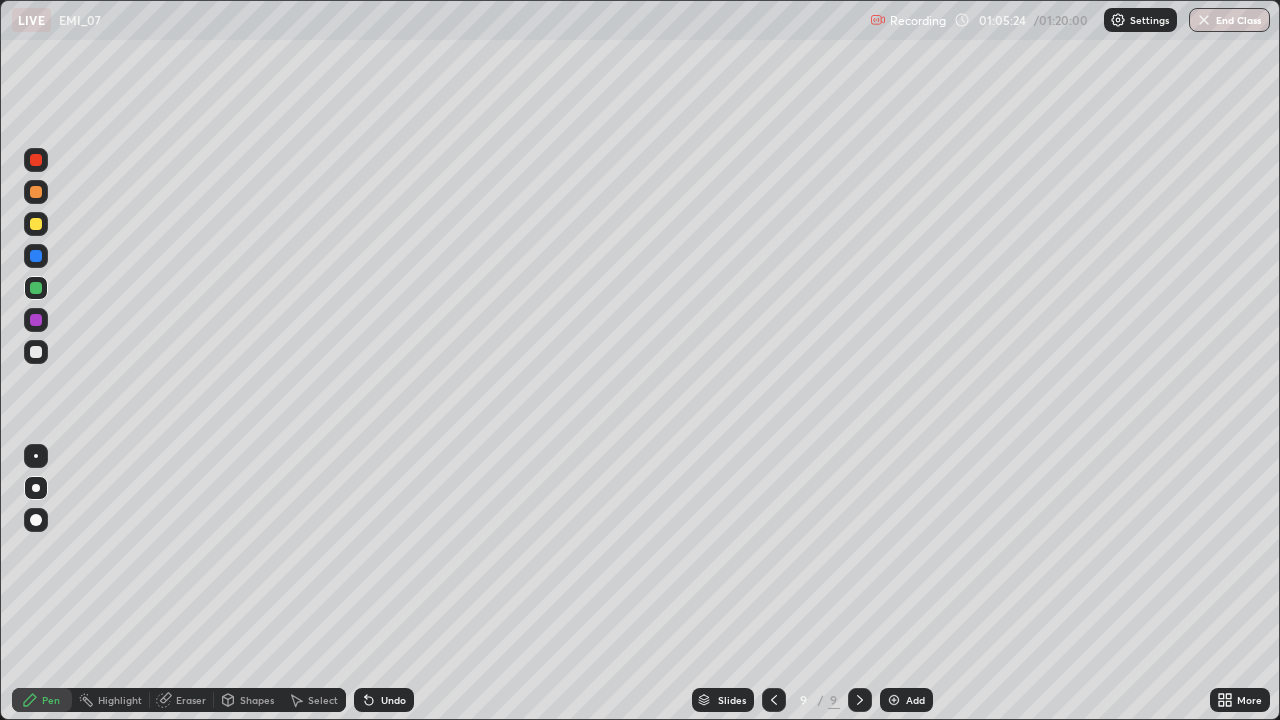 click at bounding box center [36, 352] 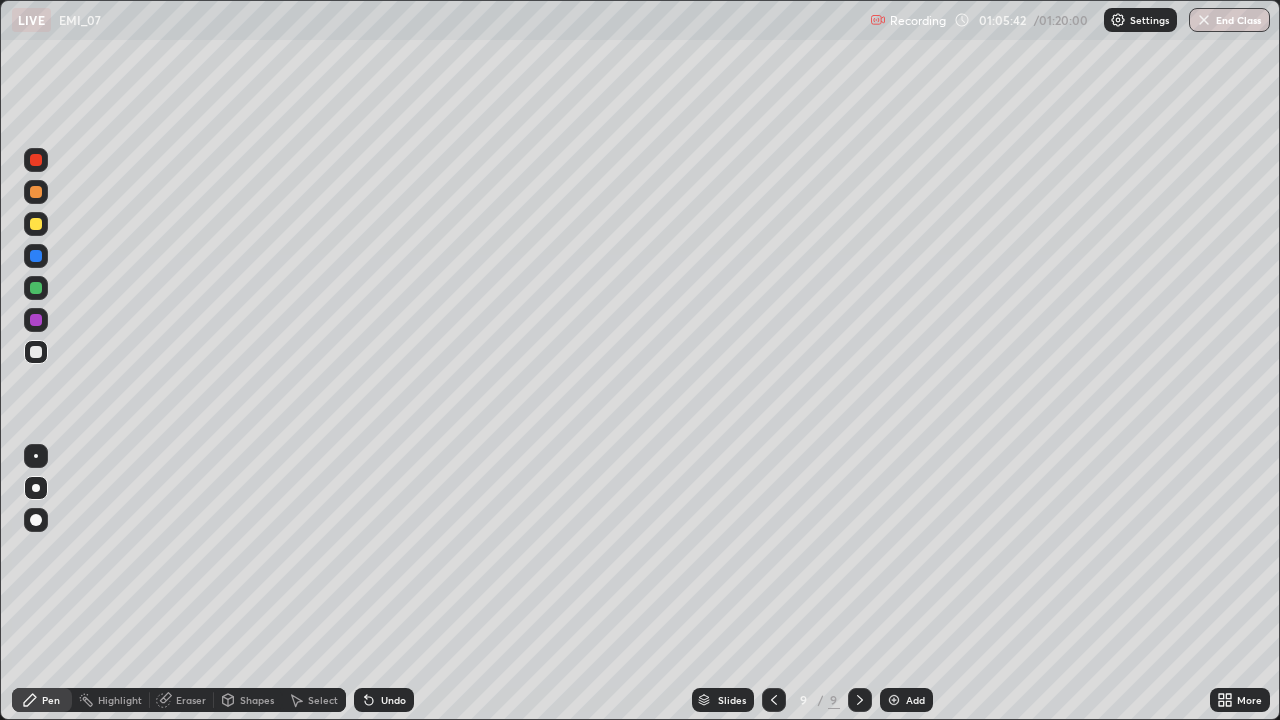 click on "More" at bounding box center [1249, 700] 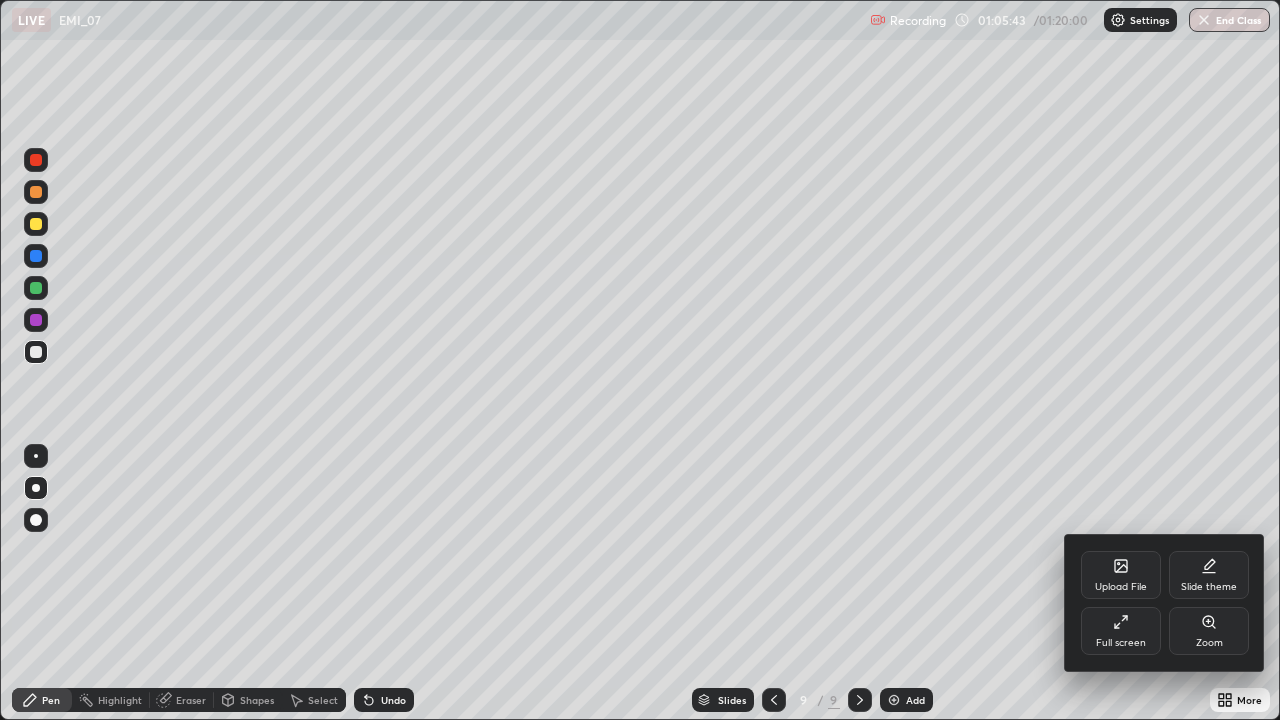 click on "Full screen" at bounding box center (1121, 643) 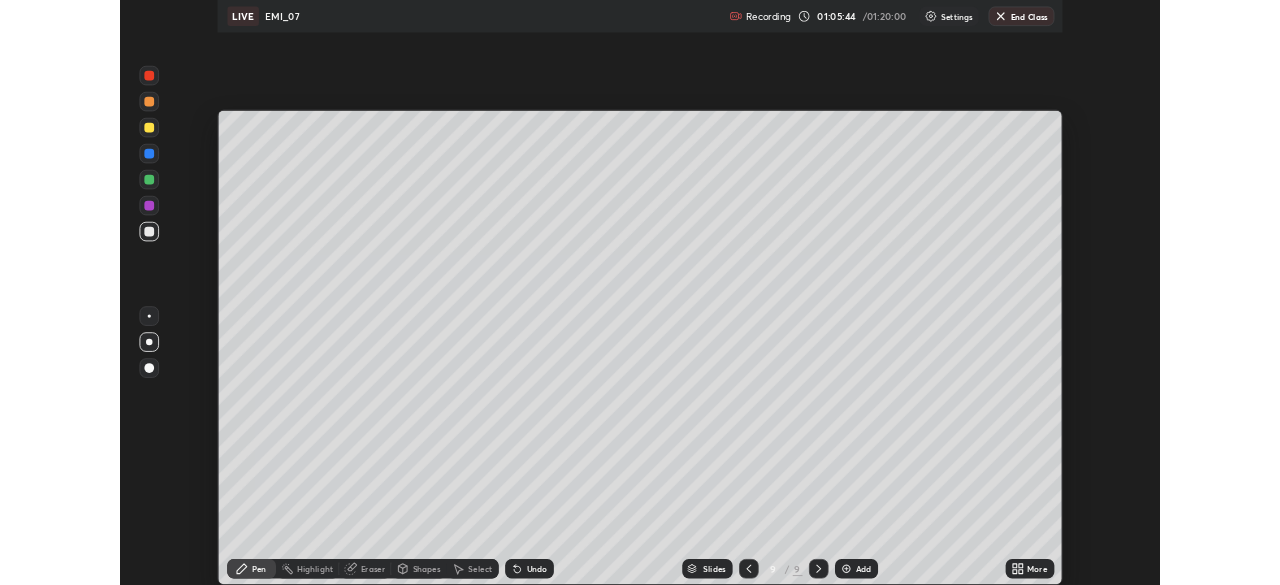 scroll, scrollTop: 585, scrollLeft: 1280, axis: both 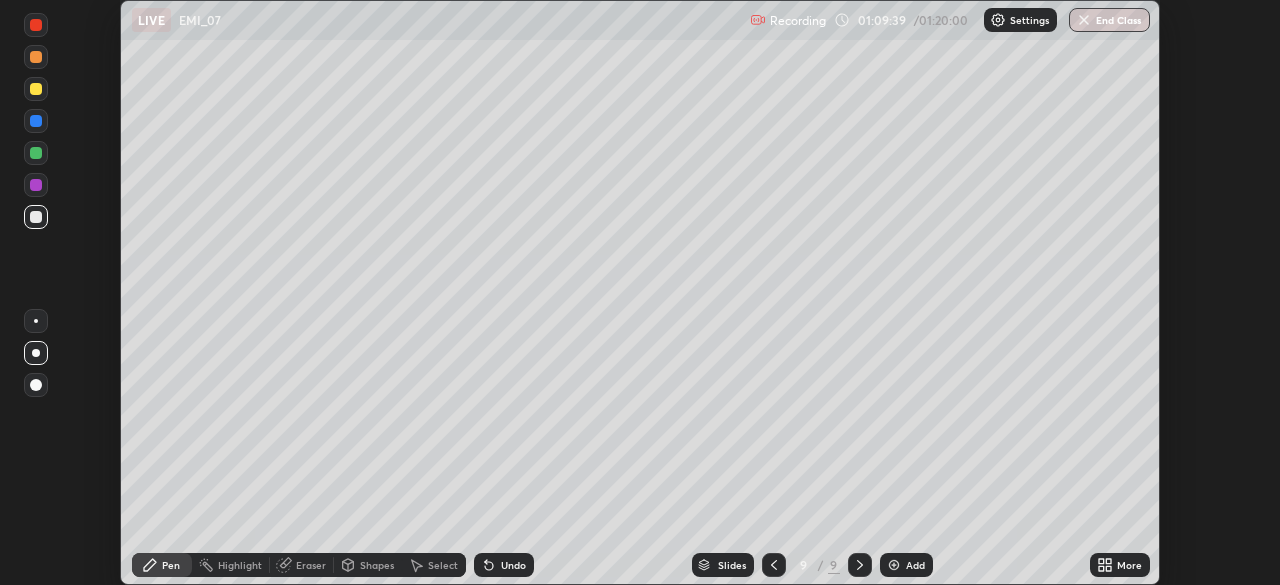 click 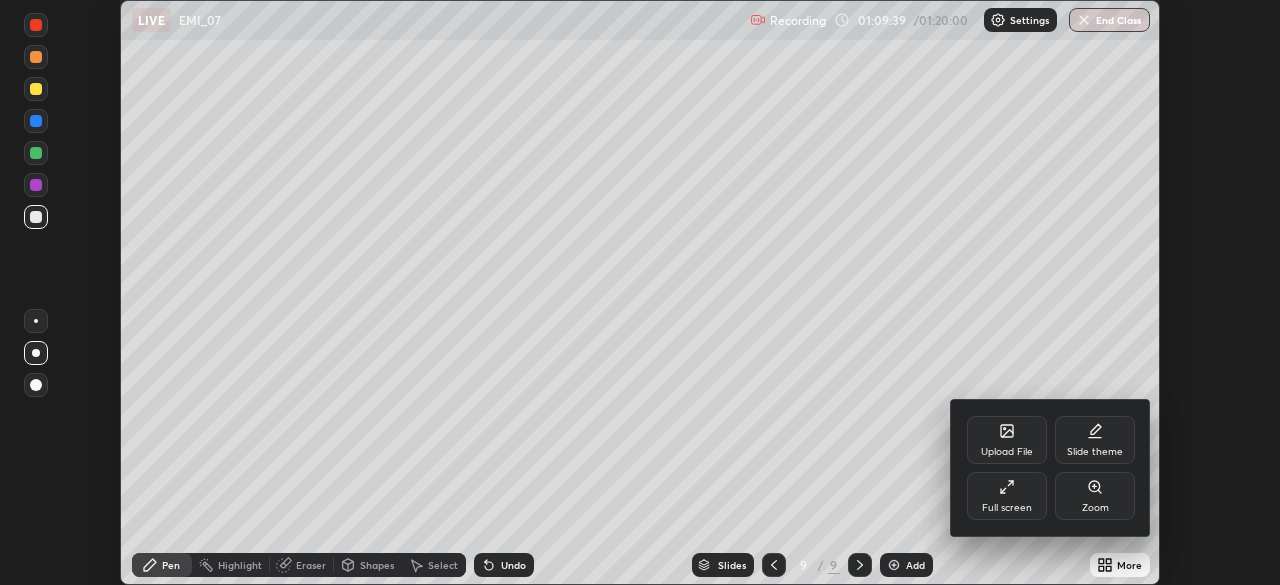 click on "Full screen" at bounding box center (1007, 508) 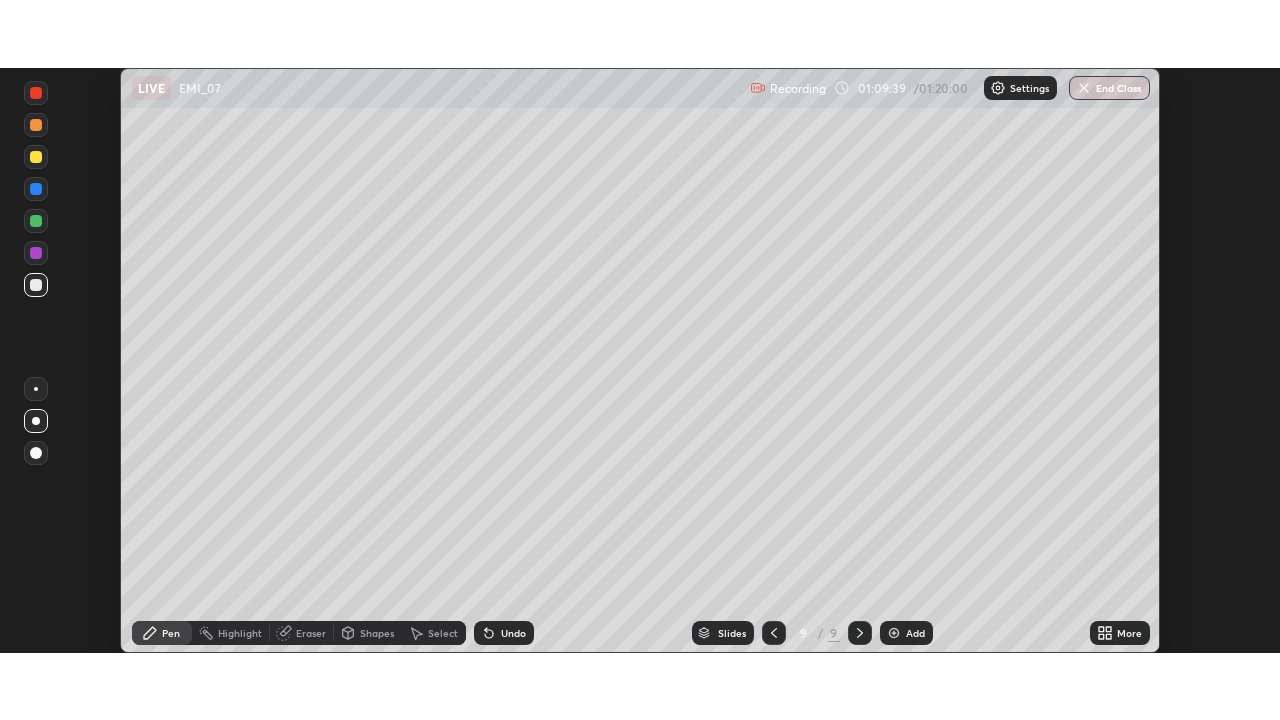 scroll, scrollTop: 99280, scrollLeft: 98720, axis: both 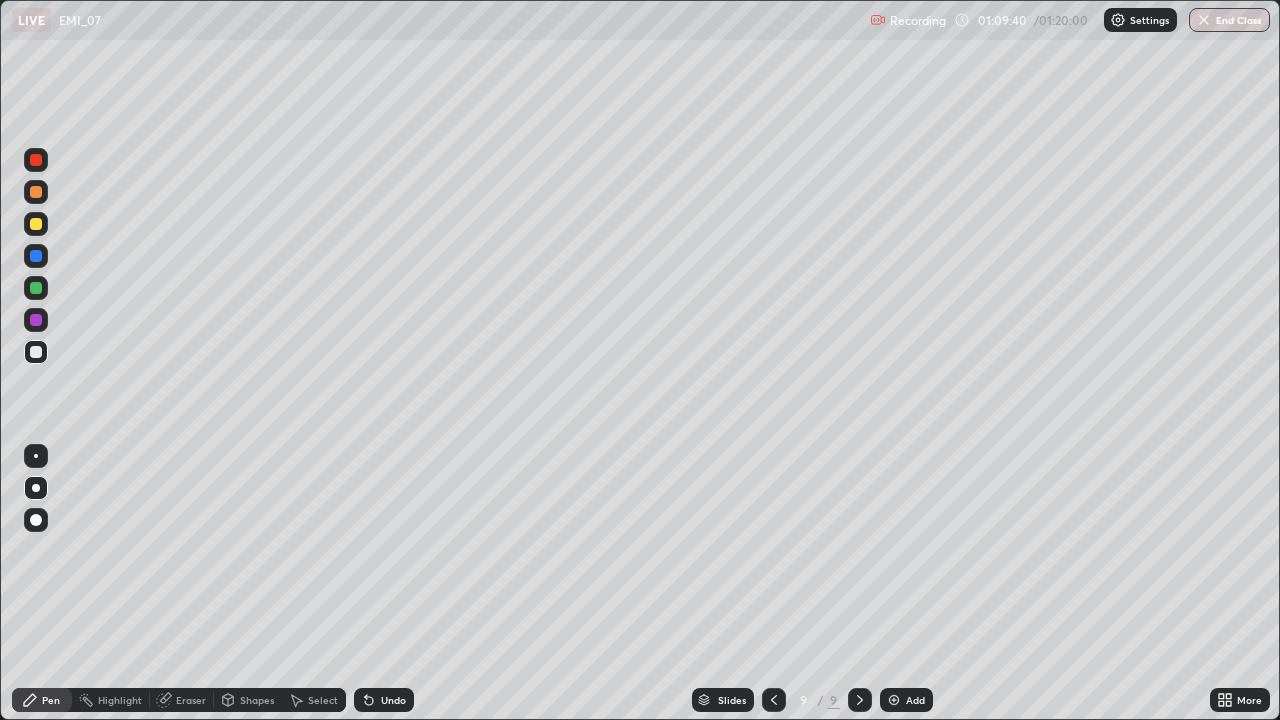 click 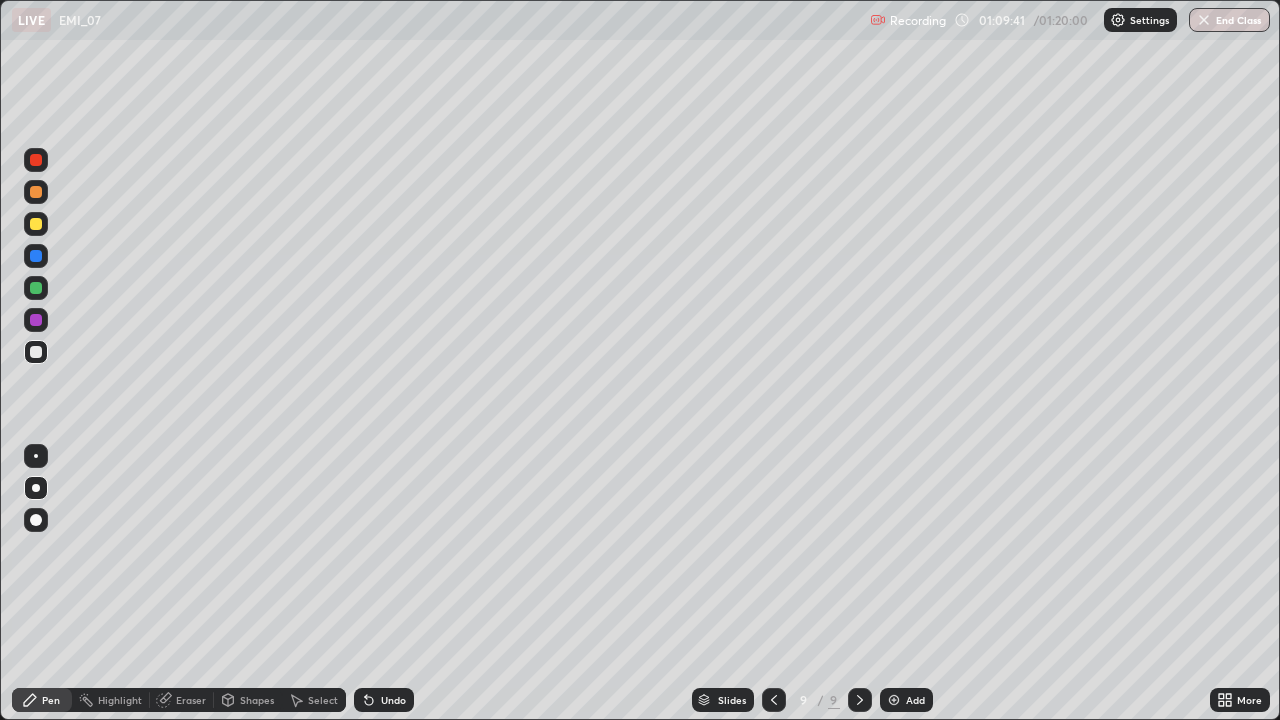 click at bounding box center [894, 700] 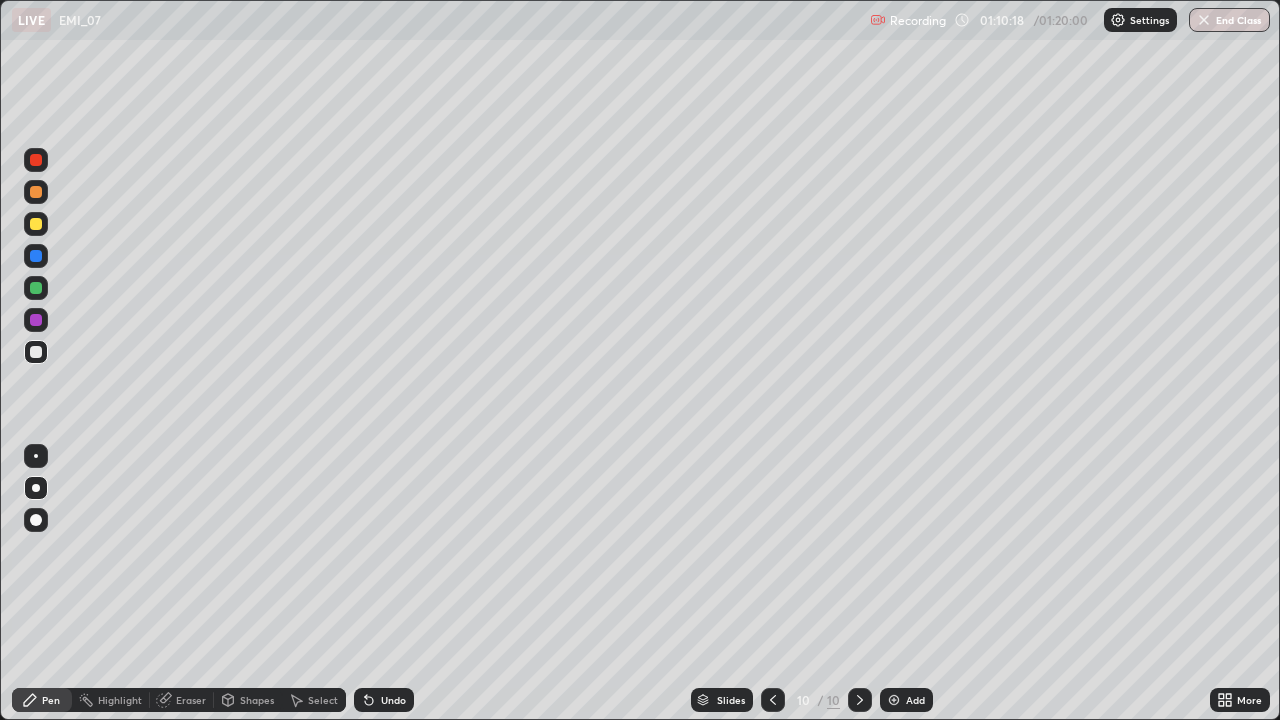 click on "Shapes" at bounding box center [257, 700] 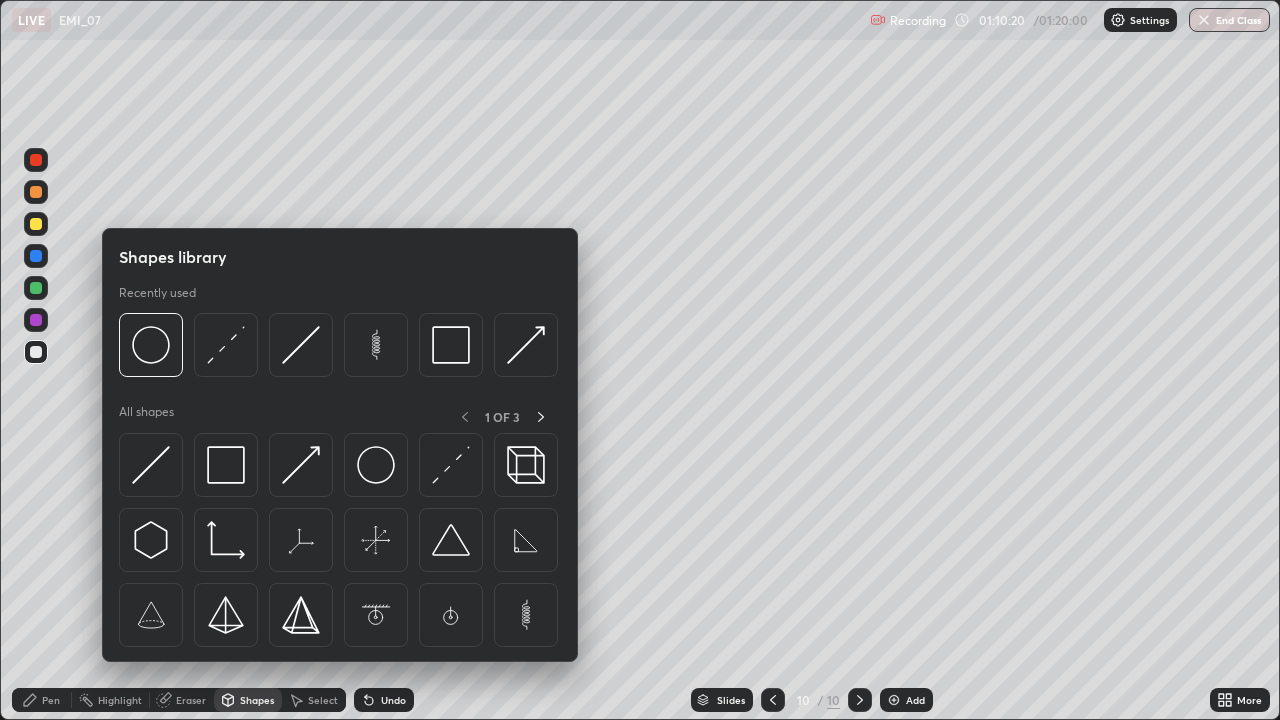 click on "Shapes" at bounding box center (248, 700) 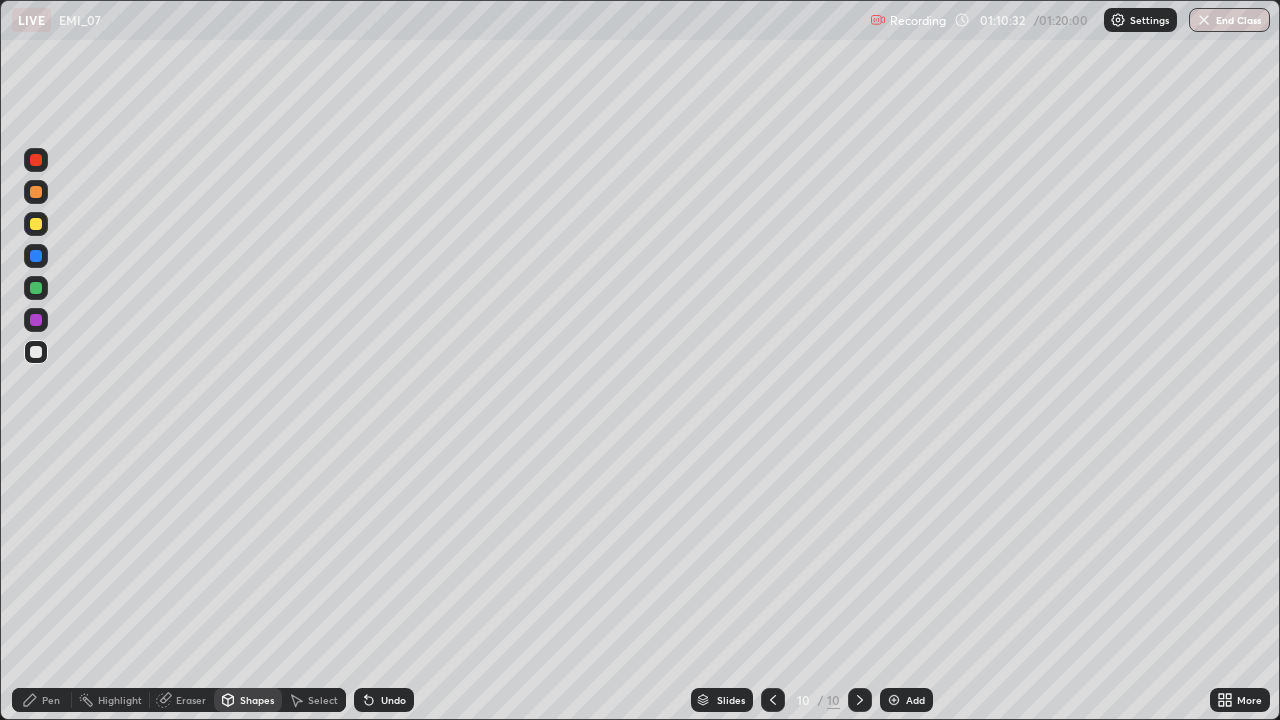 click on "Shapes" at bounding box center [248, 700] 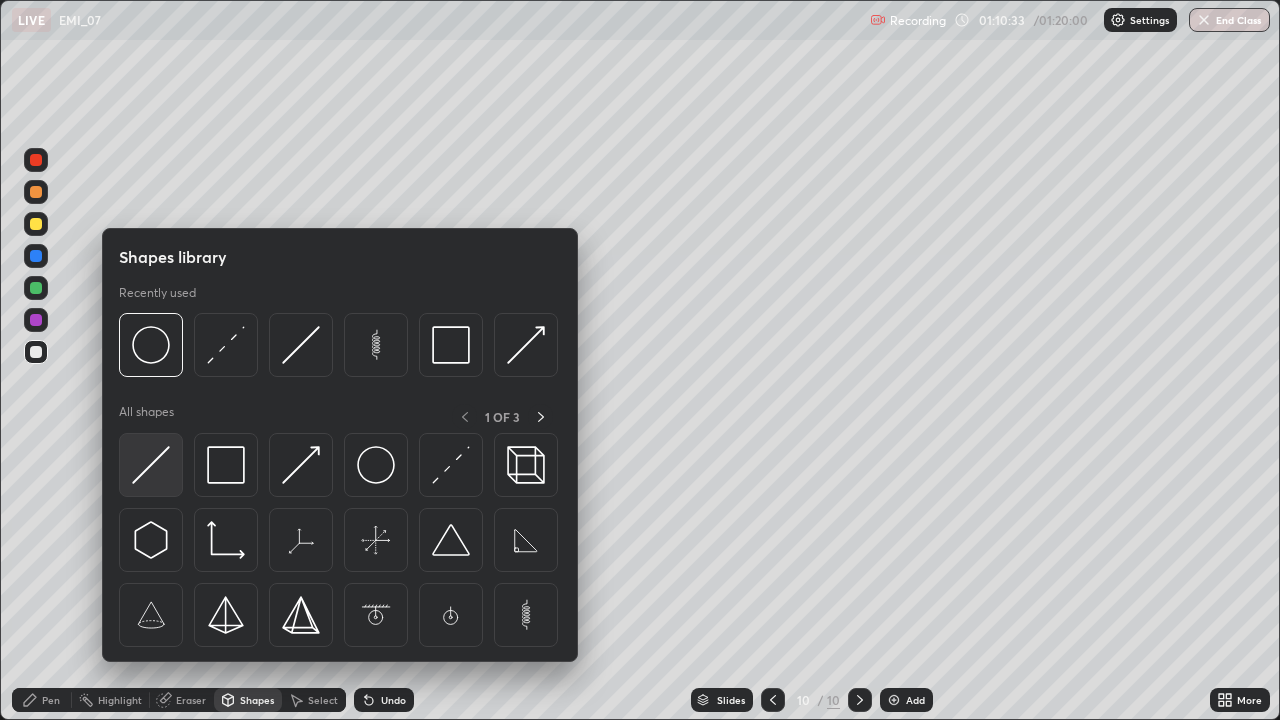 click at bounding box center (151, 465) 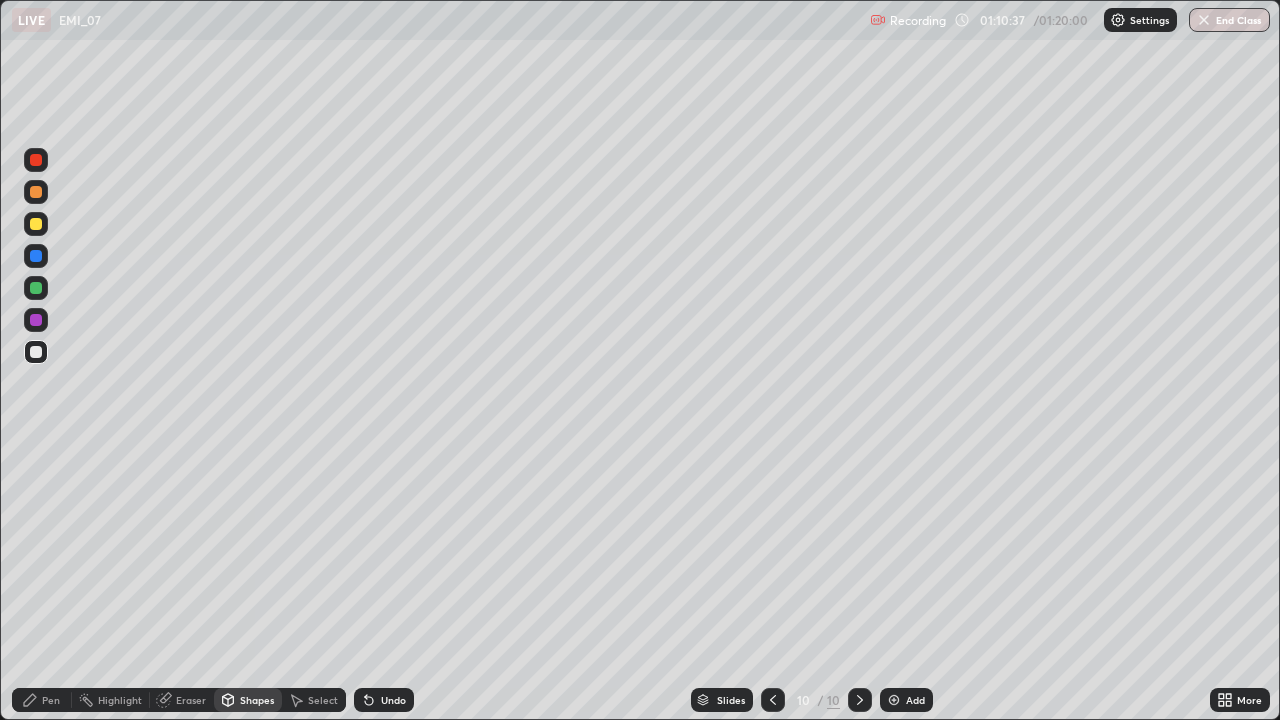 click 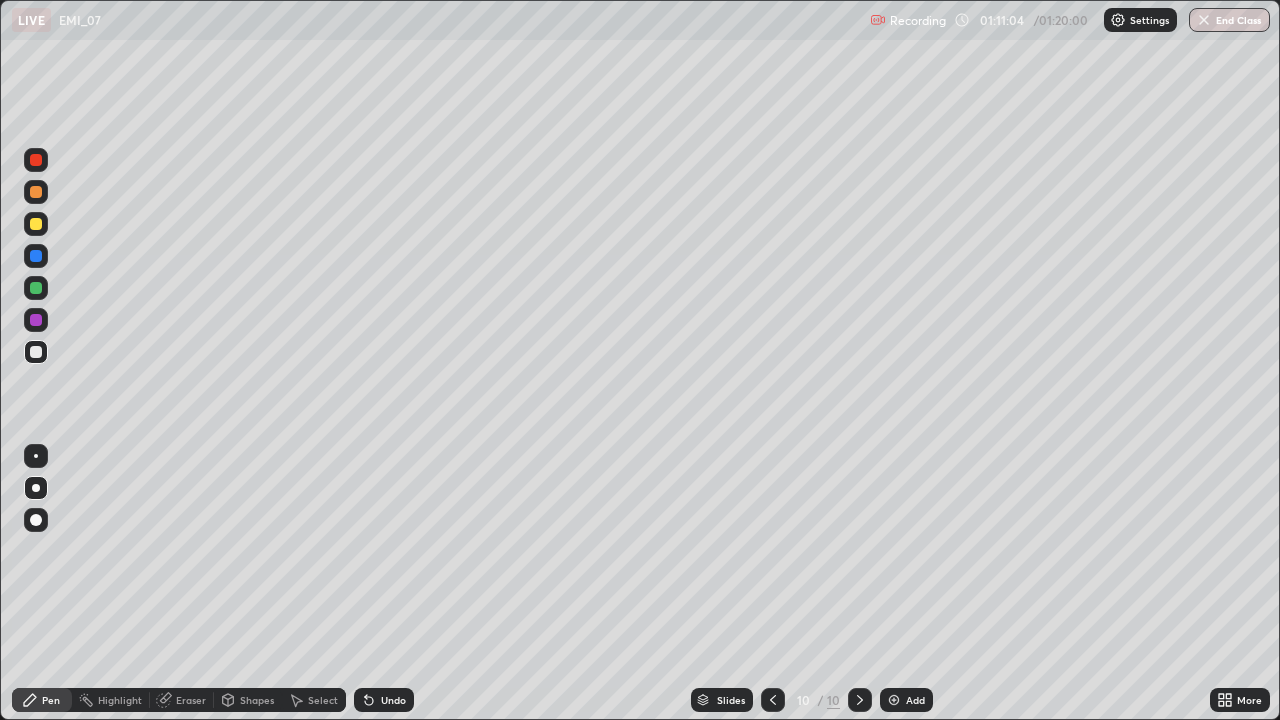 click on "Undo" at bounding box center (393, 700) 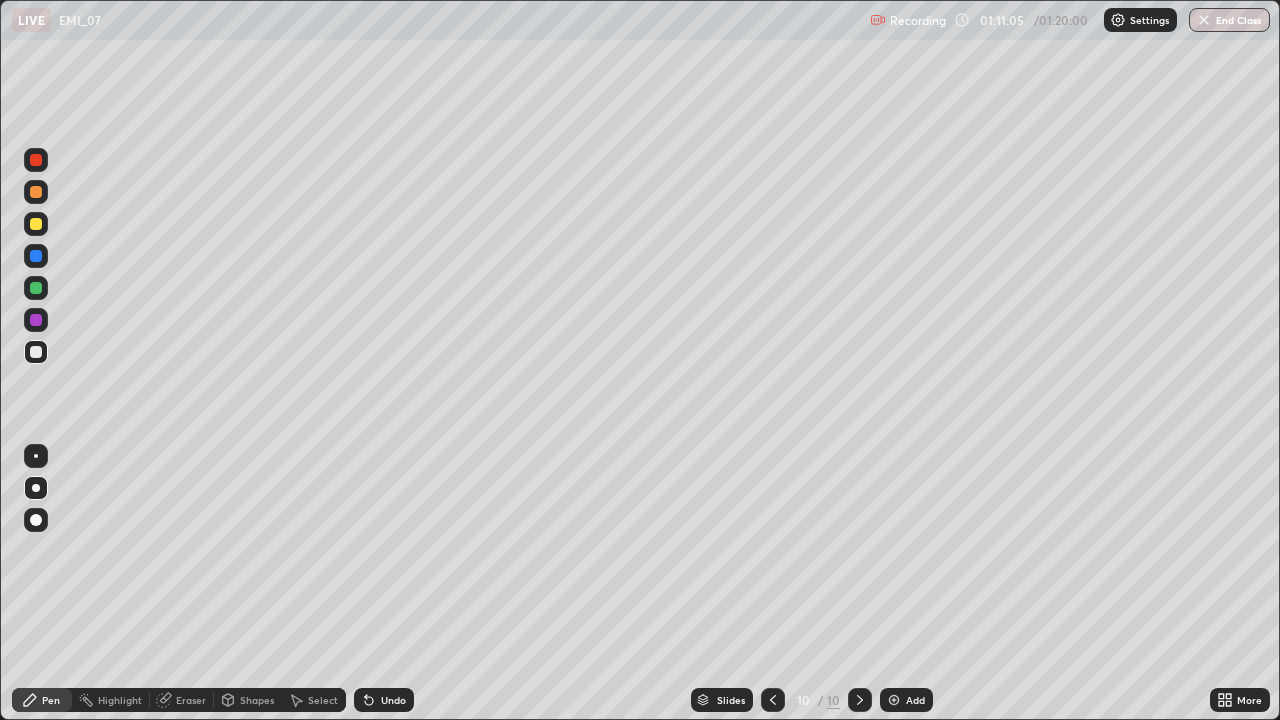 click at bounding box center (36, 288) 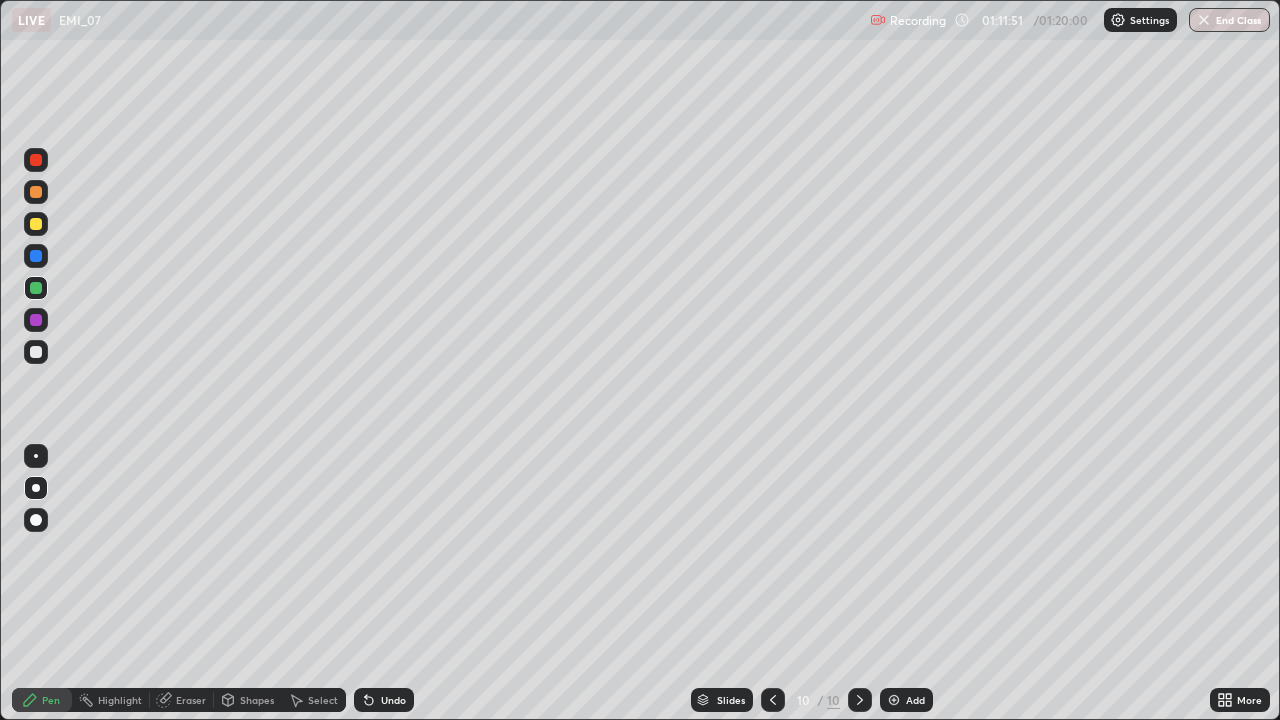 click 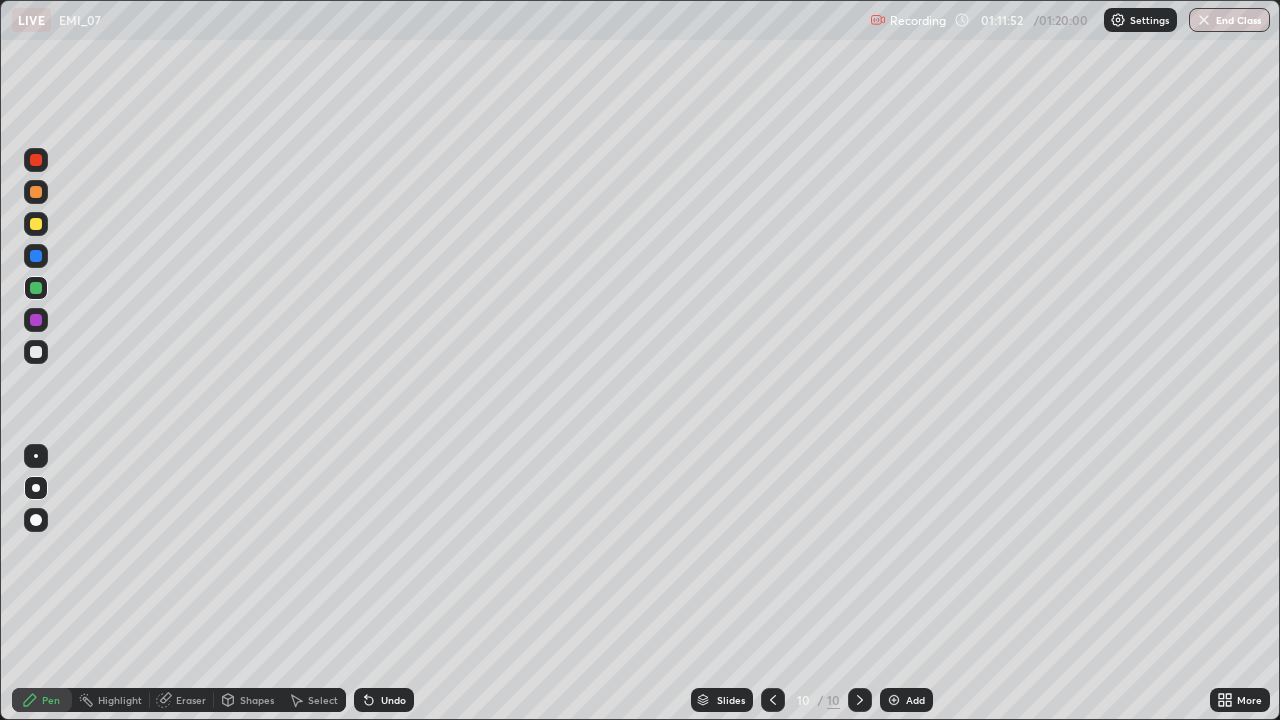 click 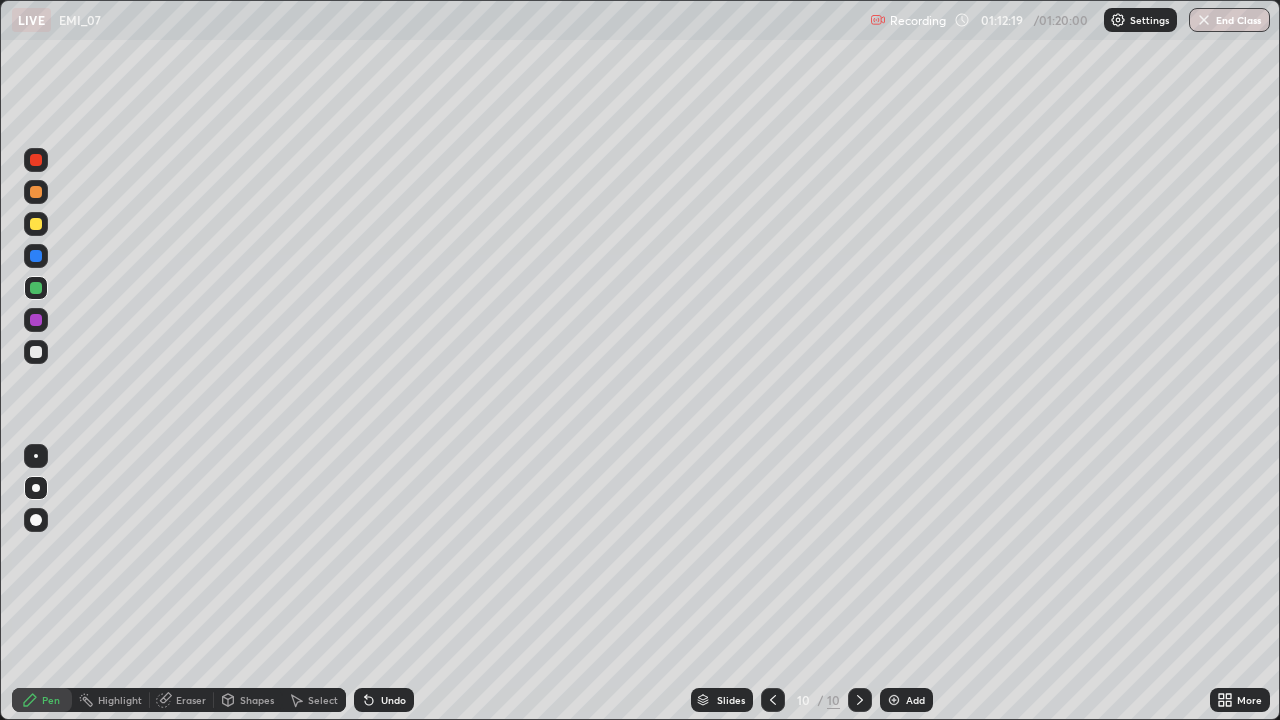 click on "Undo" at bounding box center (384, 700) 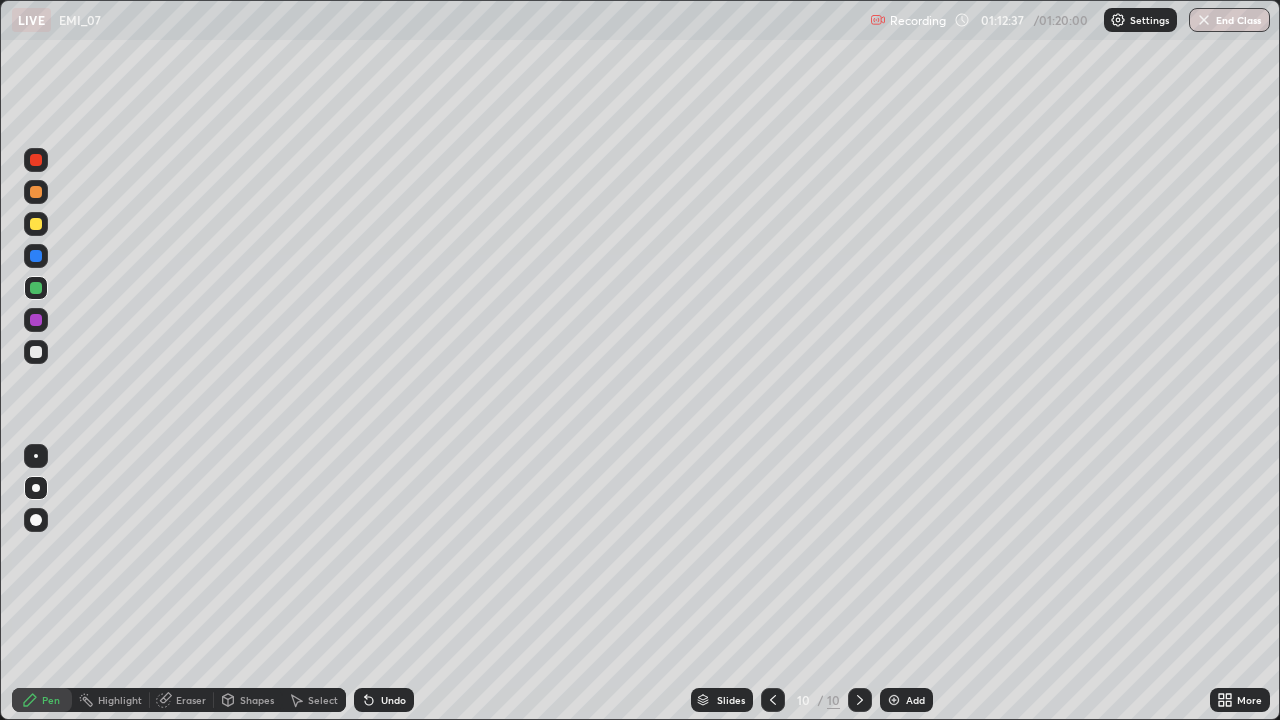 click on "Select" at bounding box center (323, 700) 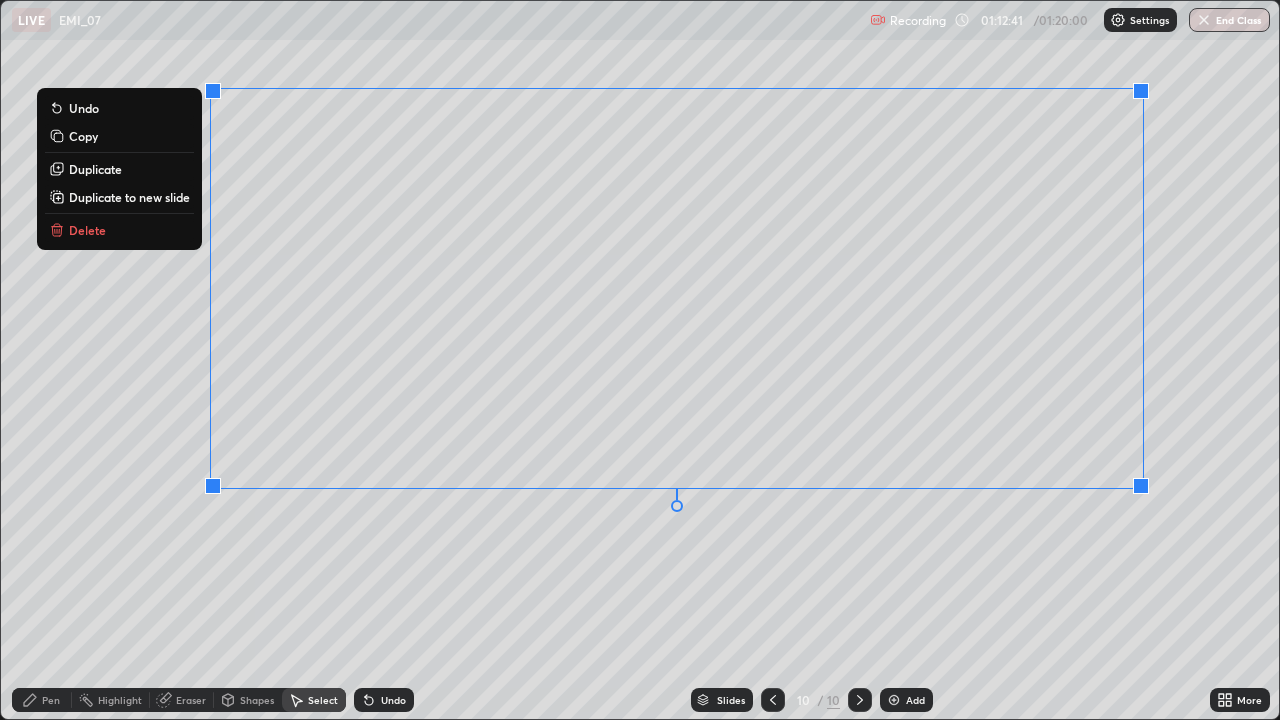 click on "Delete" at bounding box center (119, 230) 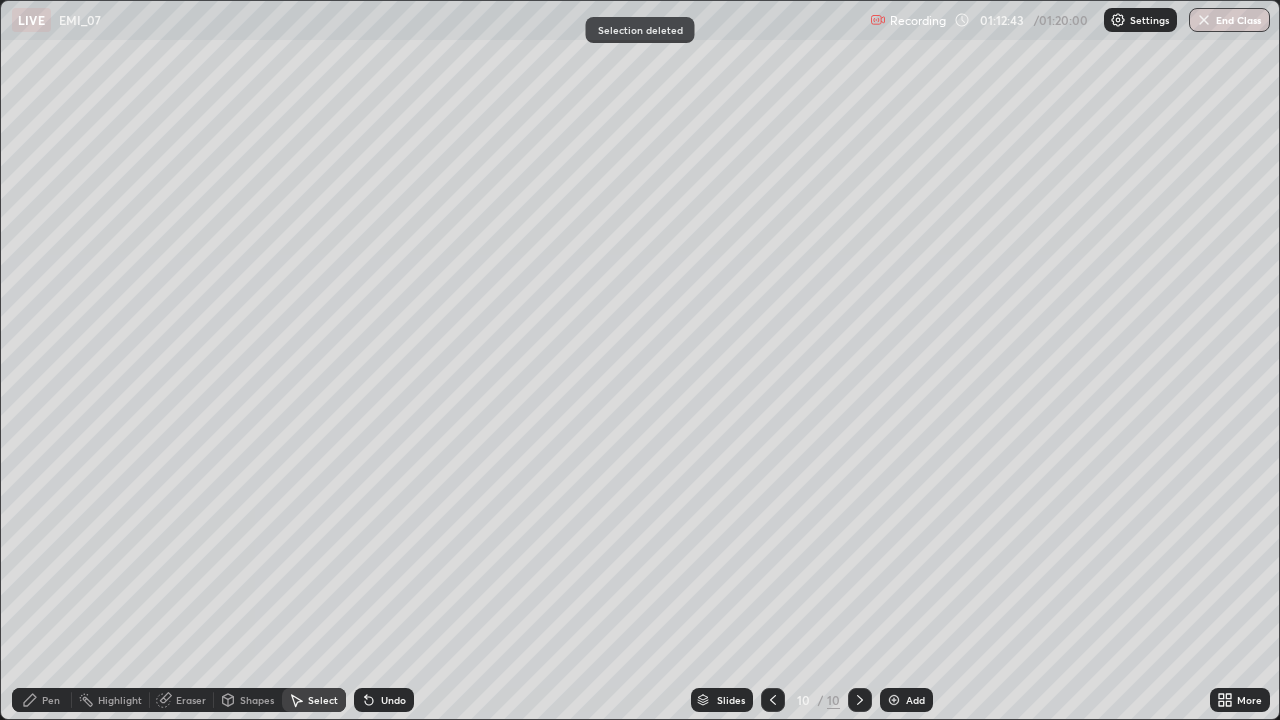 click 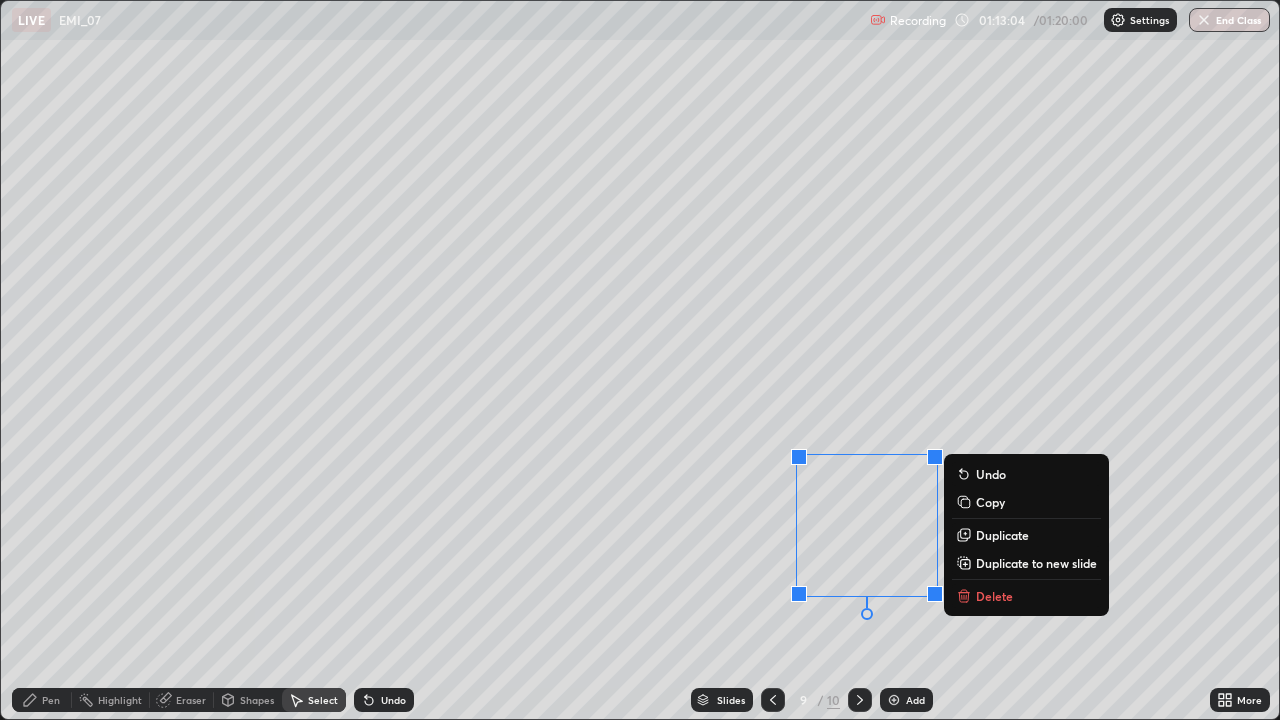click on "0 ° Undo Copy Duplicate Duplicate to new slide Delete" at bounding box center (640, 360) 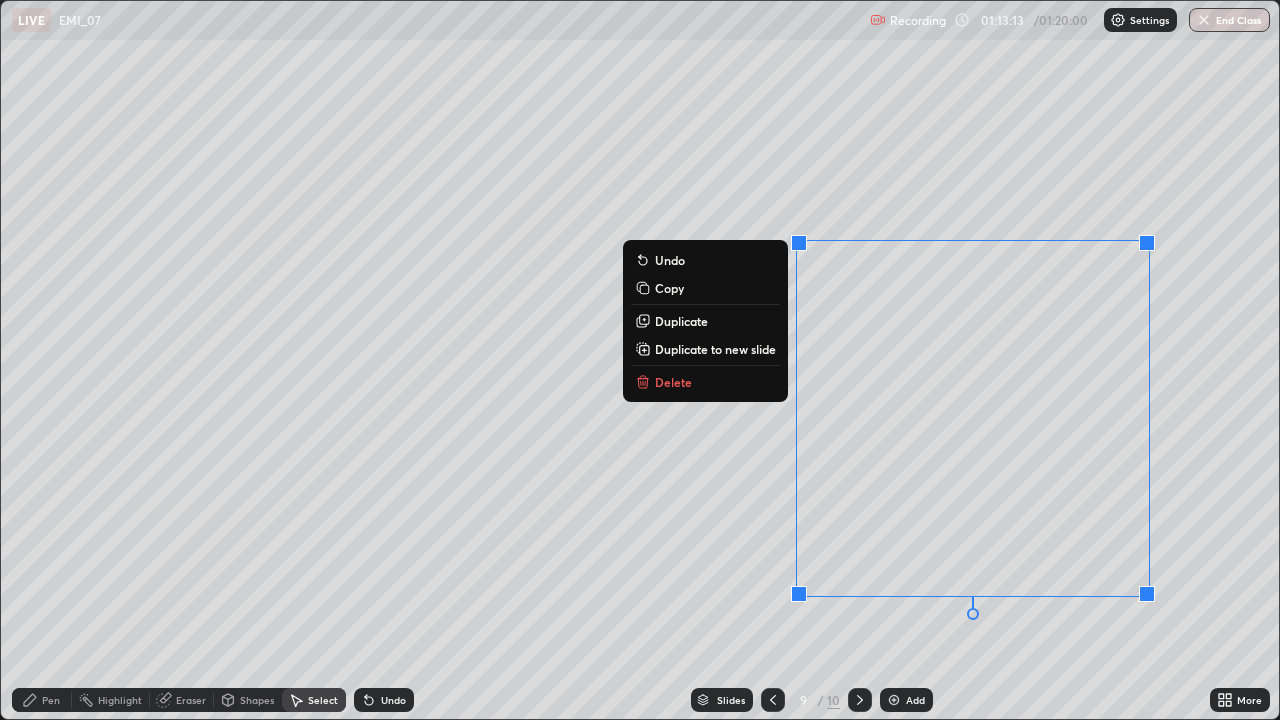 click on "Delete" at bounding box center (705, 382) 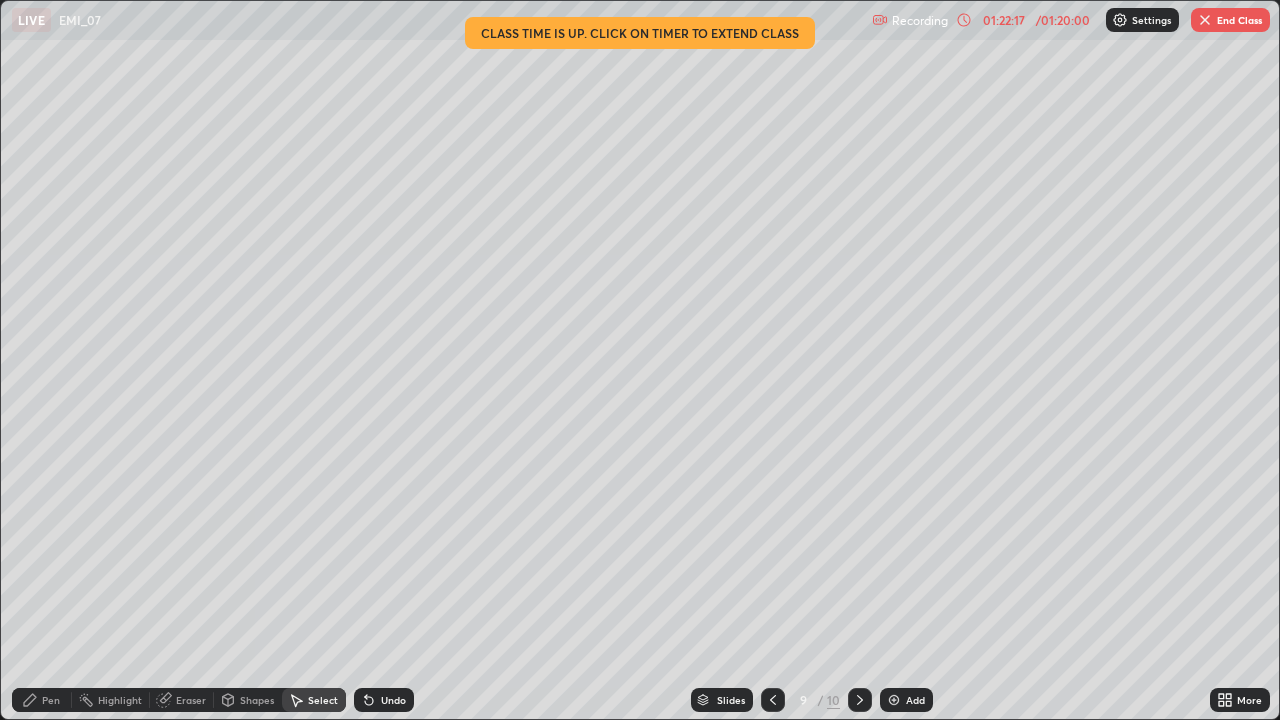 click on "End Class" at bounding box center (1230, 20) 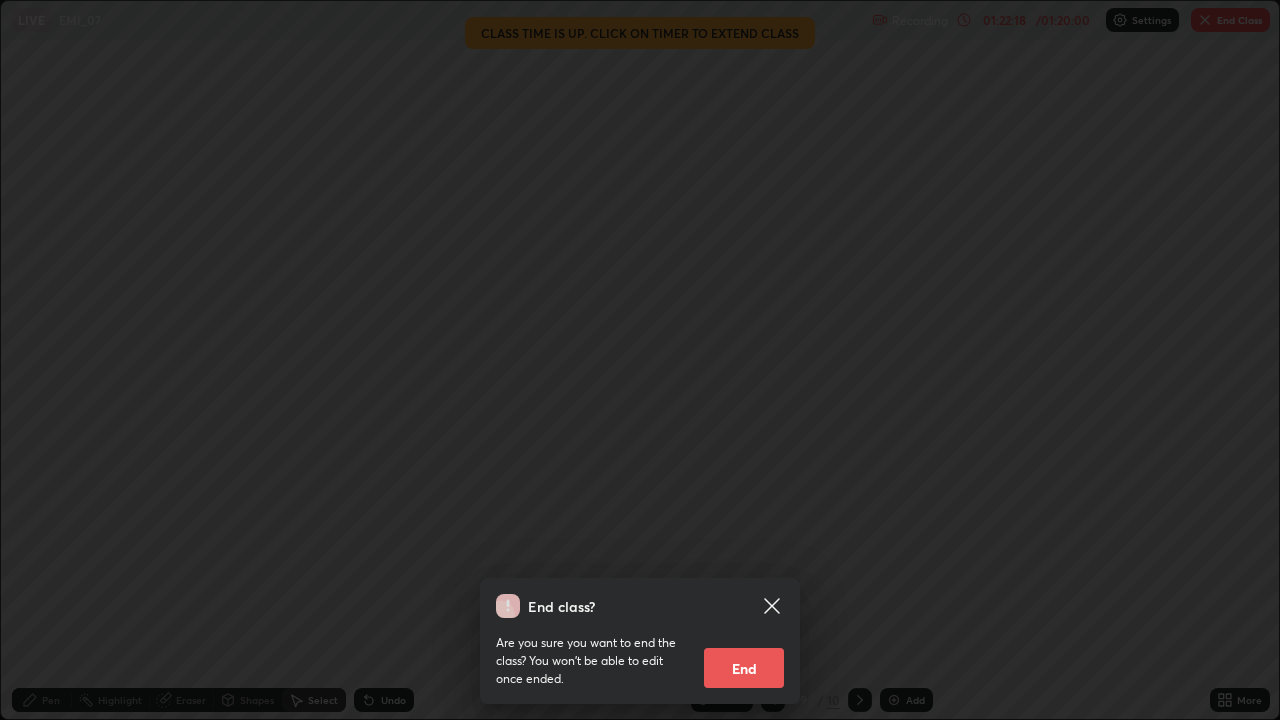 click on "End" at bounding box center [744, 668] 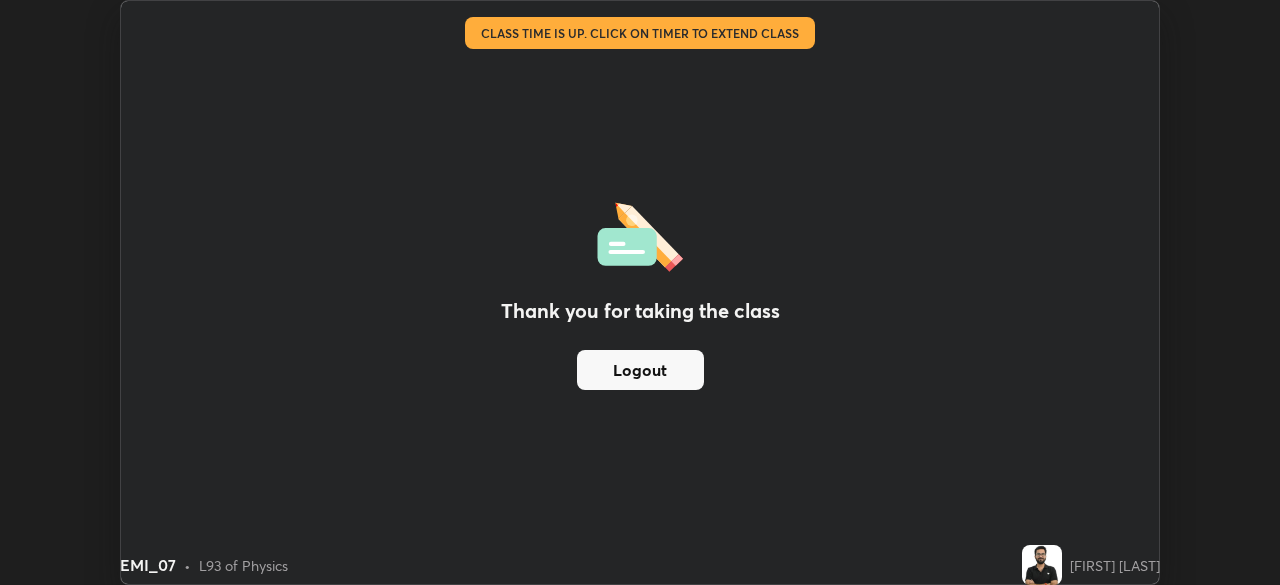 scroll, scrollTop: 585, scrollLeft: 1280, axis: both 